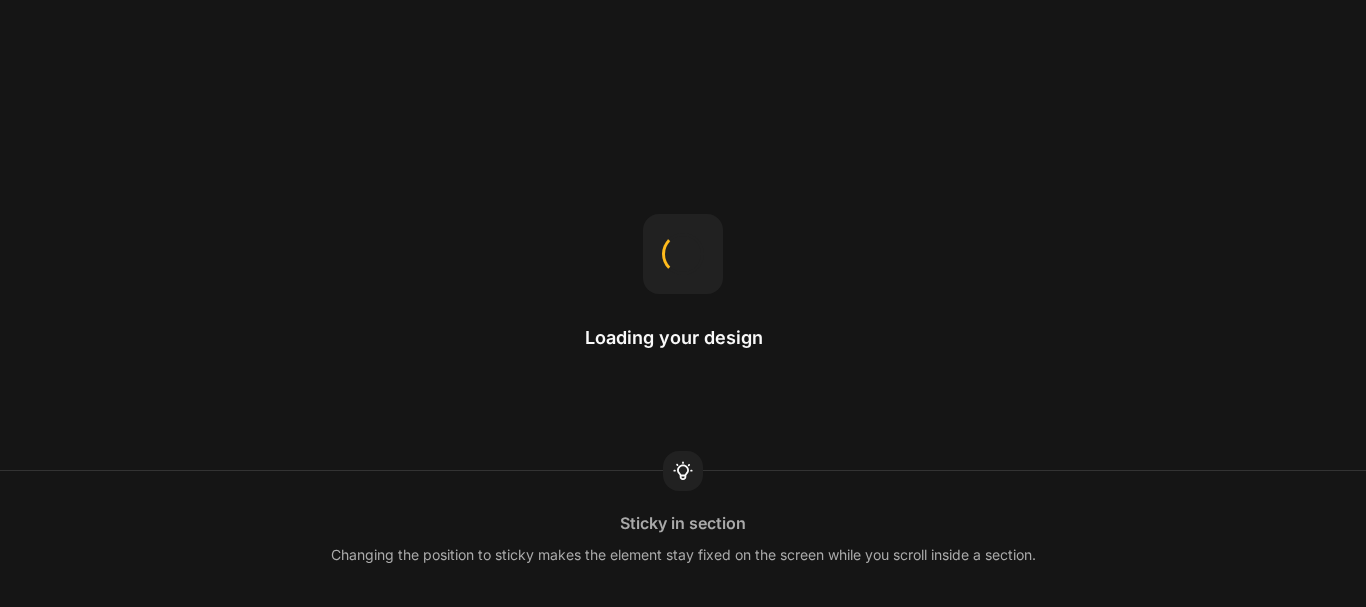 scroll, scrollTop: 0, scrollLeft: 0, axis: both 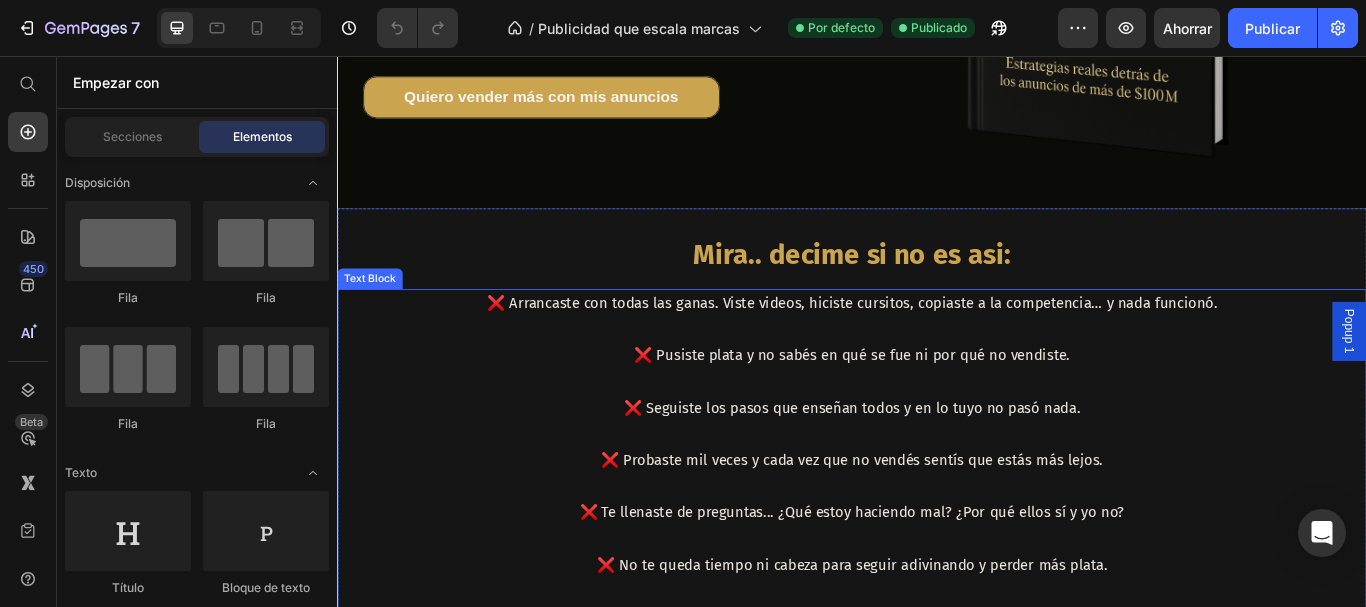 click on "❌ Arrancaste con todas las ganas. Viste videos, hiciste cursitos, copiaste a la competencia… y nada funcionó." at bounding box center (937, 345) 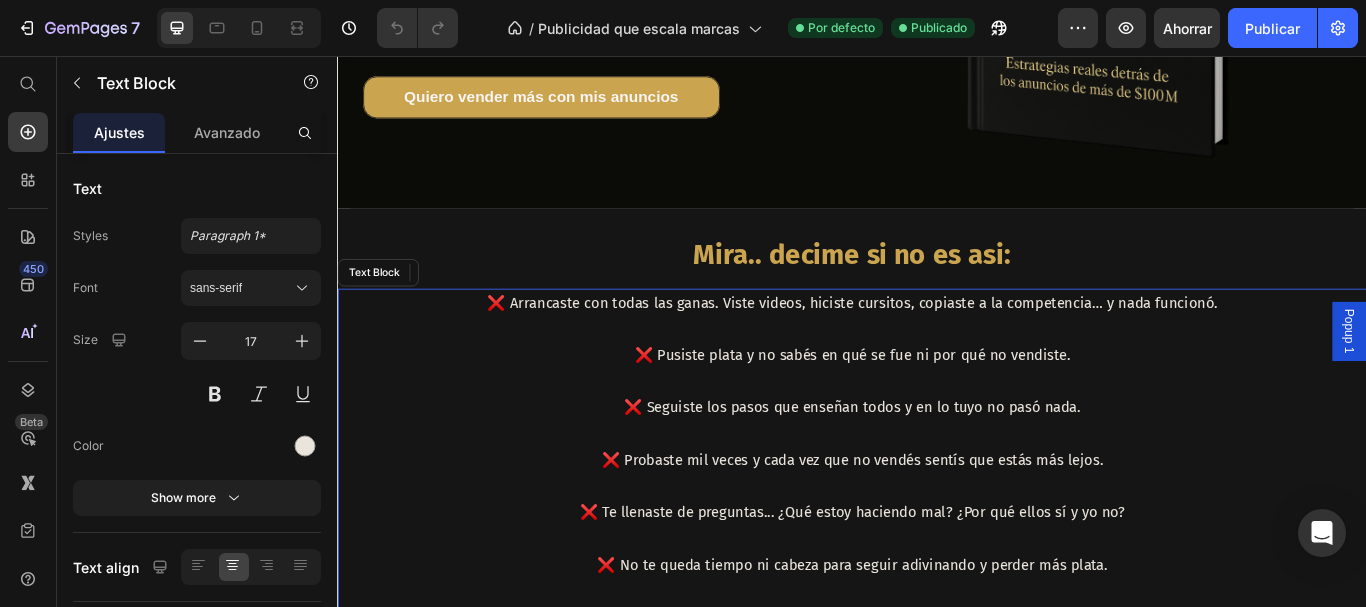 click on "❌ Arrancaste con todas las ganas. Viste videos, hiciste cursitos, copiaste a la competencia… y nada funcionó." at bounding box center (937, 345) 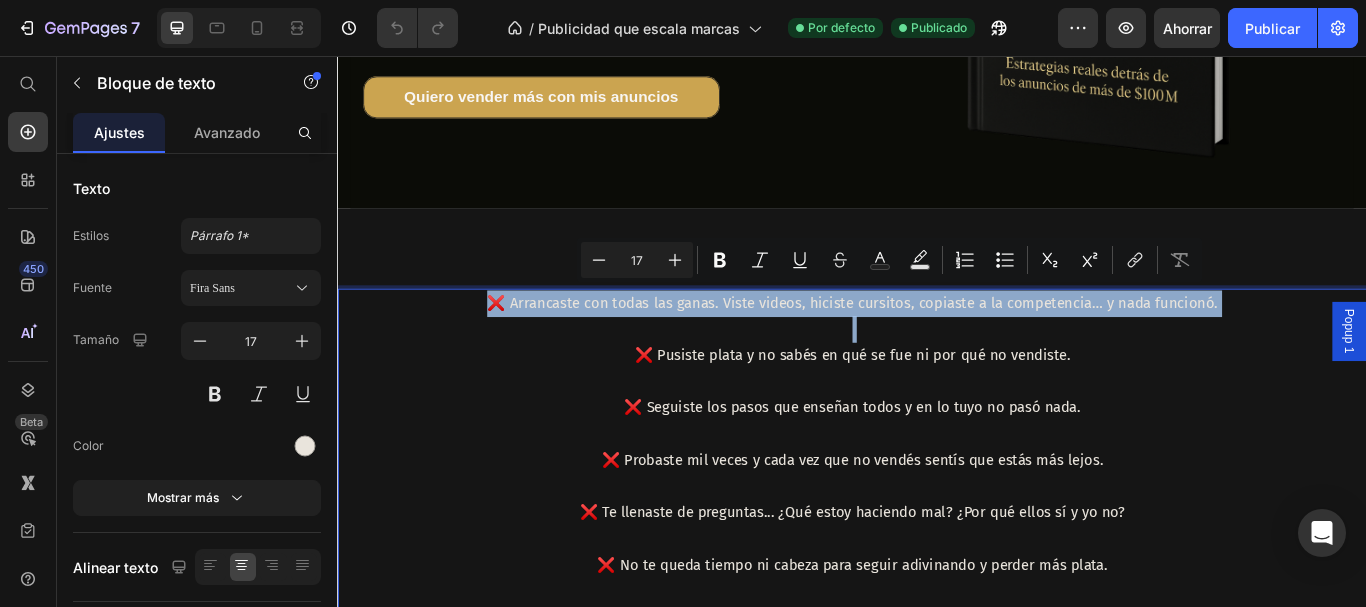 click on "❌ Arrancaste con todas las ganas. Viste videos, hiciste cursitos, copiaste a la competencia… y nada funcionó." at bounding box center [937, 345] 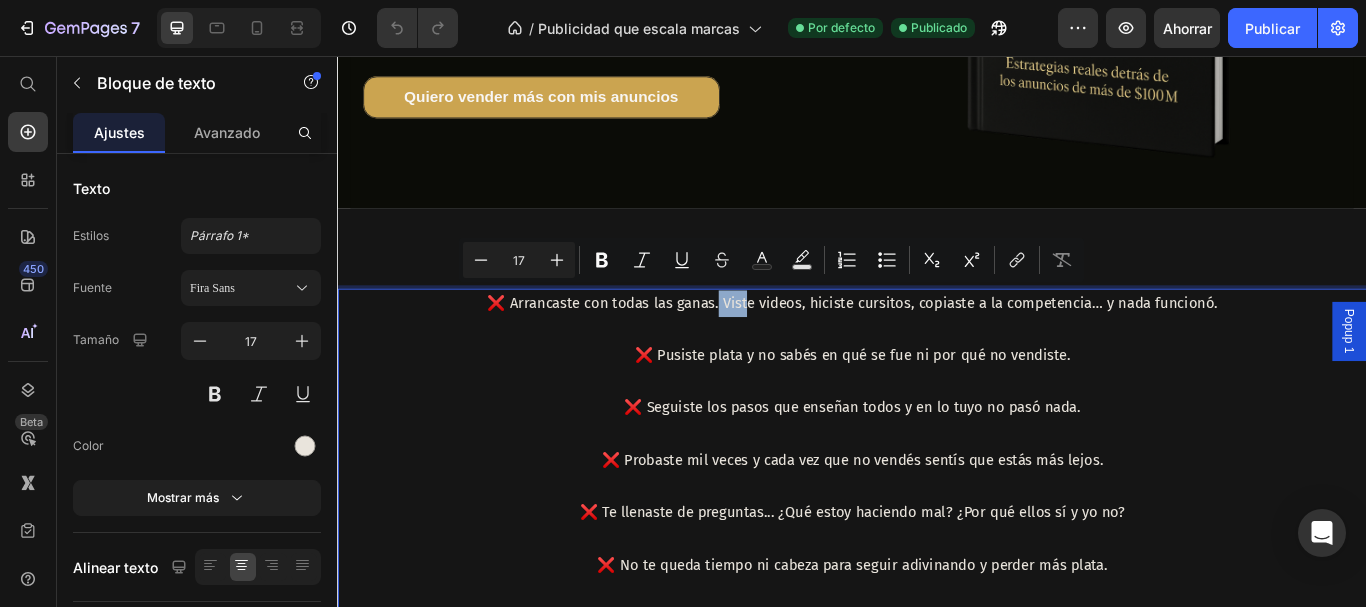 drag, startPoint x: 775, startPoint y: 340, endPoint x: 810, endPoint y: 344, distance: 35.22783 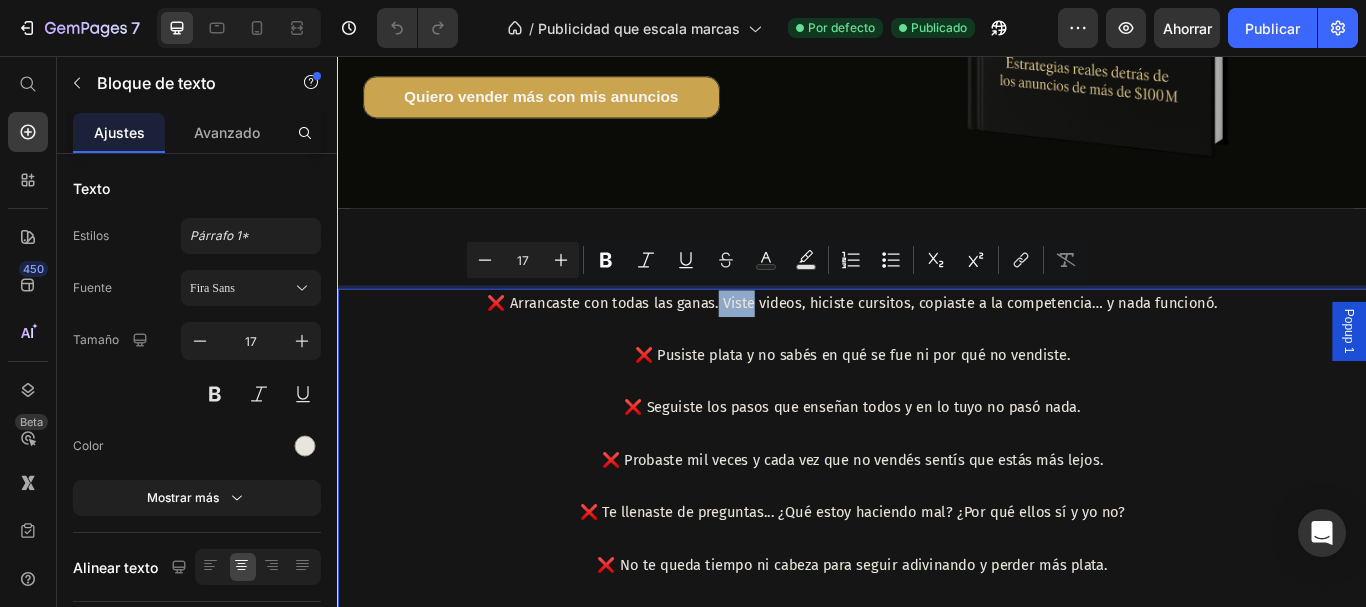 drag, startPoint x: 775, startPoint y: 339, endPoint x: 817, endPoint y: 340, distance: 42.0119 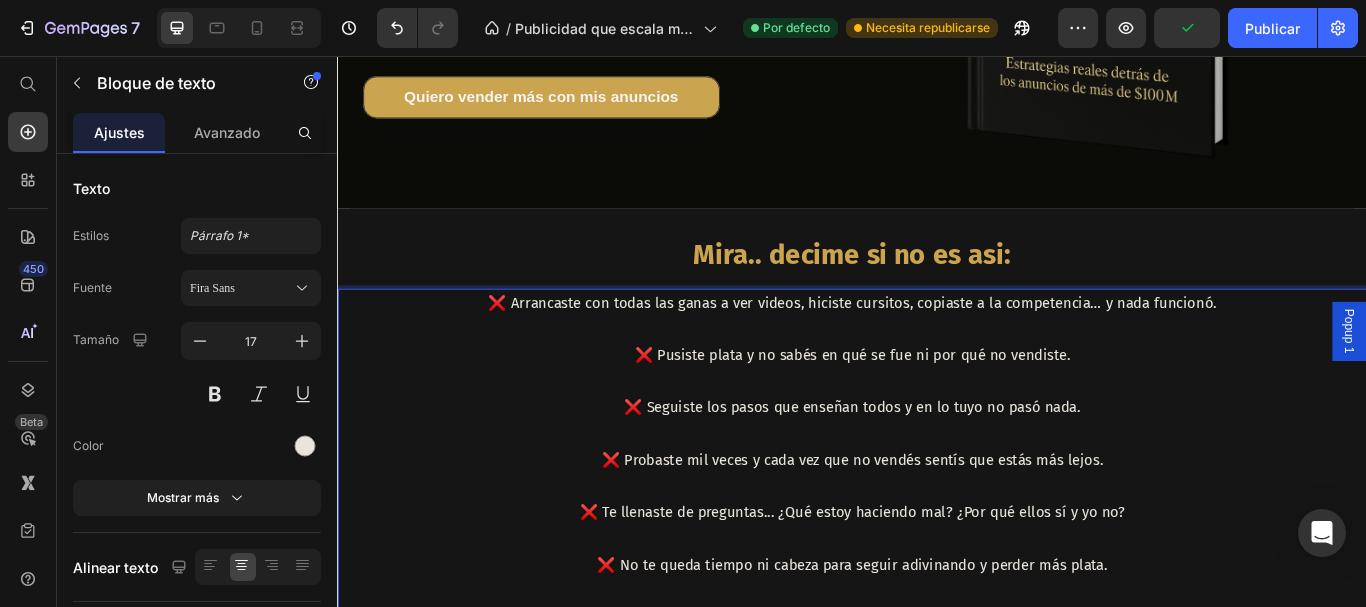 click on "❌ Arrancaste con todas las ganas a ver videos, hiciste cursitos, copiaste a la competencia… y nada funcionó." at bounding box center (937, 345) 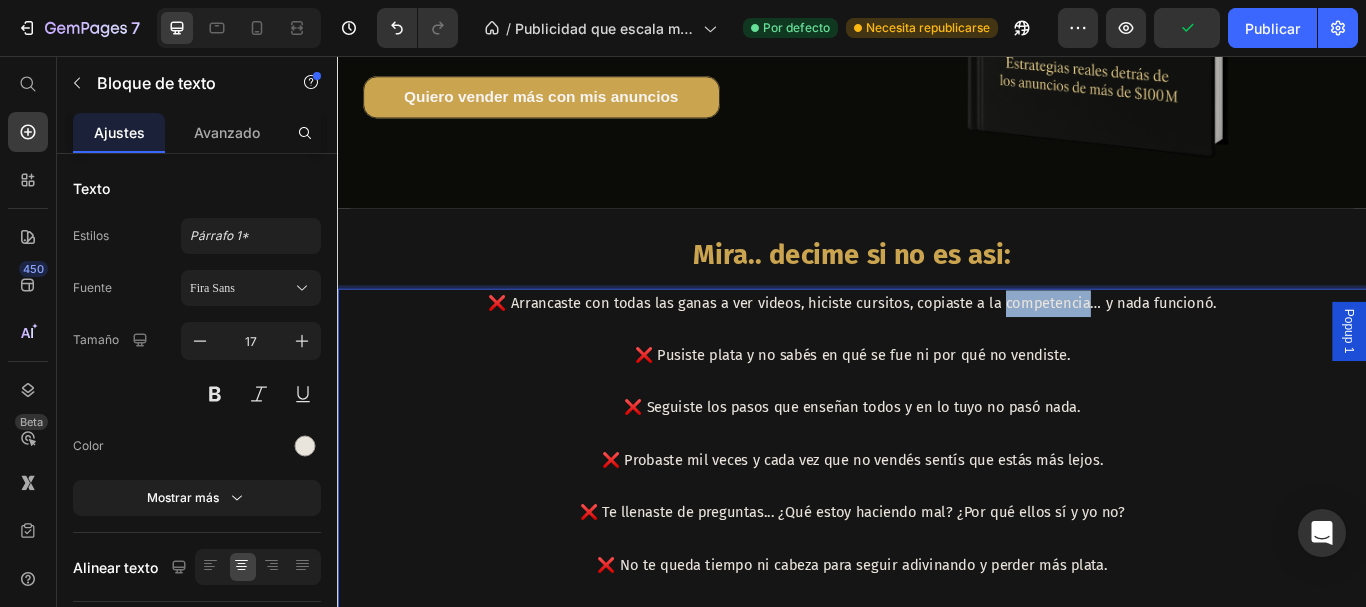 click on "❌ Arrancaste con todas las ganas a ver videos, hiciste cursitos, copiaste a la competencia… y nada funcionó." at bounding box center [937, 345] 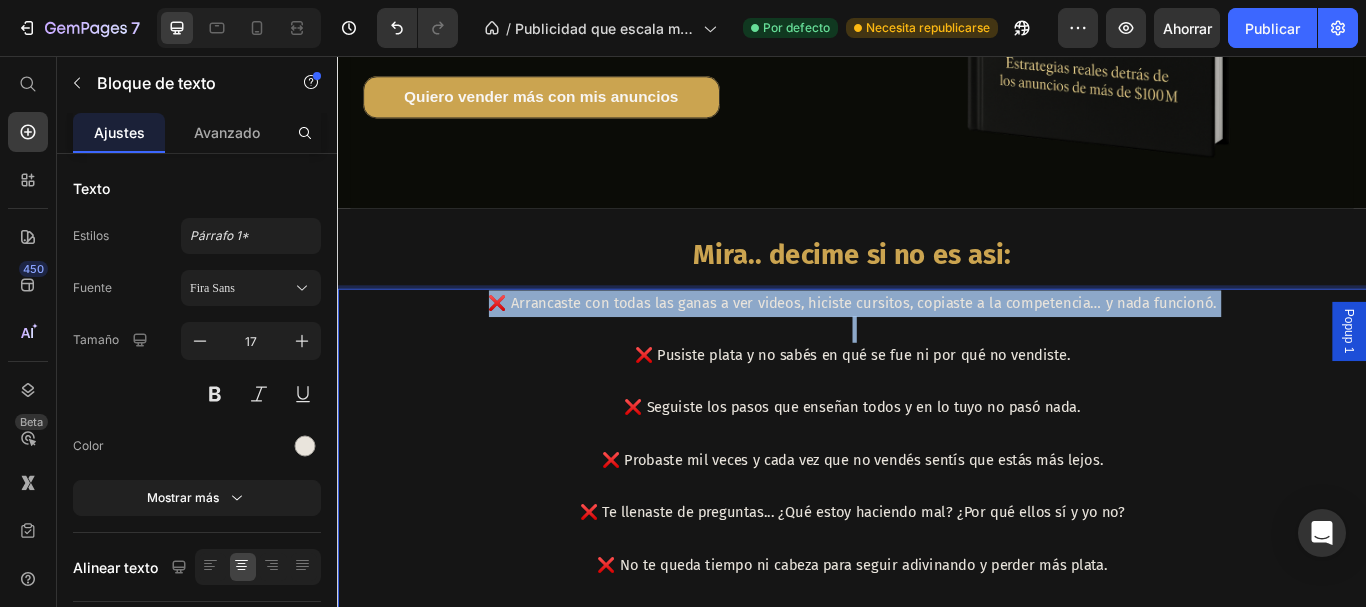 click on "❌ Arrancaste con todas las ganas a ver videos, hiciste cursitos, copiaste a la competencia… y nada funcionó." at bounding box center [937, 345] 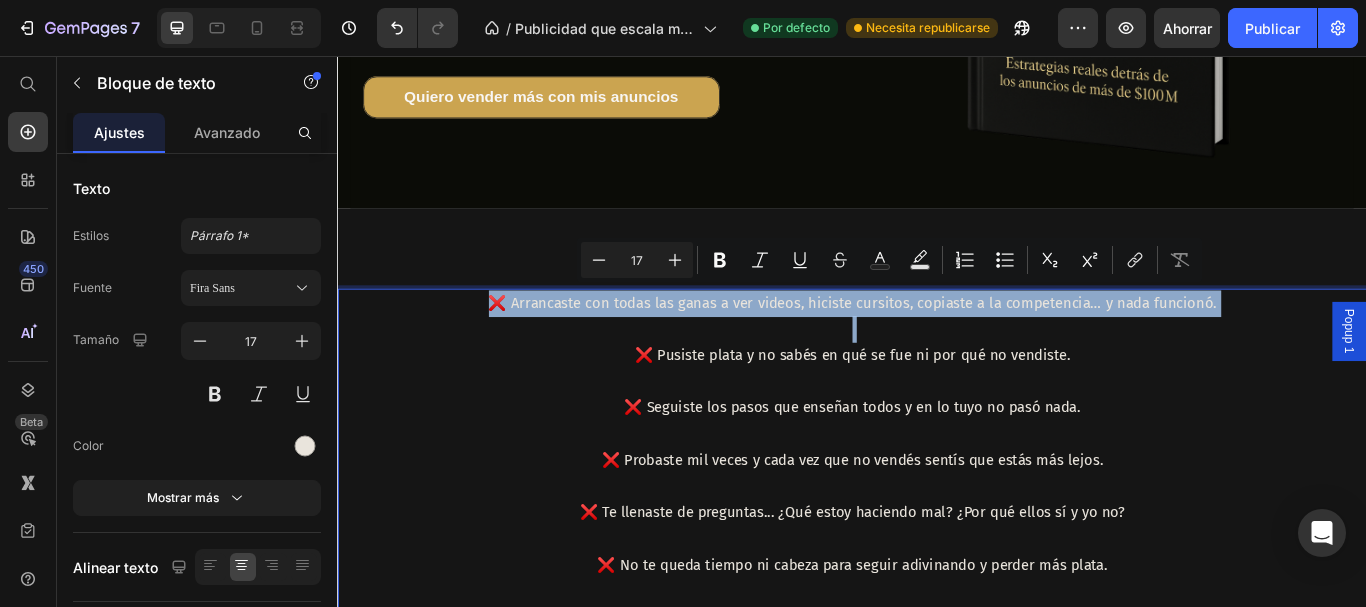 scroll, scrollTop: 700, scrollLeft: 0, axis: vertical 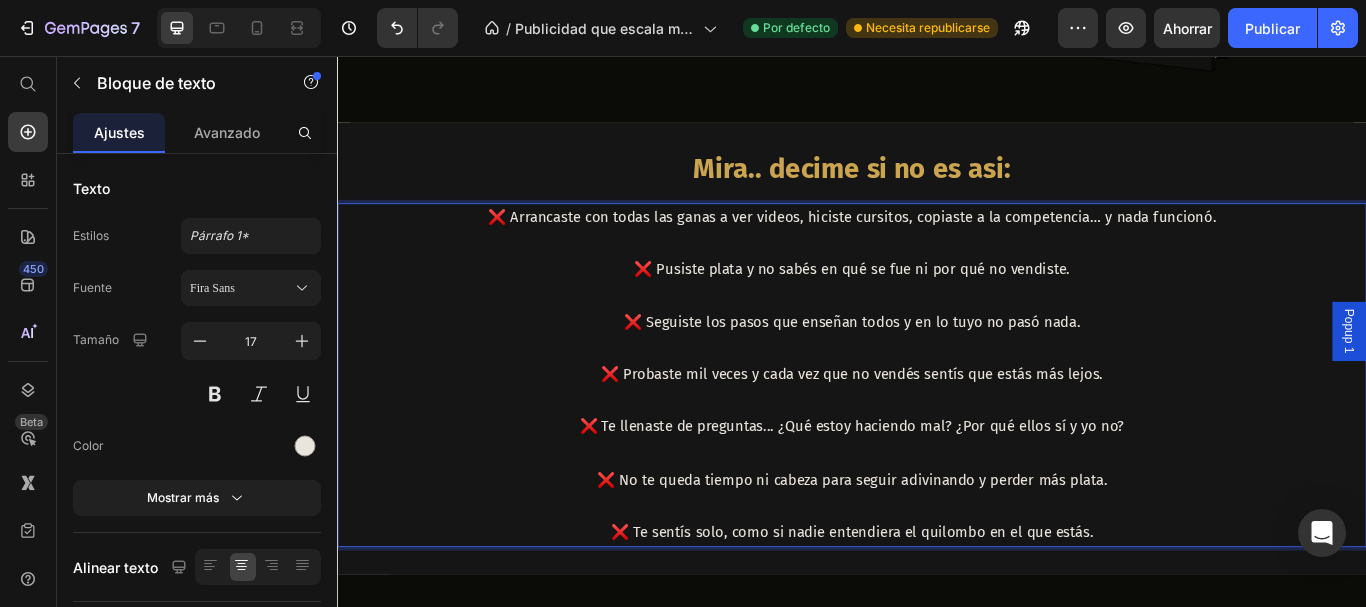 click on "❌ Te sentís solo, como si nadie entendiera el quilombo en el que estás." at bounding box center (937, 612) 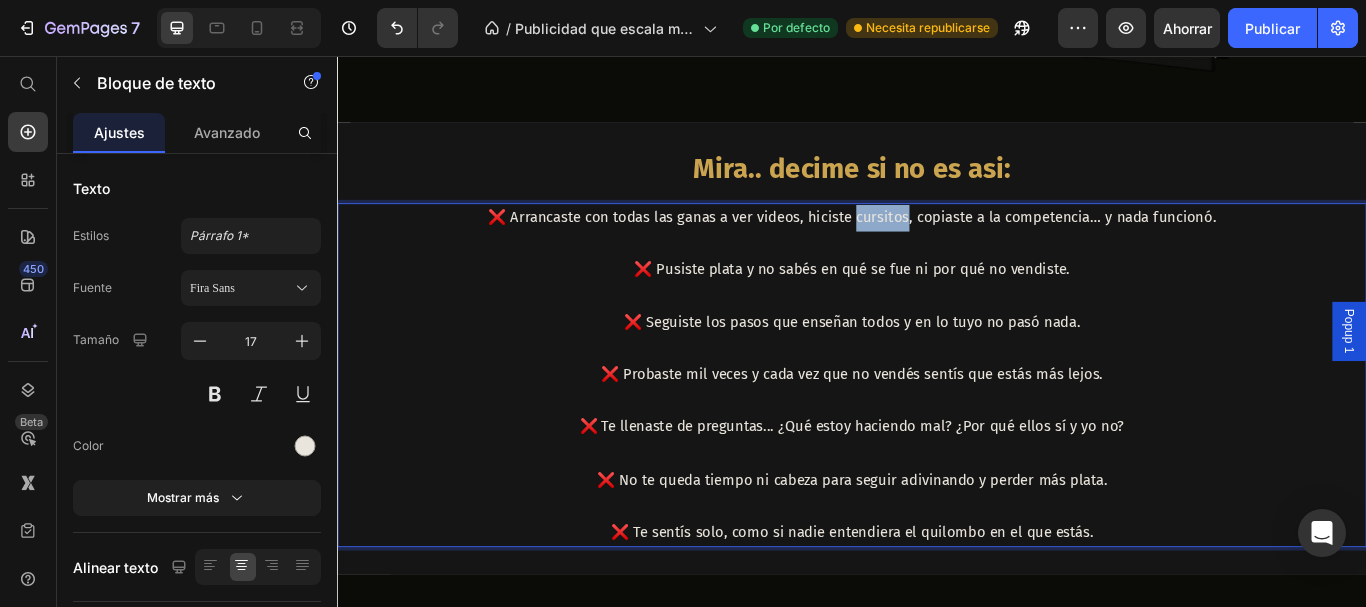 click on "❌ Arrancaste con todas las ganas a ver videos, hiciste cursitos, copiaste a la competencia… y nada funcionó." at bounding box center [937, 245] 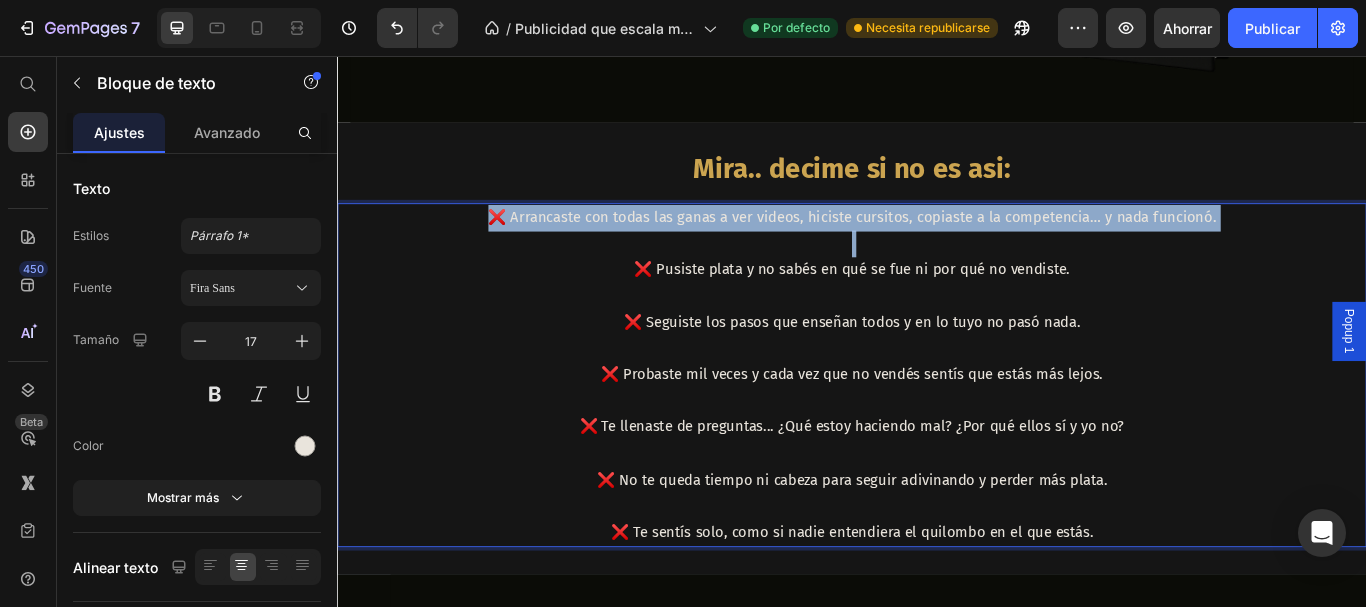 click on "❌ Arrancaste con todas las ganas a ver videos, hiciste cursitos, copiaste a la competencia… y nada funcionó." at bounding box center [937, 245] 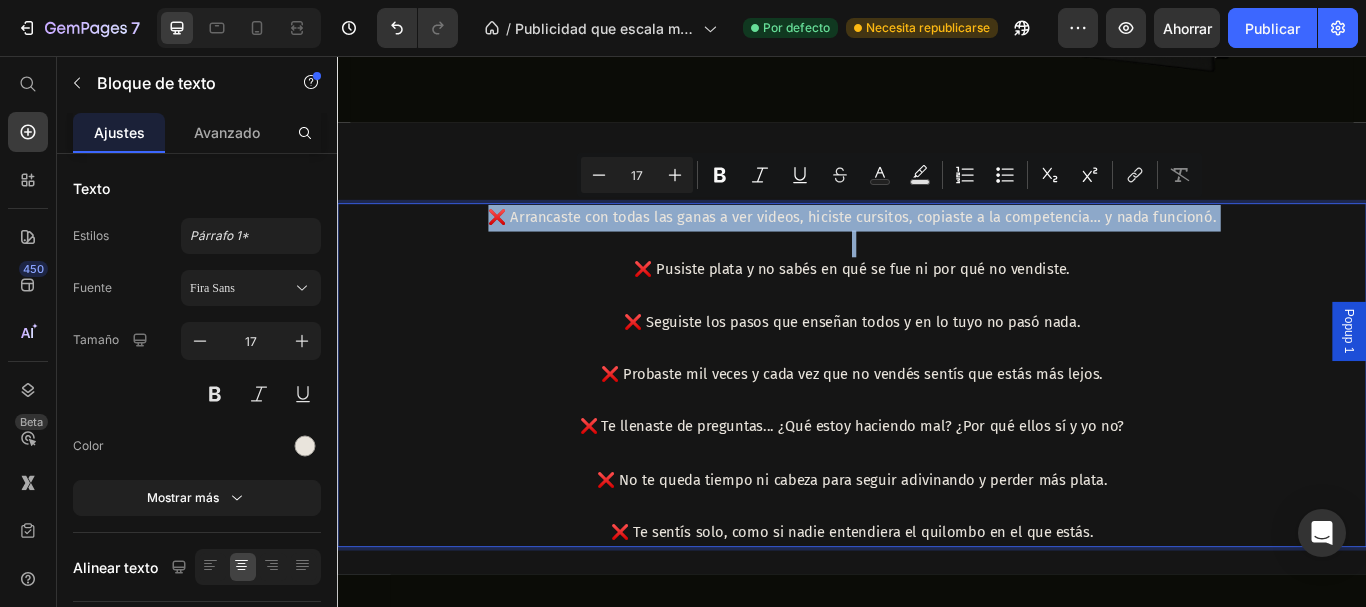 copy on "❌ Arrancaste con todas las ganas a ver videos, hiciste cursitos, copiaste a la competencia… y nada funcionó." 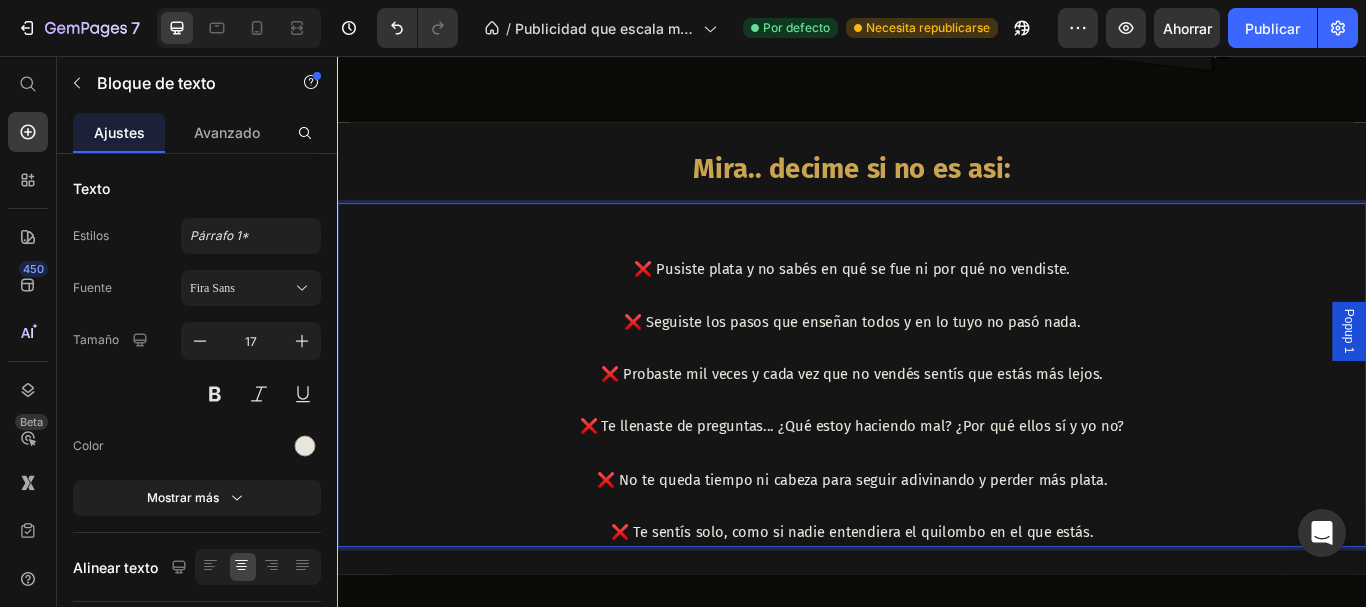 click on "❌ Pusiste plata y no sabés en qué se fue ni por qué no vendiste." at bounding box center [937, 306] 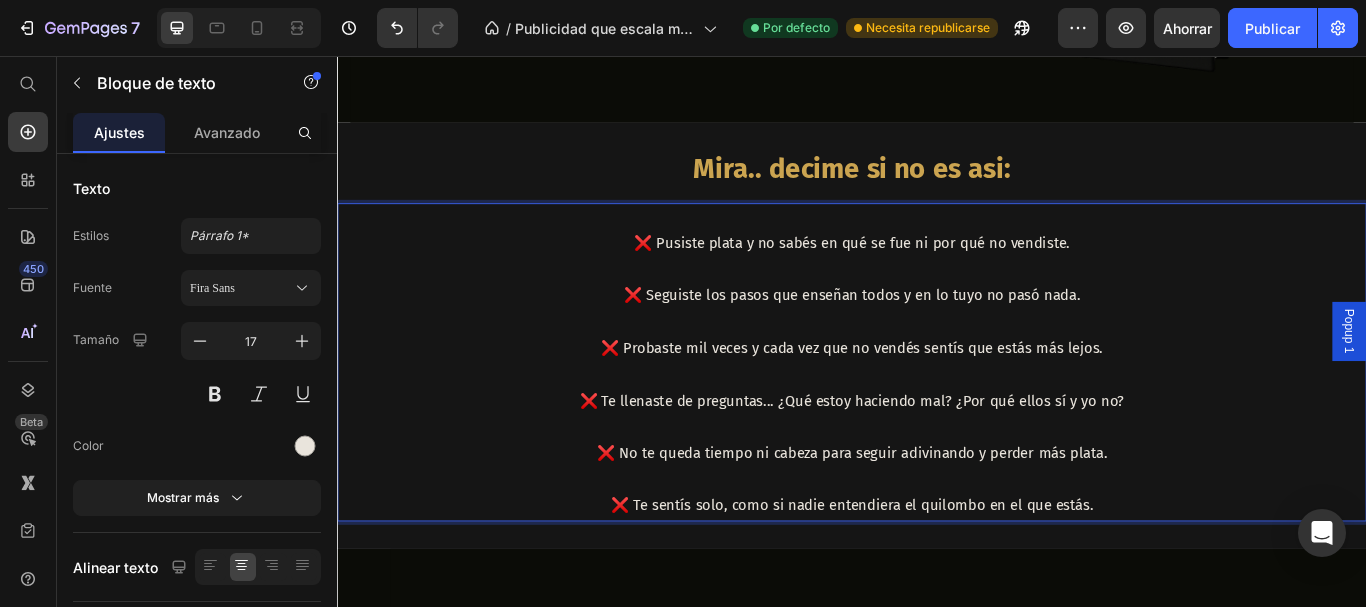 click on "❌ Probaste mil veces y cada vez que no vendés sentís que estás más lejos." at bounding box center [937, 398] 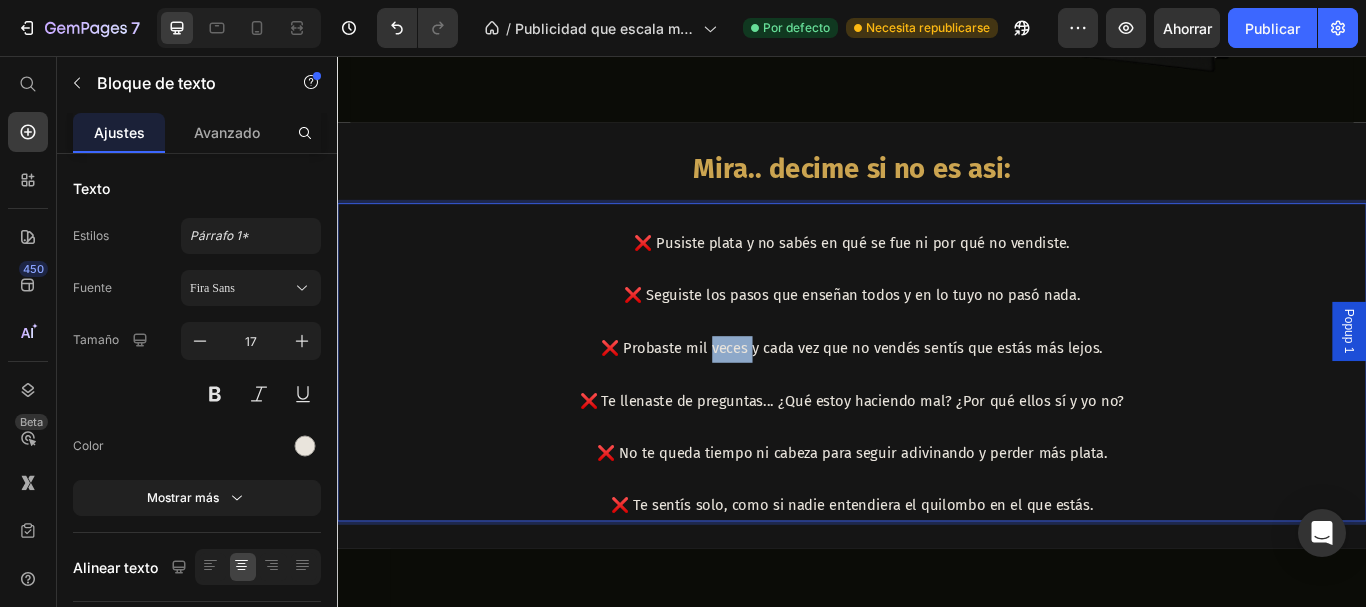 click on "❌ Probaste mil veces y cada vez que no vendés sentís que estás más lejos." at bounding box center (937, 398) 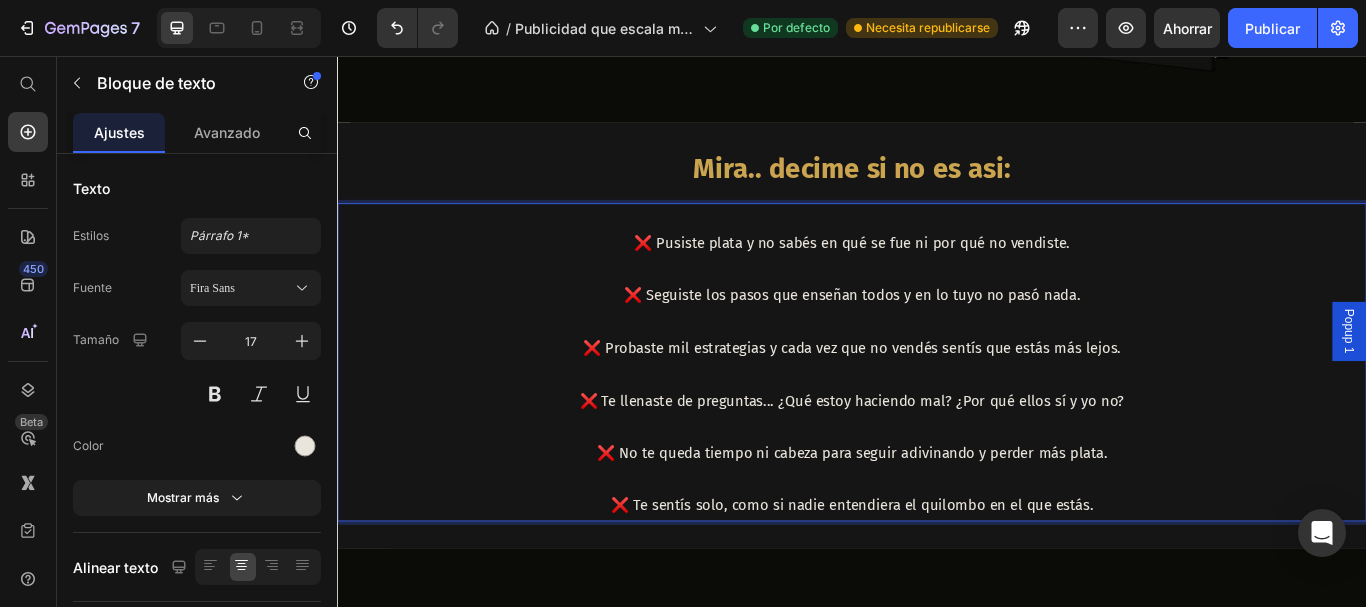 click on "❌ Seguiste los pasos que enseñan todos y en lo tuyo no pasó nada." at bounding box center (937, 336) 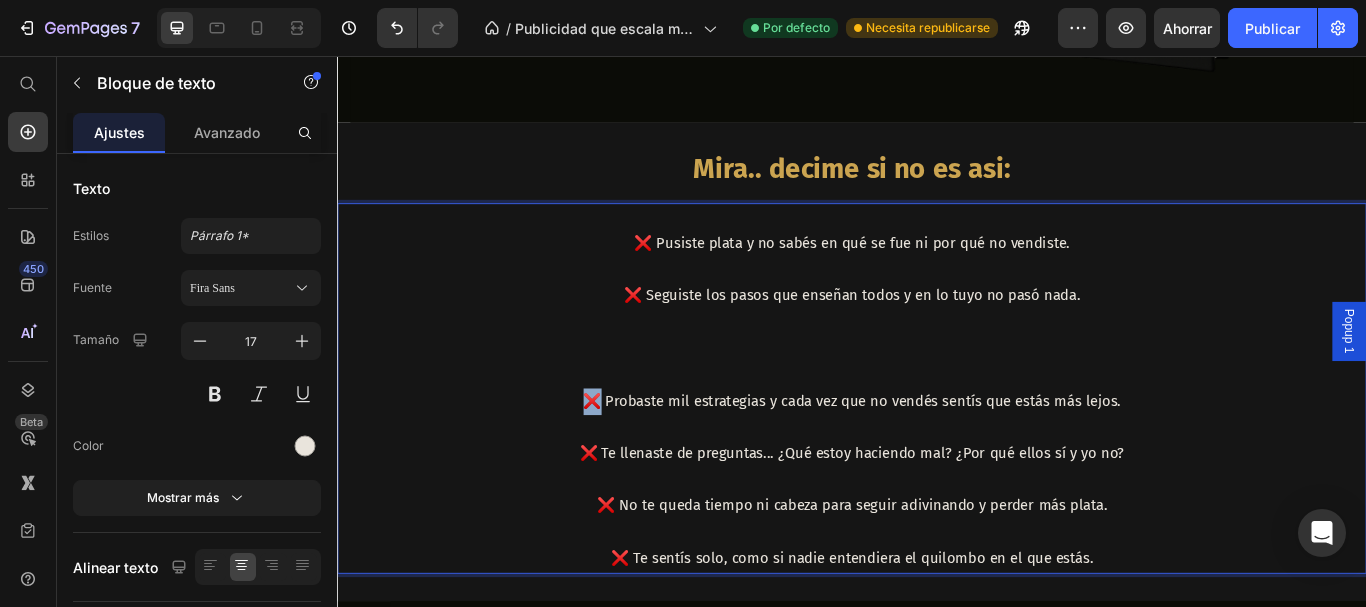 drag, startPoint x: 640, startPoint y: 455, endPoint x: 620, endPoint y: 452, distance: 20.22375 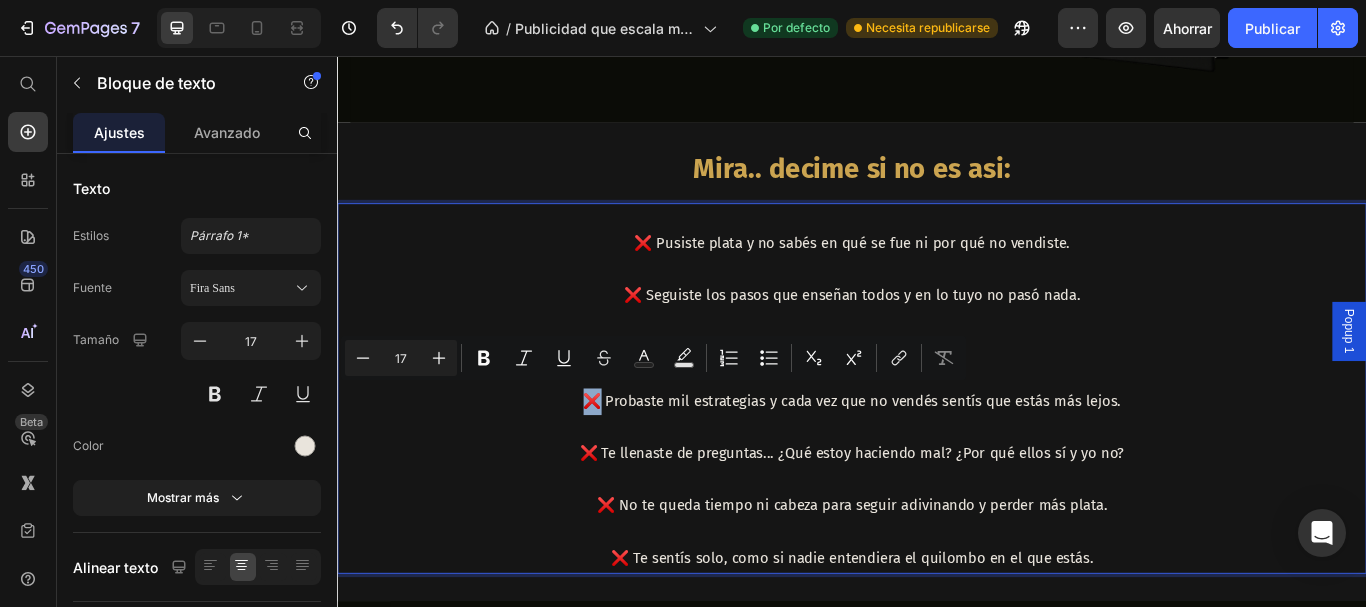 copy on "❌" 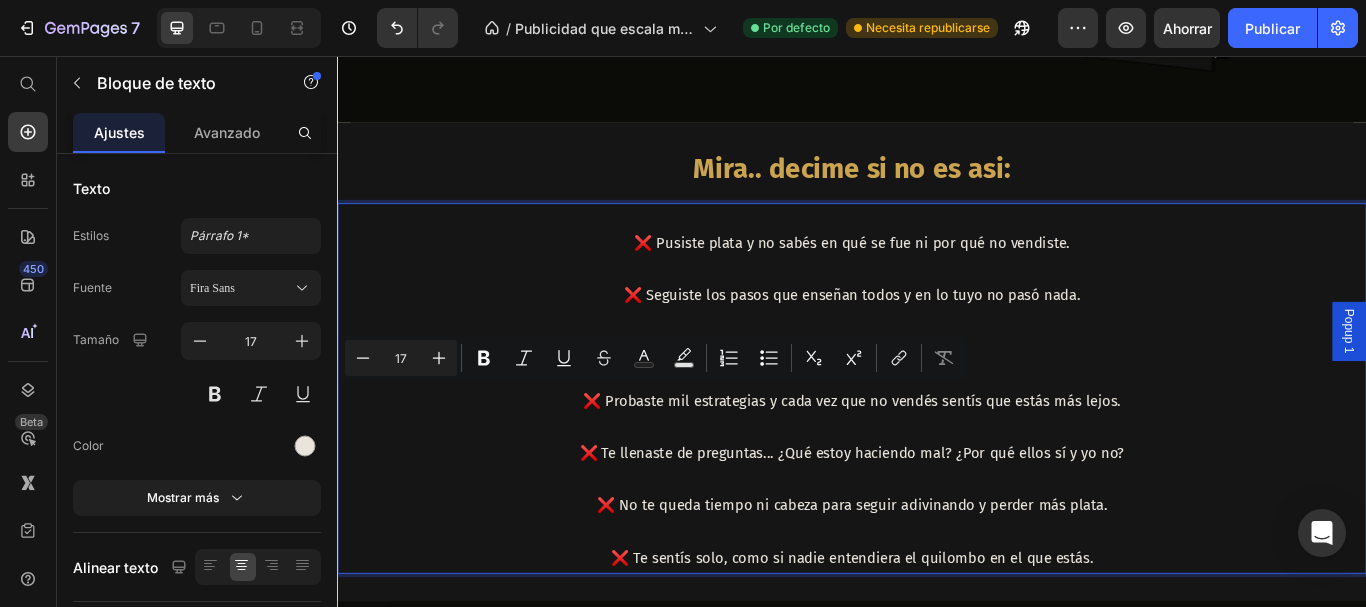 click at bounding box center (937, 367) 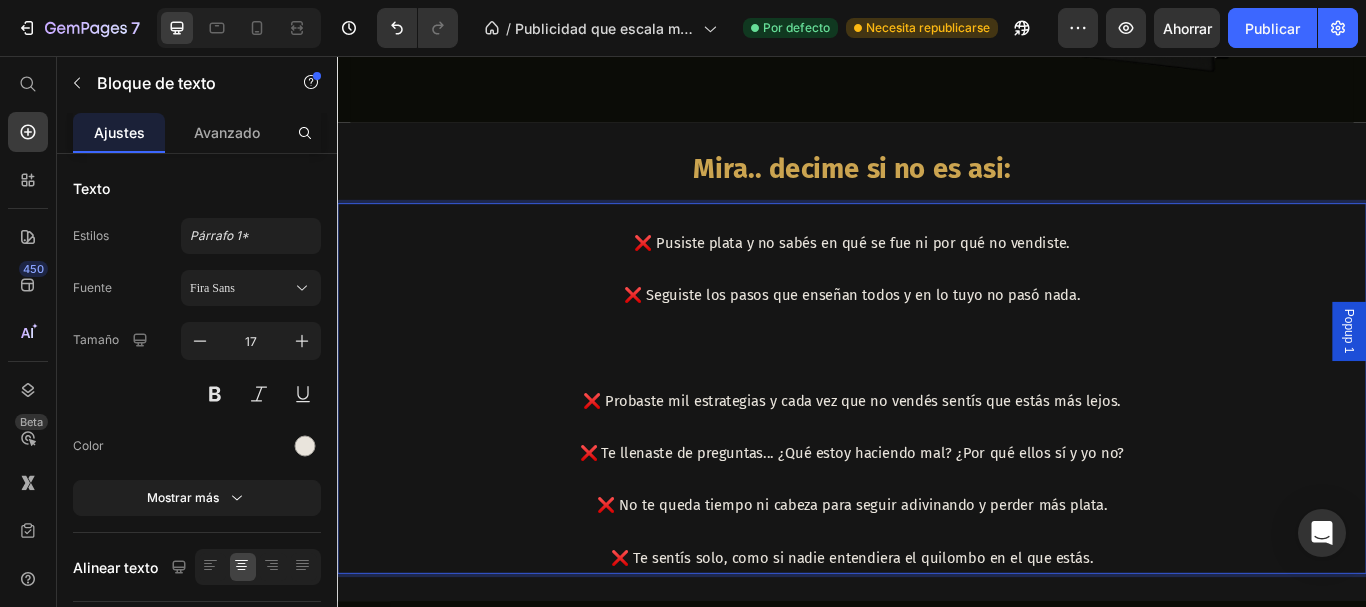 click at bounding box center (937, 398) 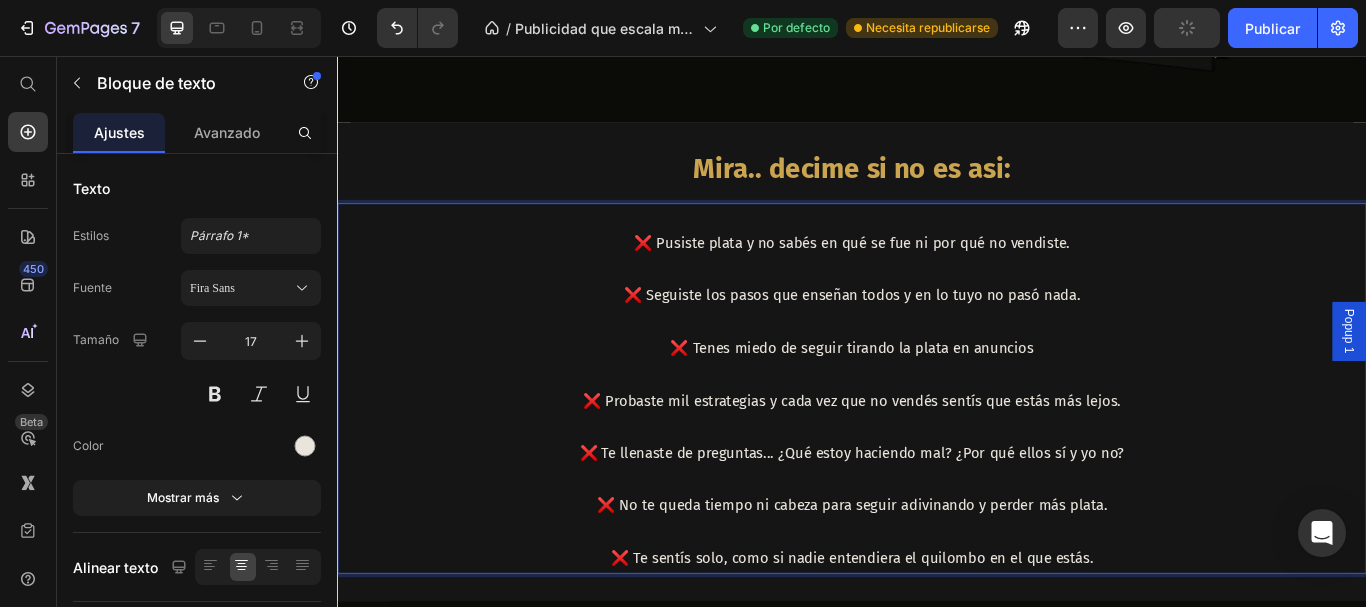 click on "❌ Tenes miedo de seguir tirando la plata en anuncios" at bounding box center (937, 398) 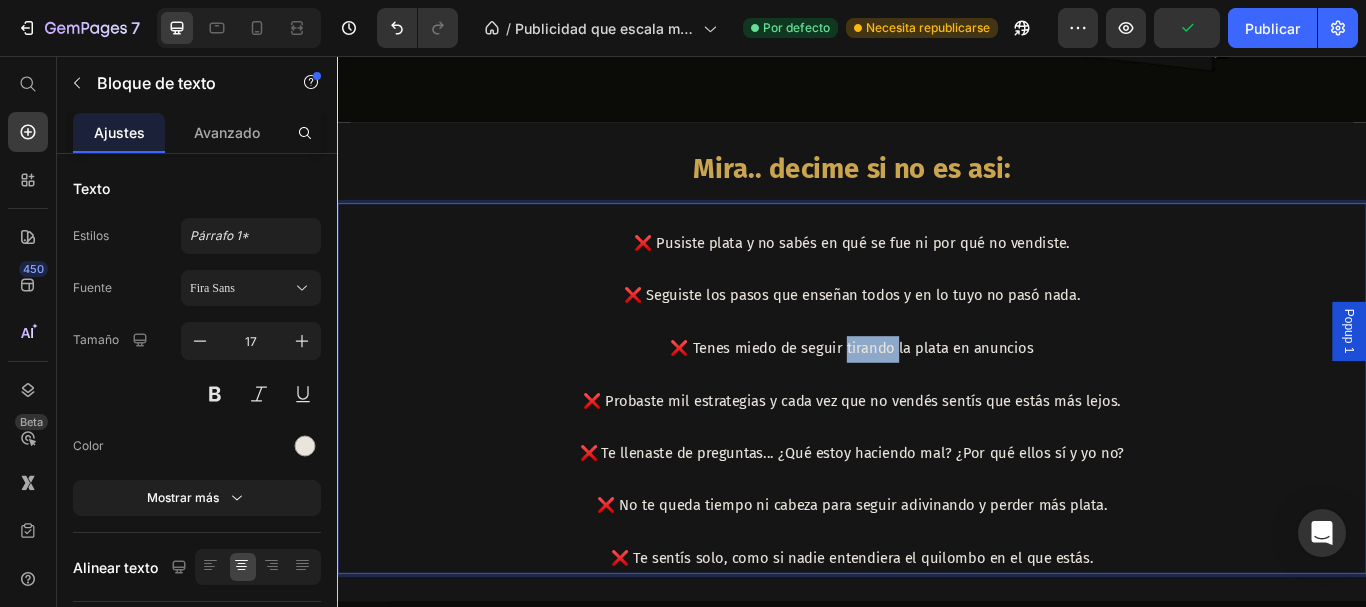 click on "❌ Tenes miedo de seguir tirando la plata en anuncios" at bounding box center [937, 398] 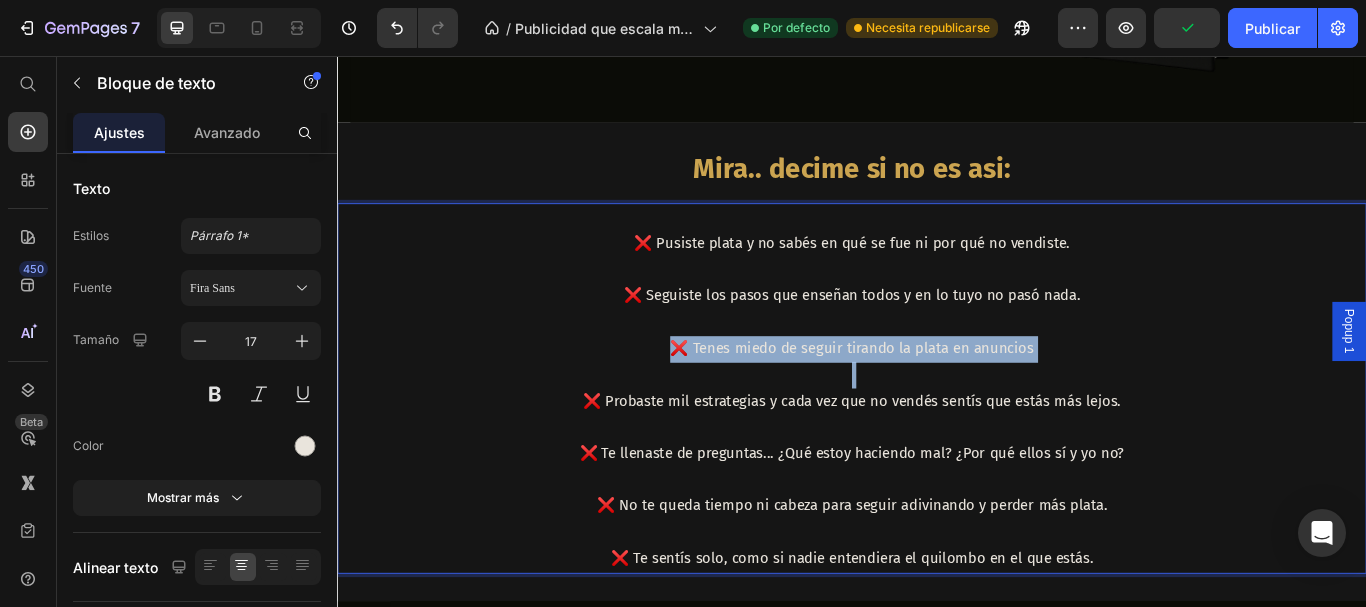 click on "❌ Tenes miedo de seguir tirando la plata en anuncios" at bounding box center [937, 398] 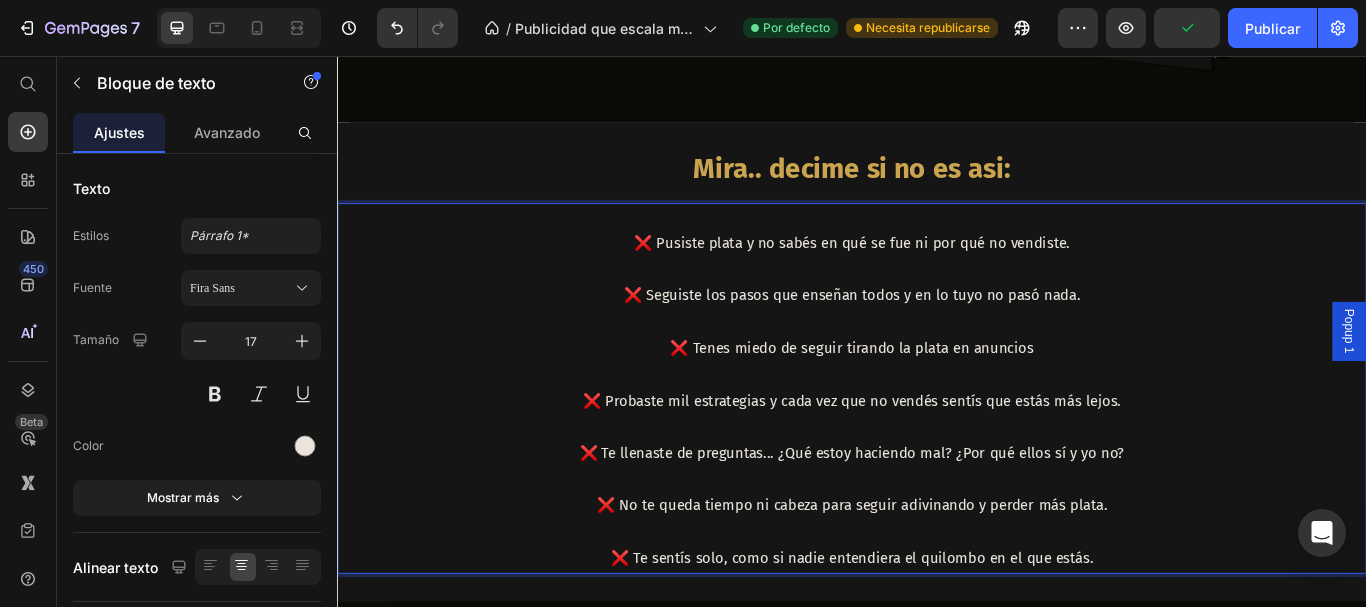 click on "❌ Probaste mil estrategias y cada vez que no vendés sentís que estás más lejos." at bounding box center [937, 459] 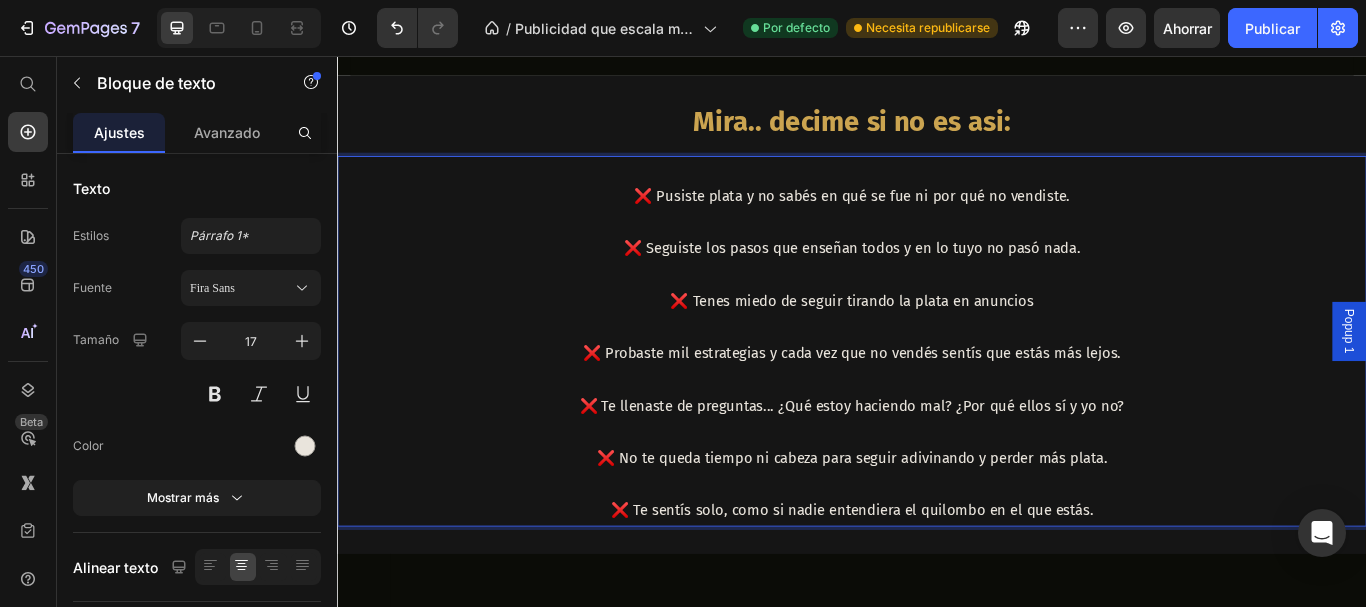 scroll, scrollTop: 800, scrollLeft: 0, axis: vertical 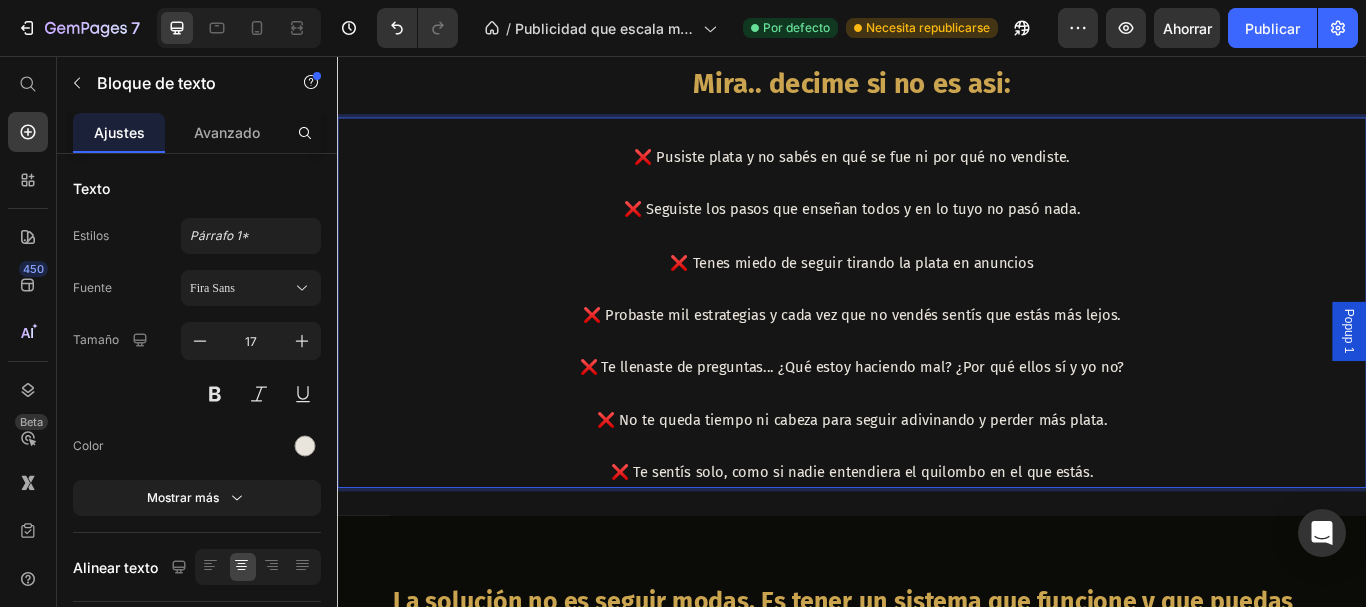 click on "❌ Tenes miedo de seguir tirando la plata en anuncios" at bounding box center (937, 298) 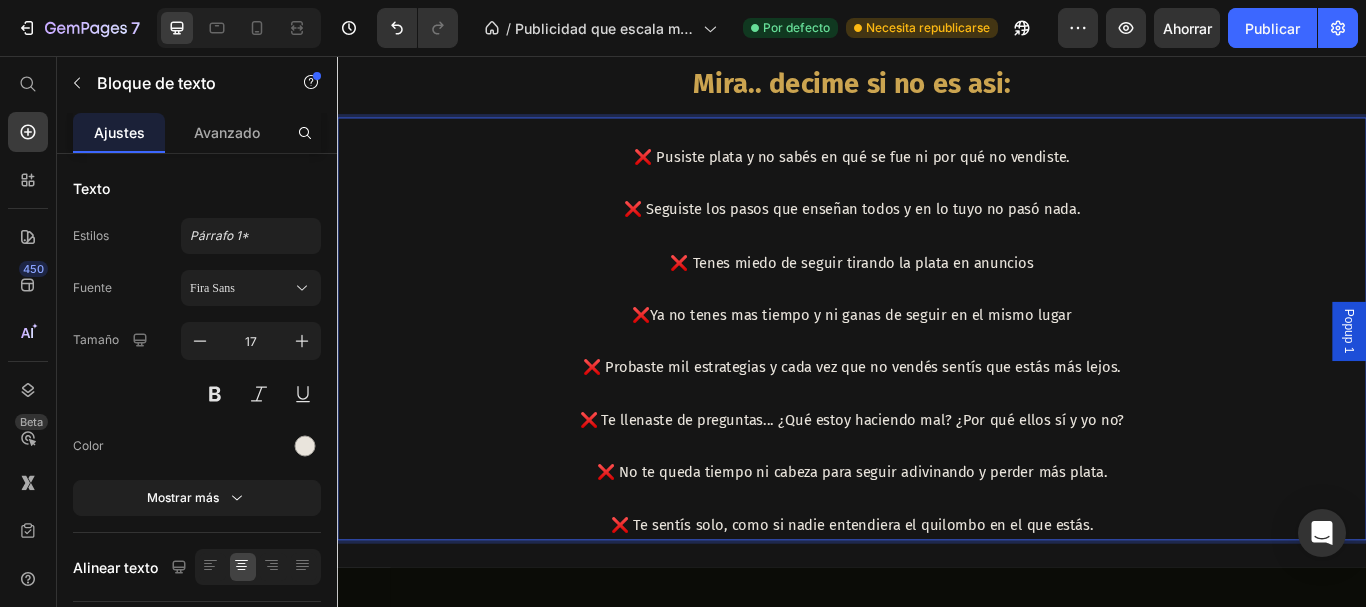 click on "❌Ya no tenes mas tiempo y ni ganas de seguir en el mismo lugar" at bounding box center [937, 359] 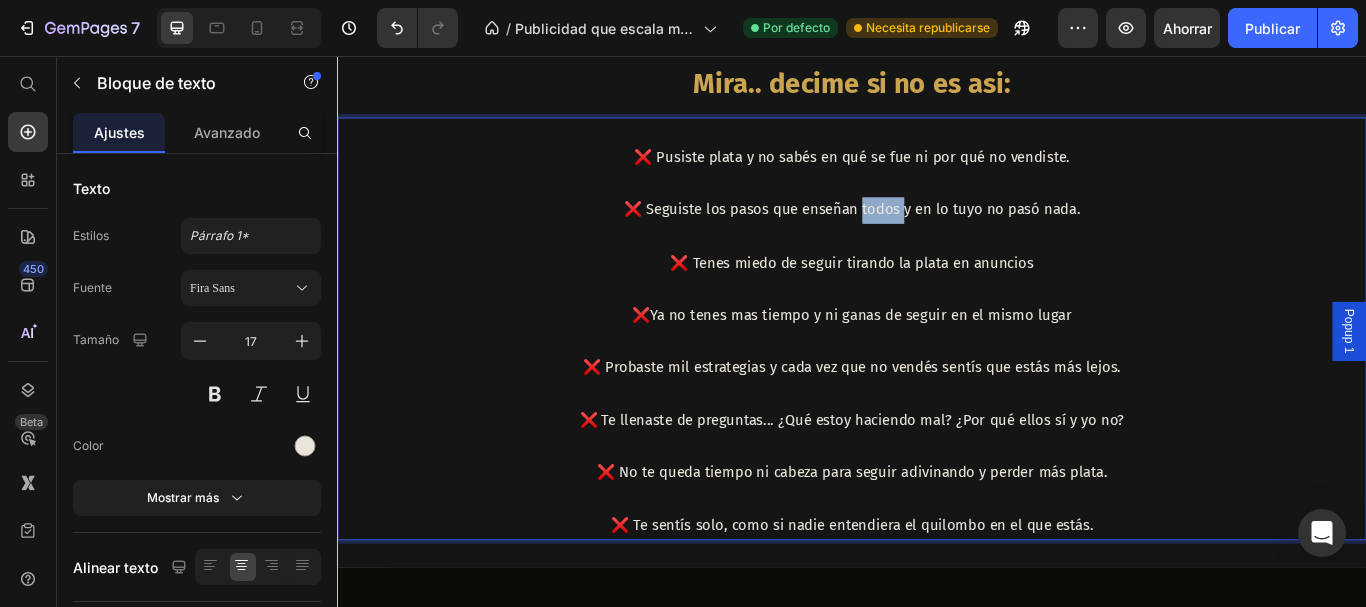 click on "❌ Seguiste los pasos que enseñan todos y en lo tuyo no pasó nada." at bounding box center [937, 236] 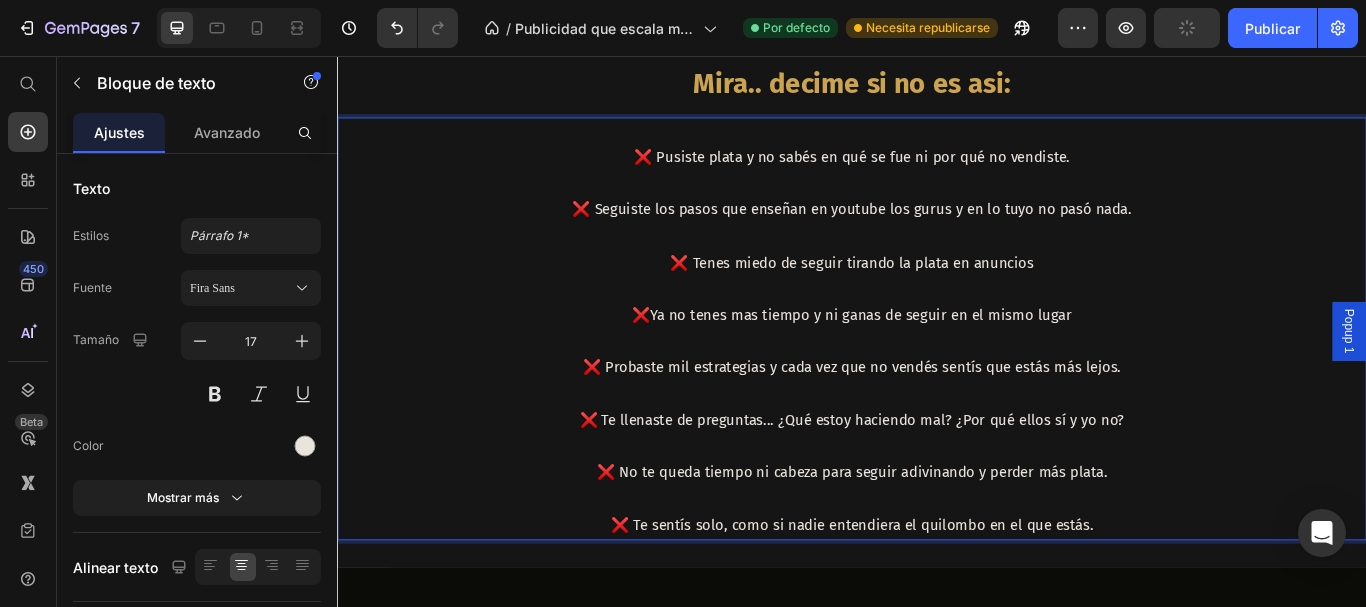click on "❌ Seguiste los pasos que enseñan en youtube los gurus y en lo tuyo no pasó nada." at bounding box center [937, 236] 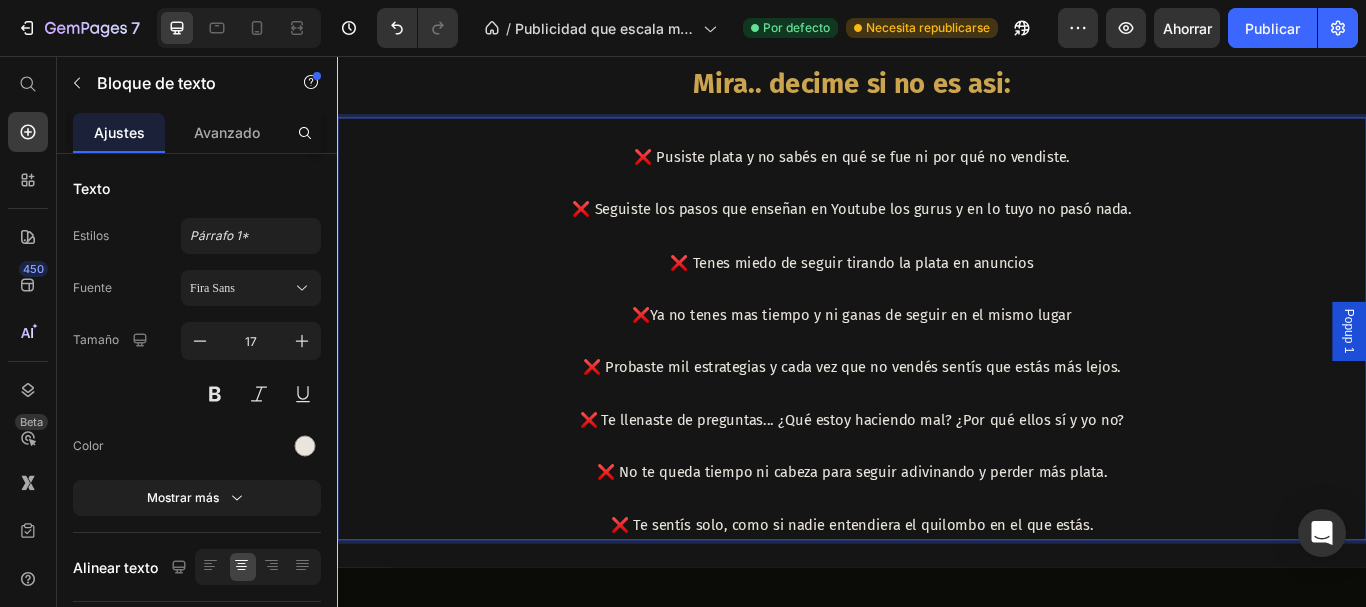 click on "❌ Seguiste los pasos que enseñan en Youtube los gurus y en lo tuyo no pasó nada." at bounding box center (937, 236) 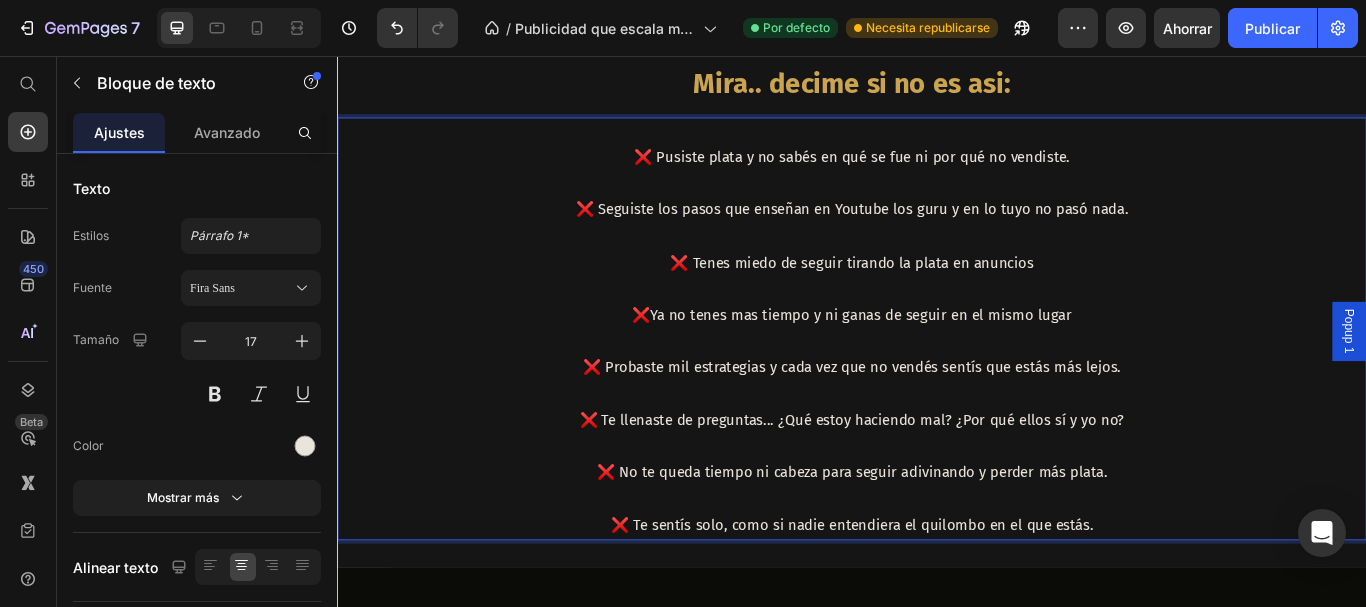 click on "❌ Probaste mil estrategias y cada vez que no vendés sentís que estás más lejos." at bounding box center (937, 420) 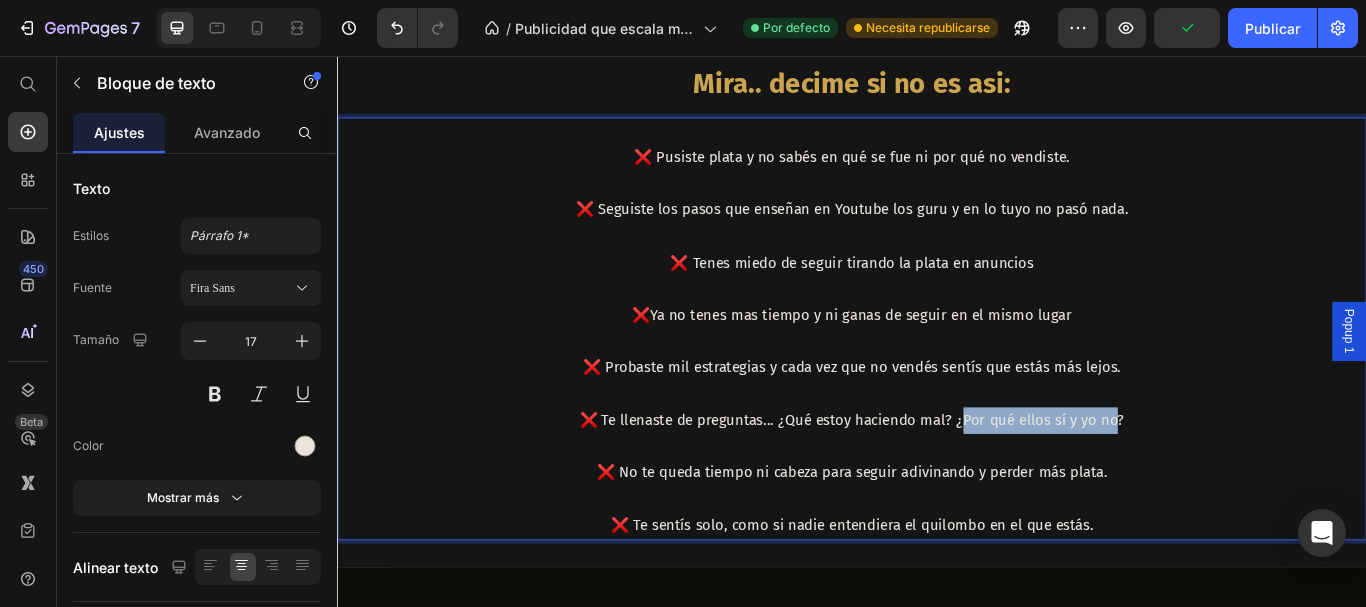 drag, startPoint x: 1062, startPoint y: 476, endPoint x: 1234, endPoint y: 482, distance: 172.10461 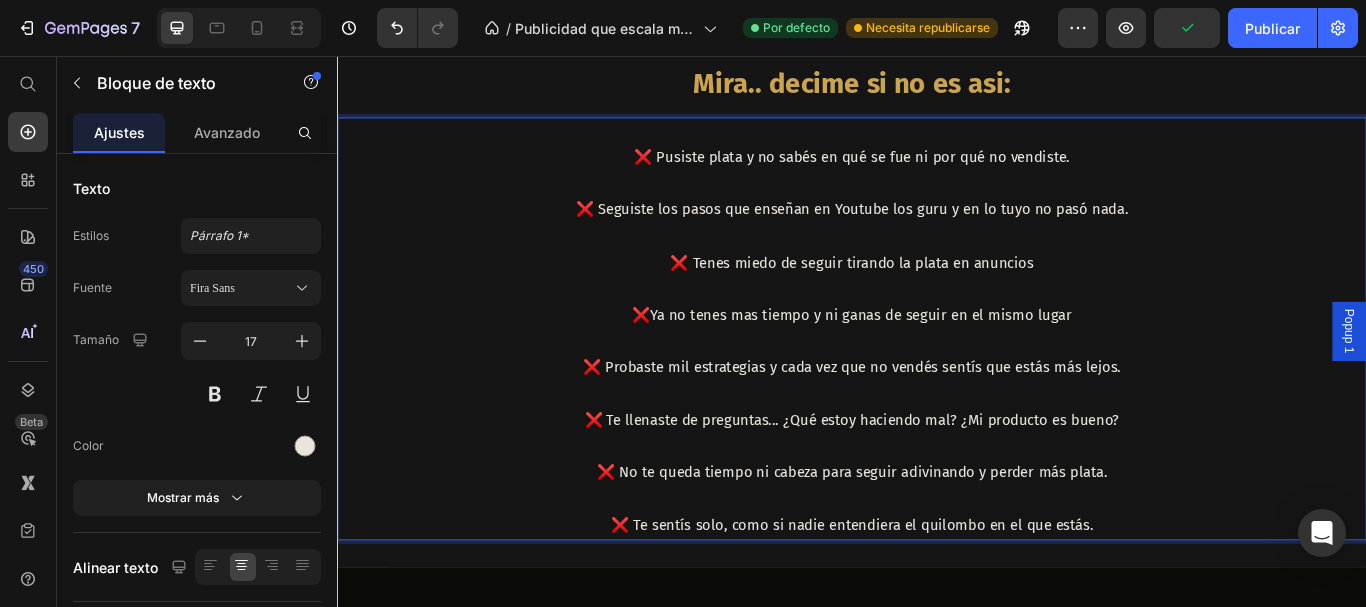 click on "❌ No te queda tiempo ni cabeza para seguir adivinando y perder más plata." at bounding box center [937, 542] 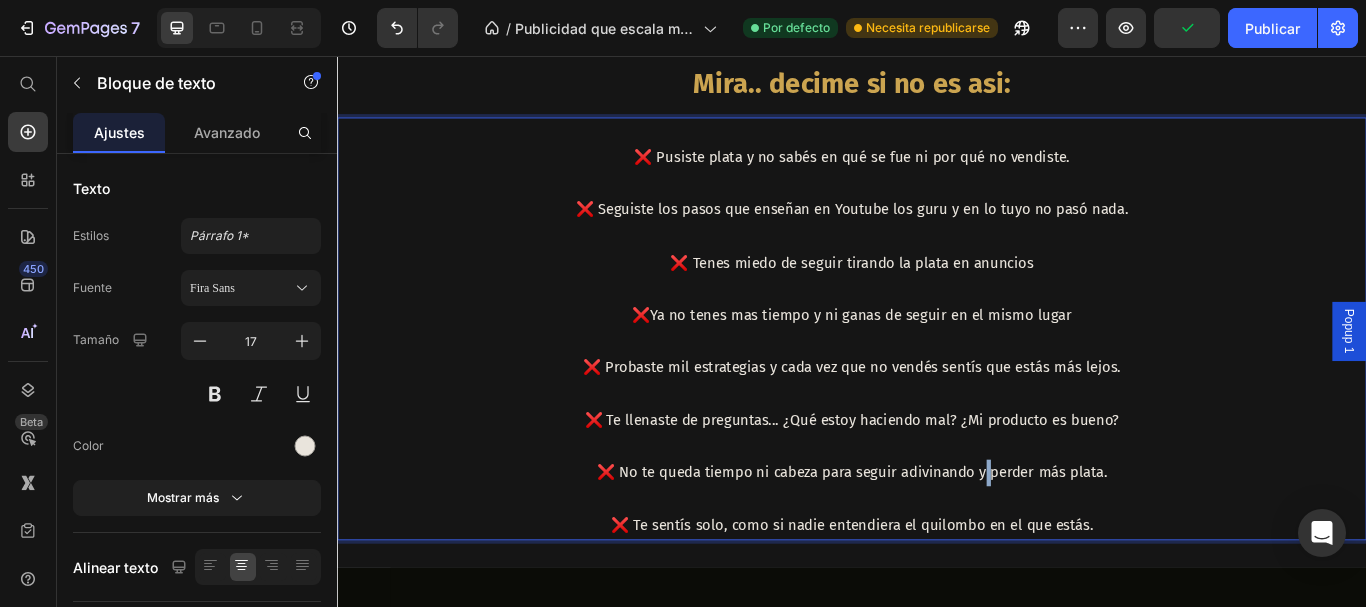 click on "❌ No te queda tiempo ni cabeza para seguir adivinando y perder más plata." at bounding box center (937, 542) 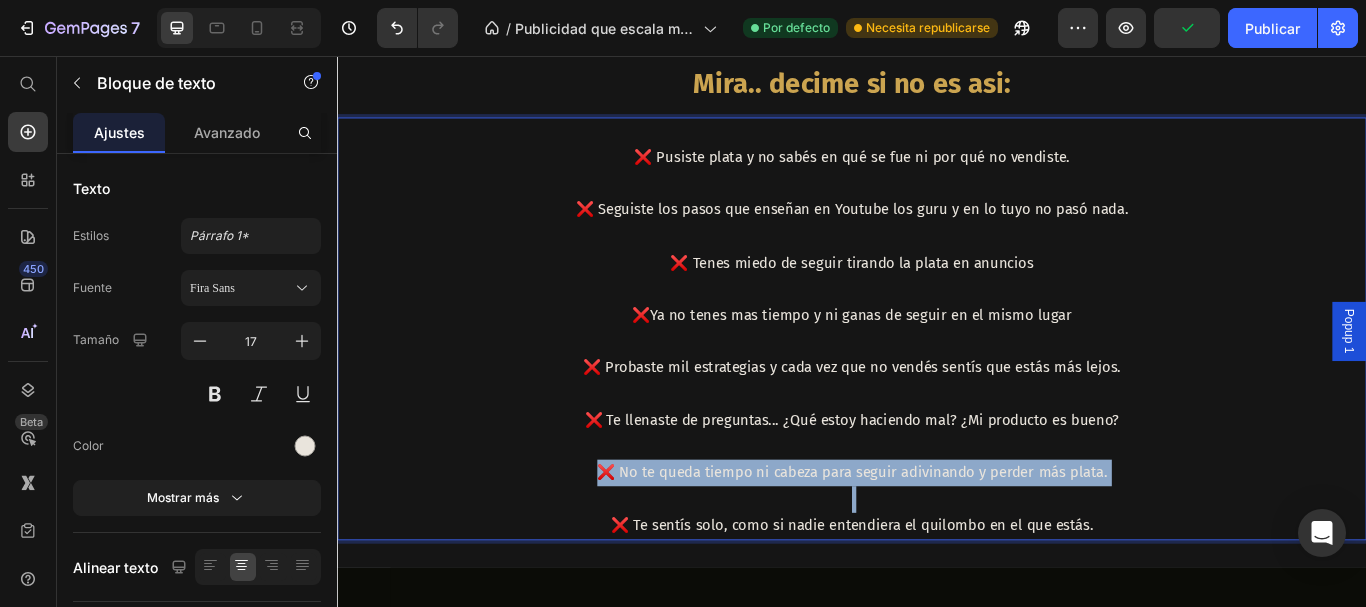 click on "❌ No te queda tiempo ni cabeza para seguir adivinando y perder más plata." at bounding box center (937, 542) 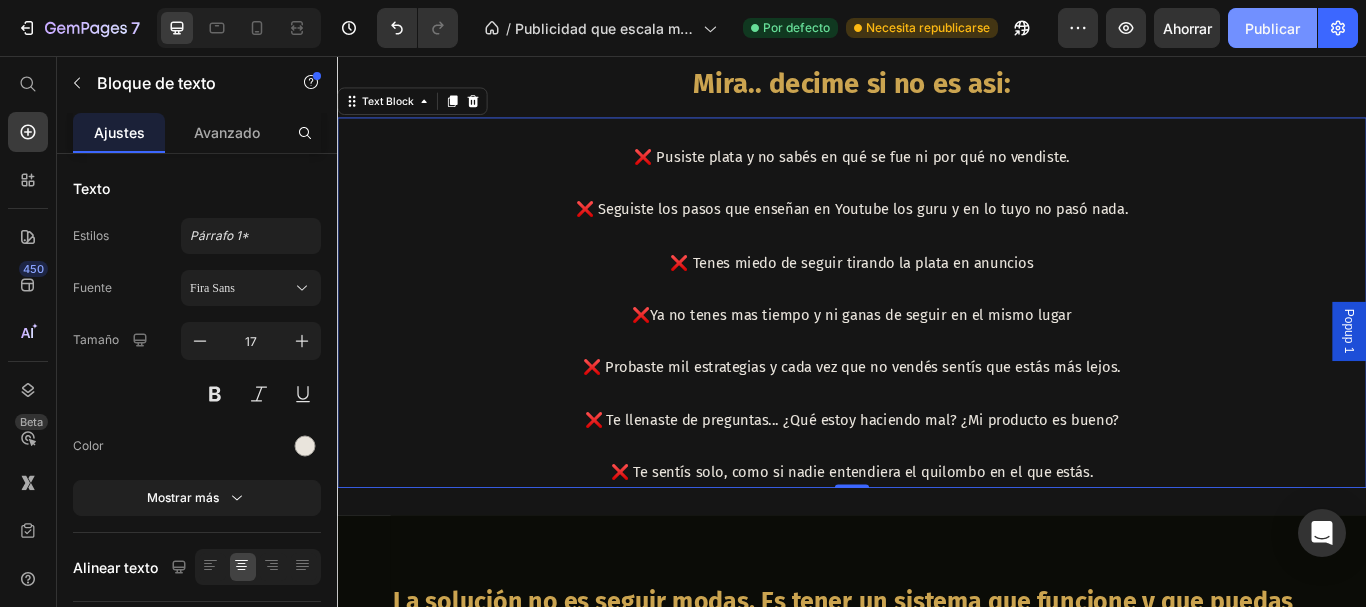 click on "Publicar" 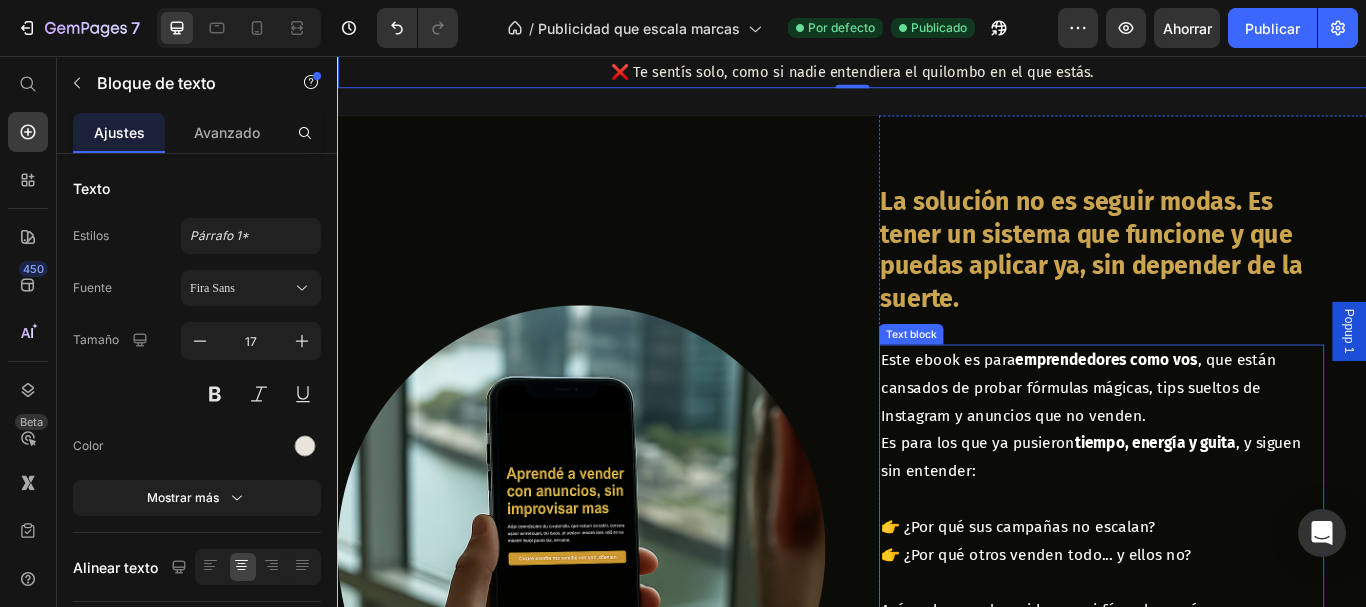 scroll, scrollTop: 1300, scrollLeft: 0, axis: vertical 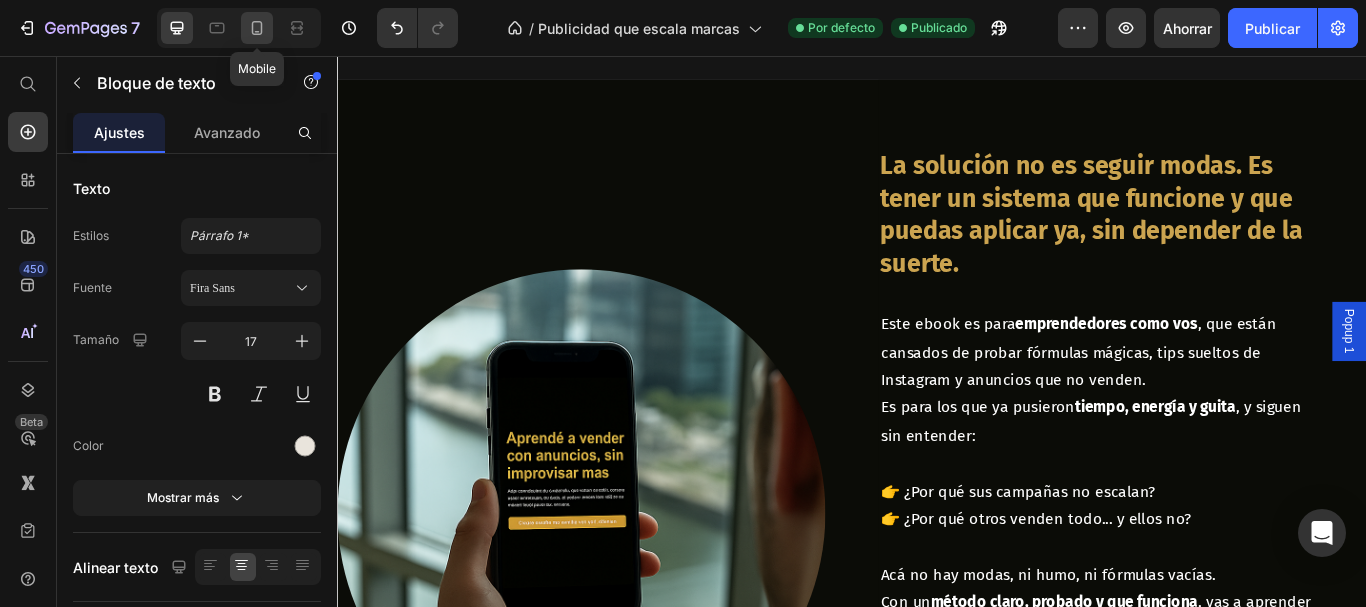 click 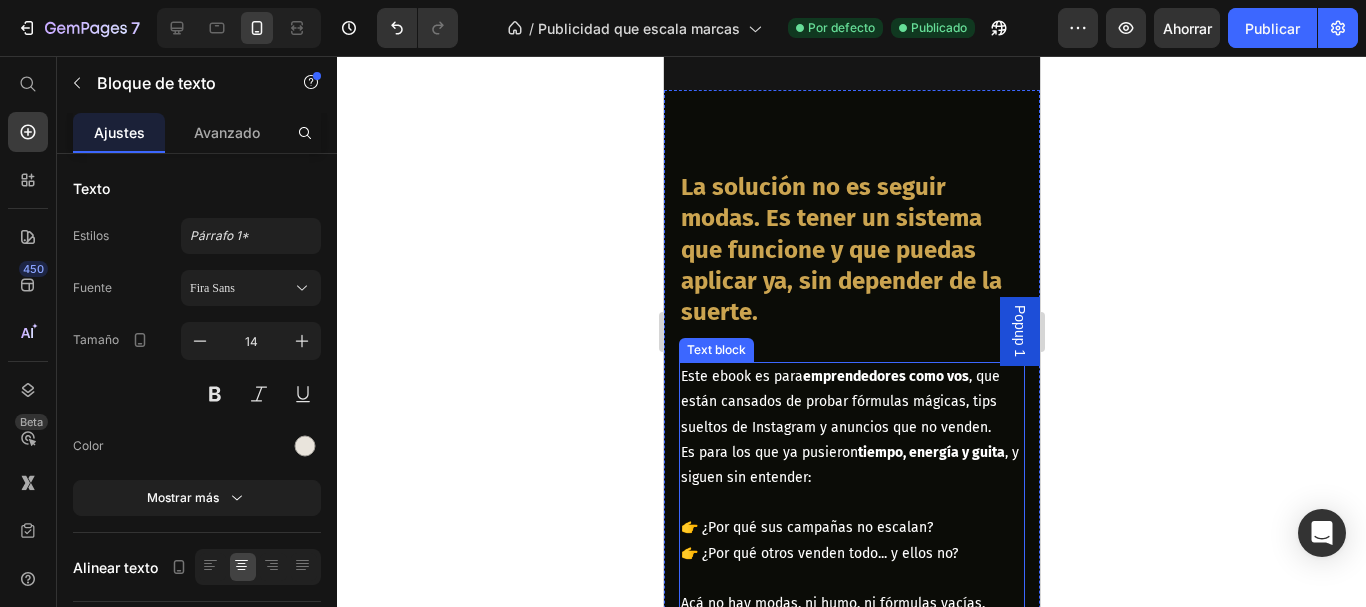scroll, scrollTop: 1694, scrollLeft: 0, axis: vertical 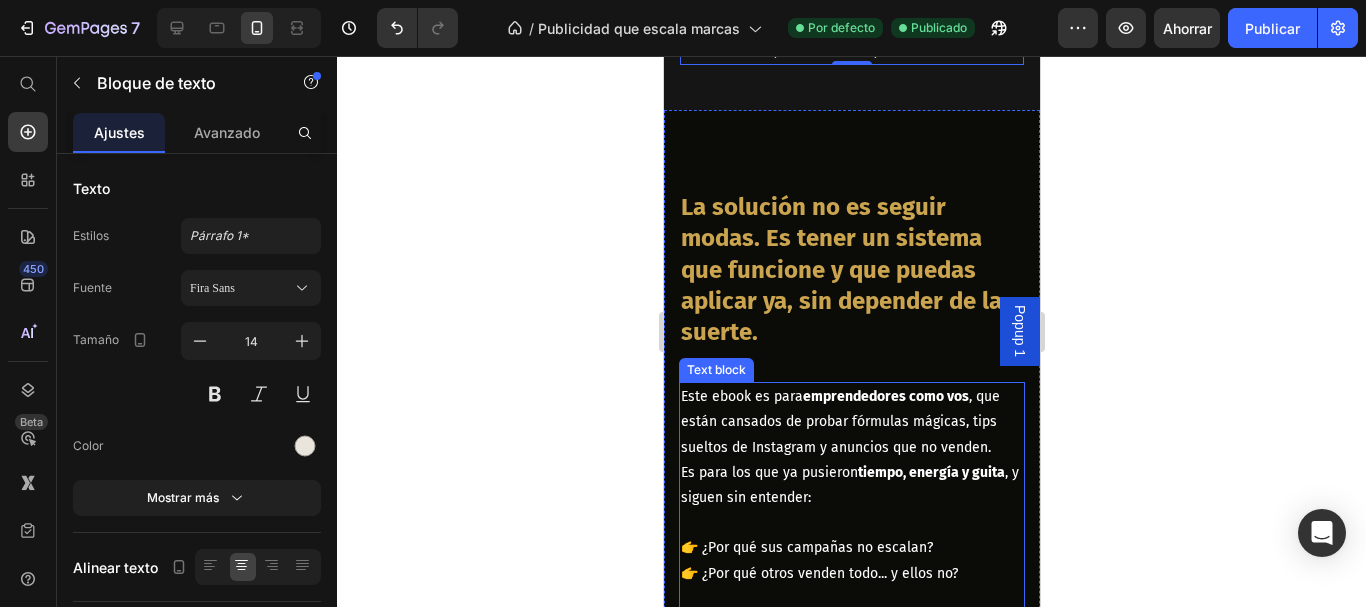 click on "Es para los que ya pusieron tiempo, energía y guita , y siguen sin entender:" at bounding box center (851, 485) 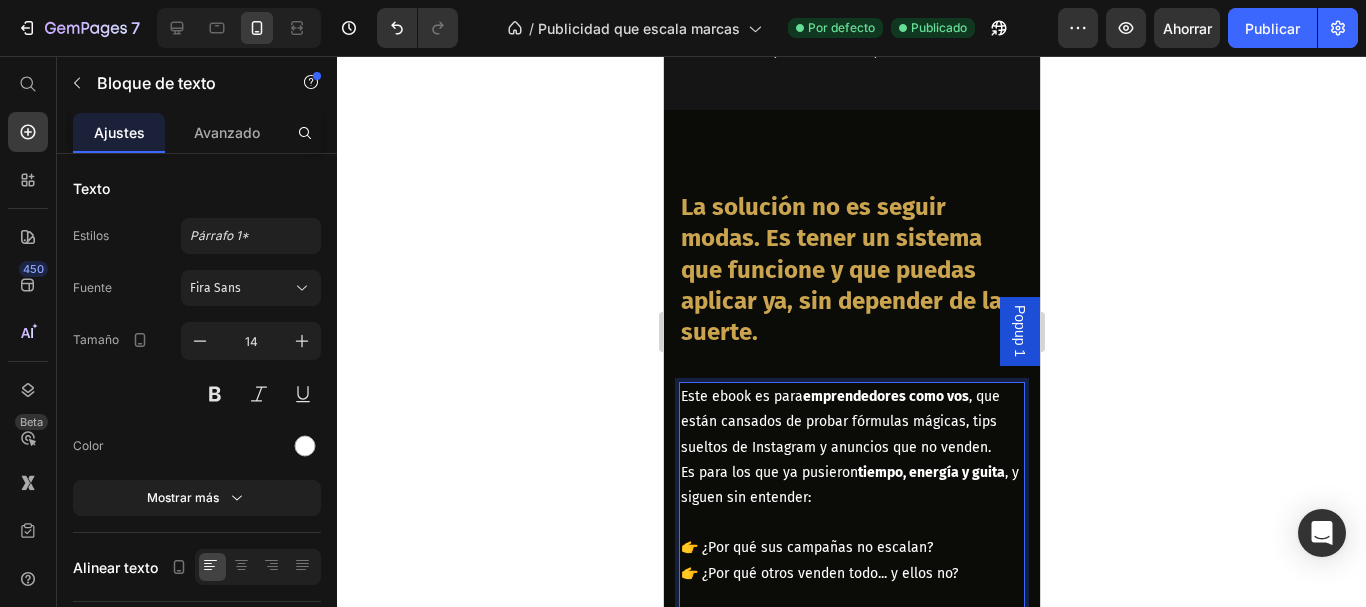 click on "Es para los que ya pusieron tiempo, energía y guita , y siguen sin entender:" at bounding box center [851, 485] 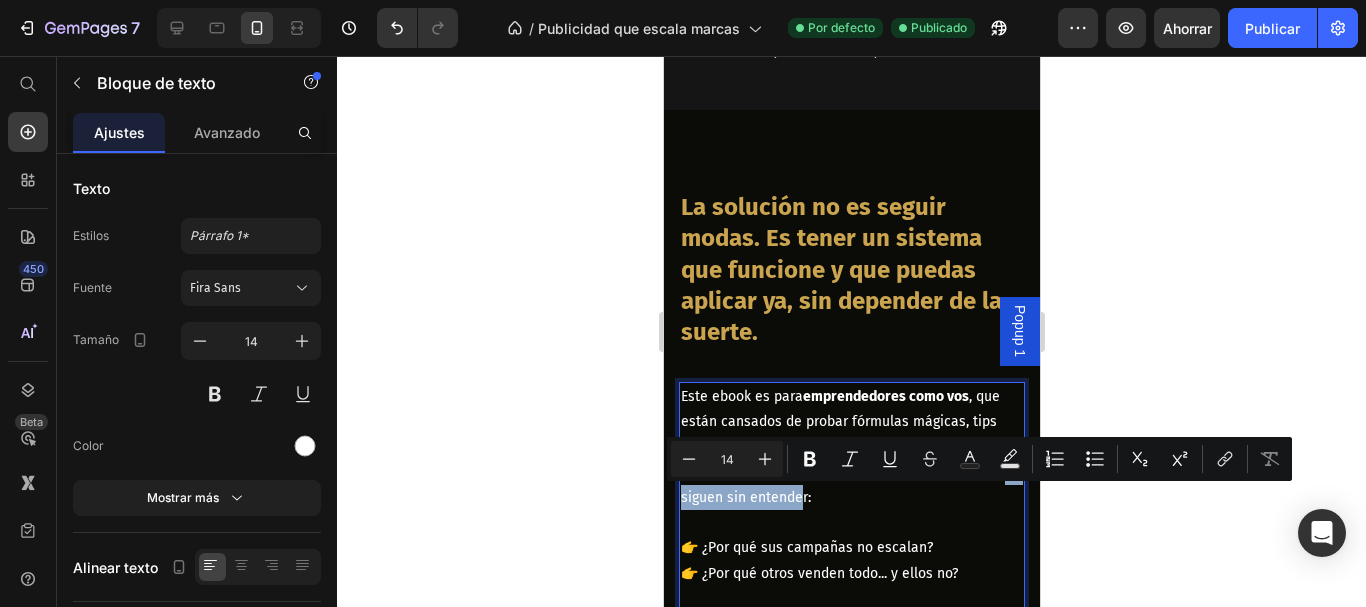 drag, startPoint x: 712, startPoint y: 501, endPoint x: 851, endPoint y: 501, distance: 139 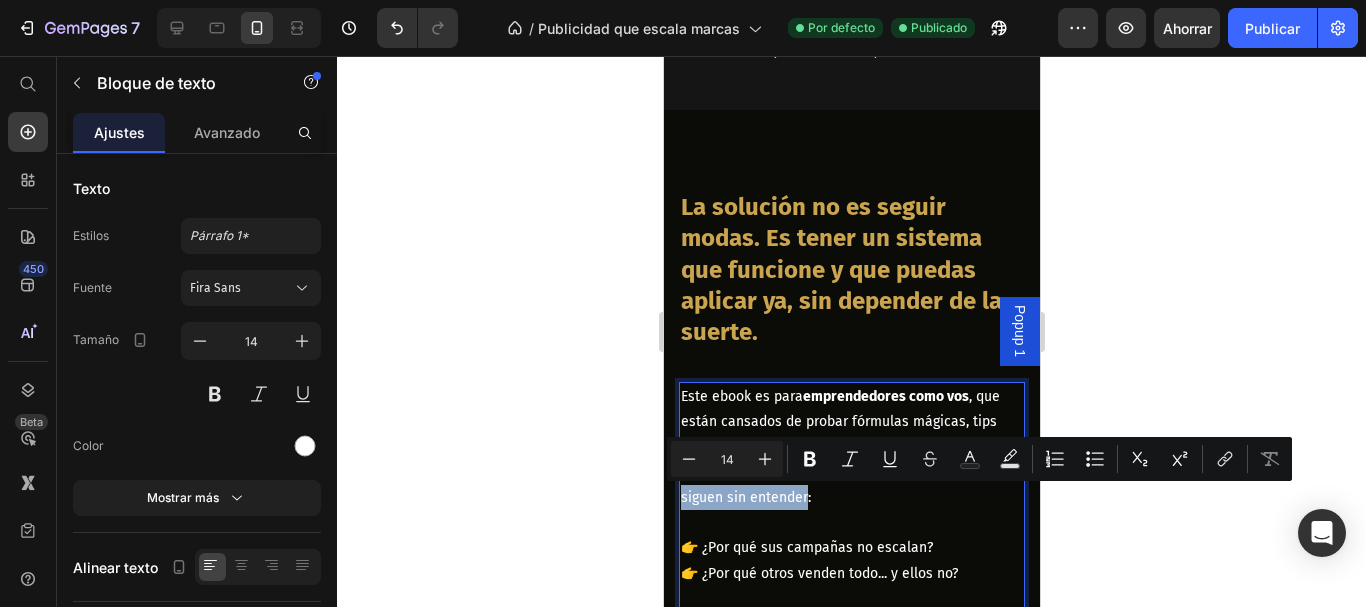 drag, startPoint x: 731, startPoint y: 502, endPoint x: 857, endPoint y: 509, distance: 126.1943 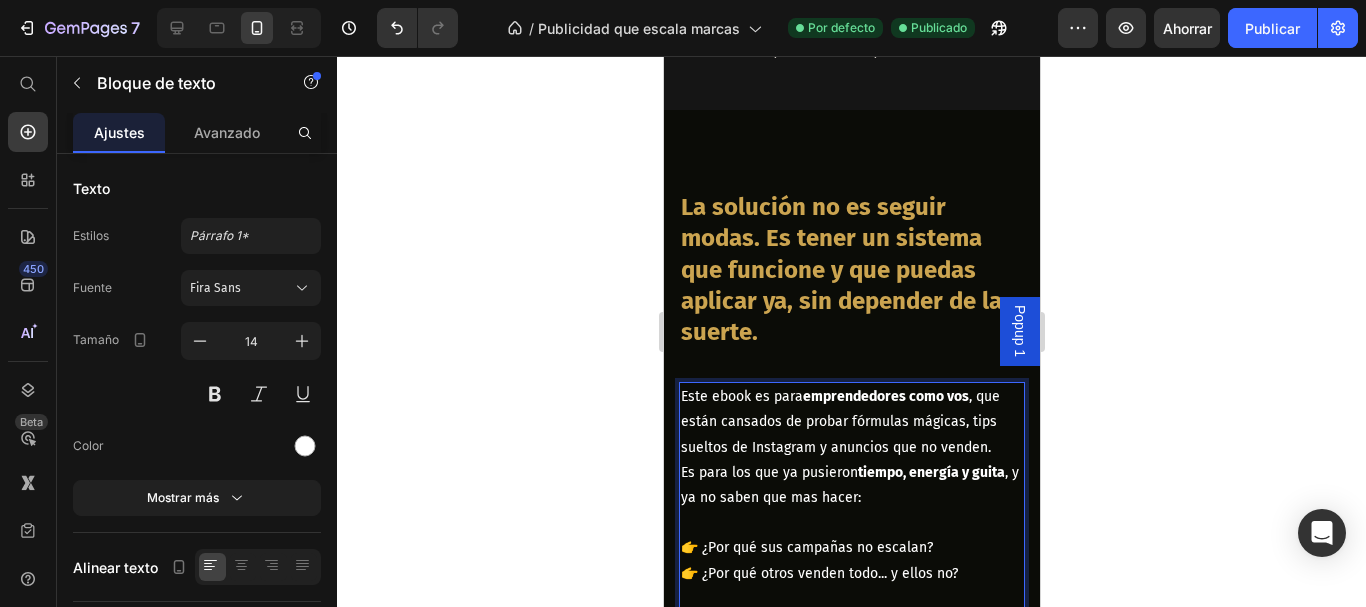 click 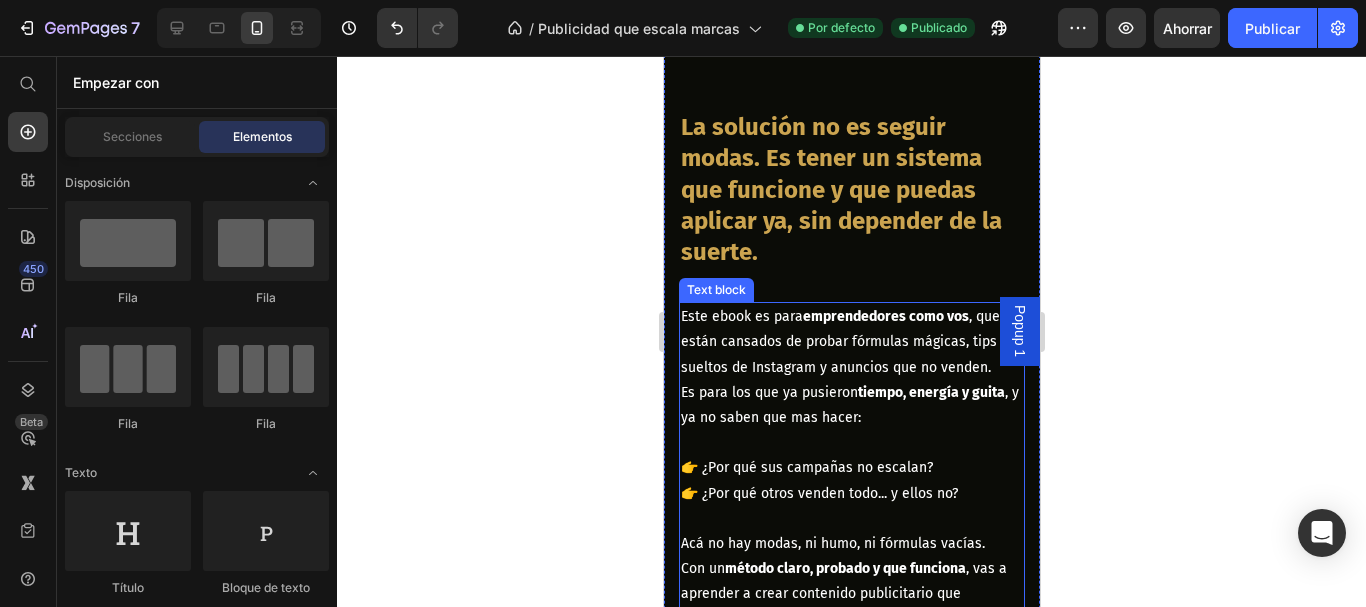 scroll, scrollTop: 1794, scrollLeft: 0, axis: vertical 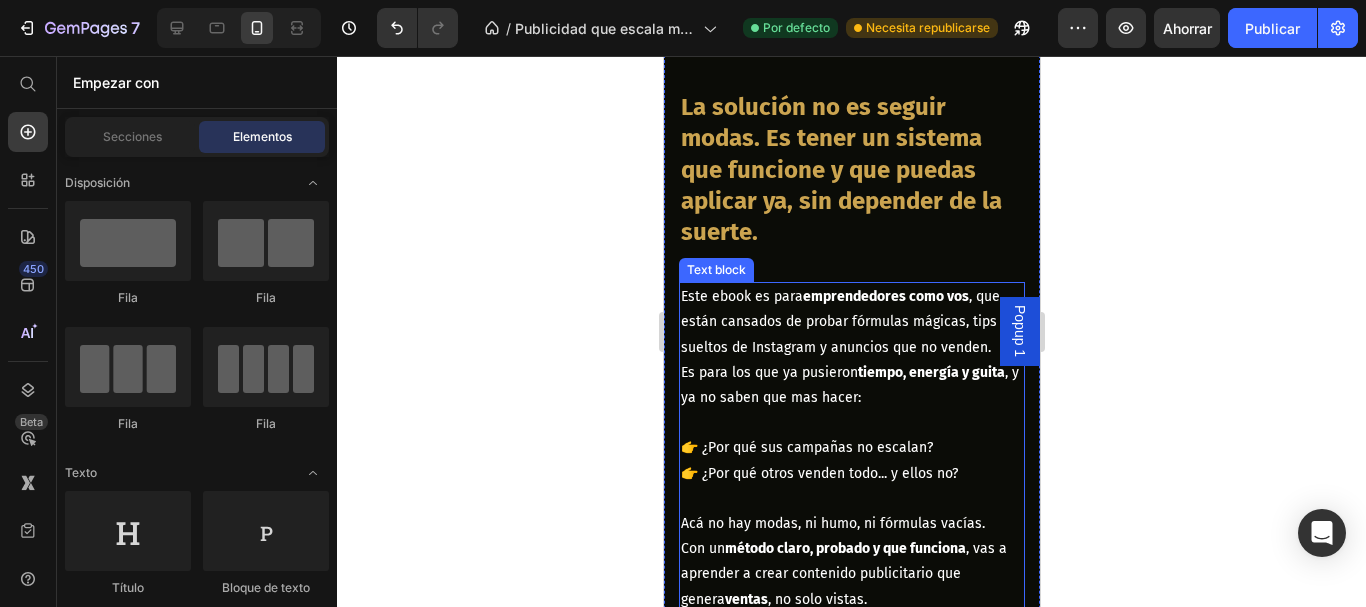 click on "👉 ¿Por qué sus campañas no escalan? 👉 ¿Por qué otros venden todo... y ellos no?" at bounding box center [851, 460] 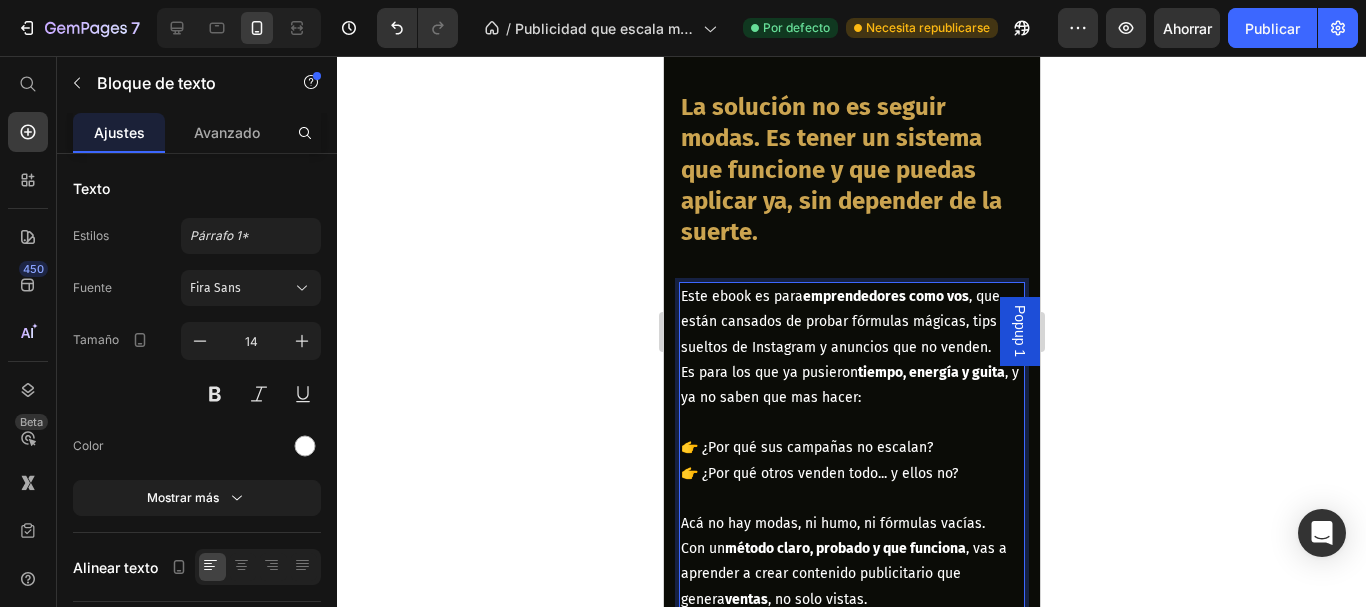 click on "👉 ¿Por qué sus campañas no escalan? 👉 ¿Por qué otros venden todo... y ellos no?" at bounding box center [851, 460] 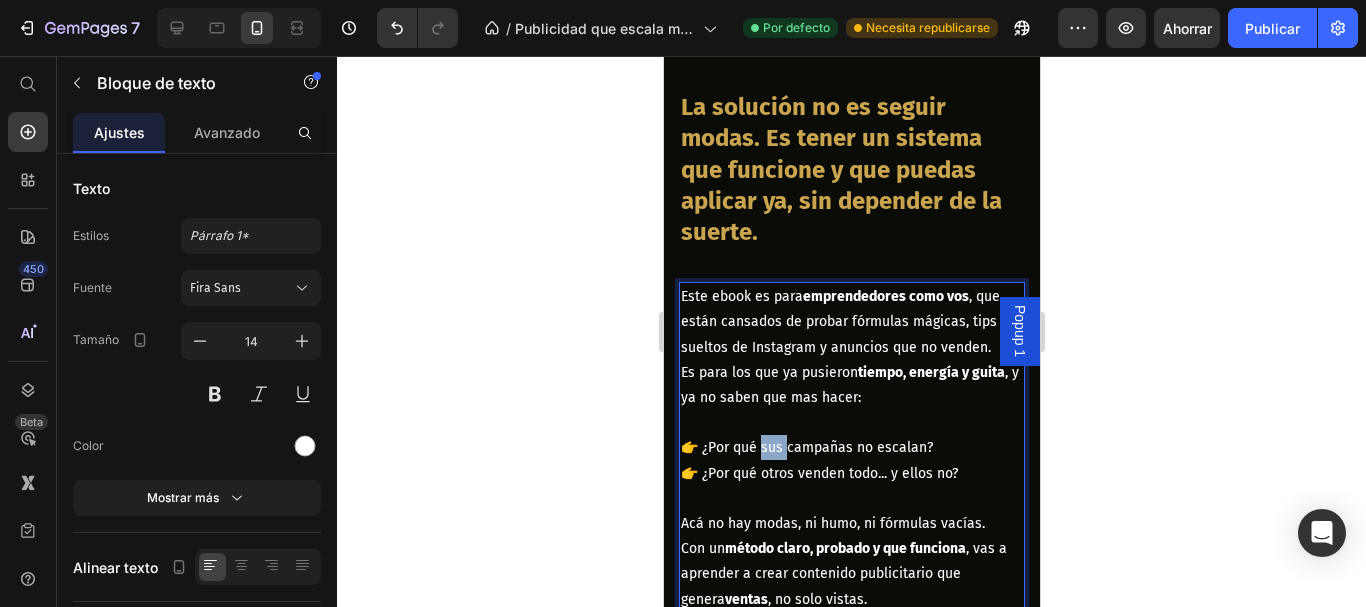 click on "👉 ¿Por qué sus campañas no escalan? 👉 ¿Por qué otros venden todo... y ellos no?" at bounding box center (851, 460) 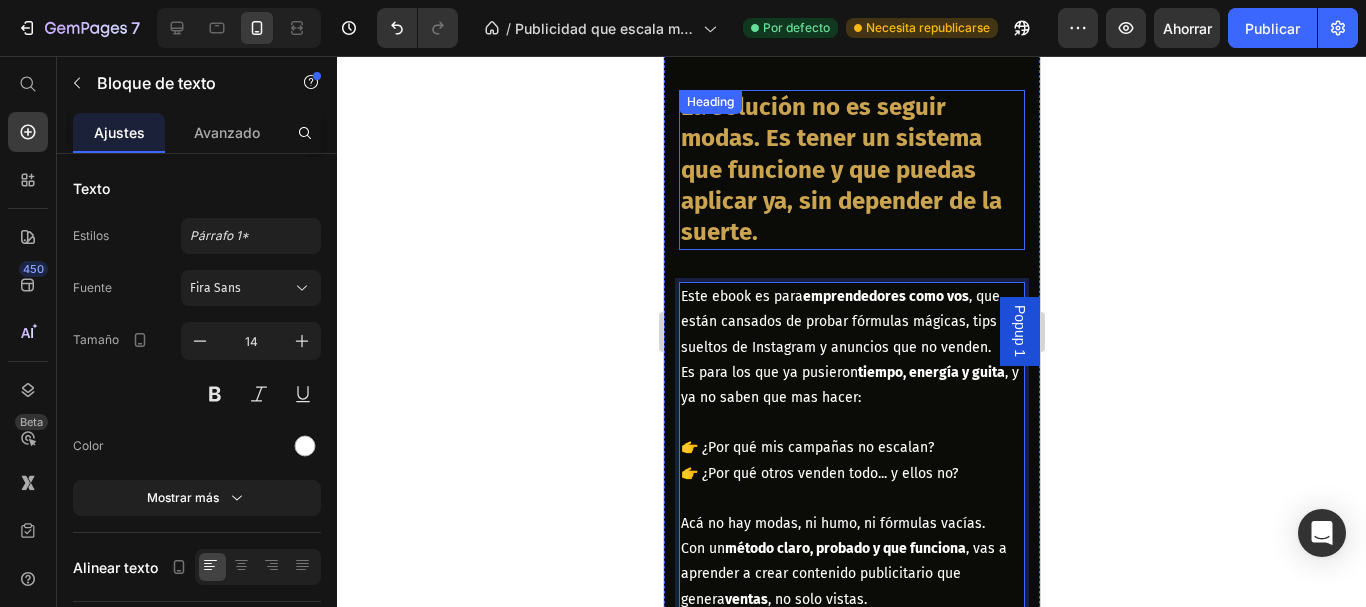 click on "La solución no es seguir modas. Es tener un sistema que funcione y que puedas aplicar ya, sin depender de la suerte." at bounding box center [851, 170] 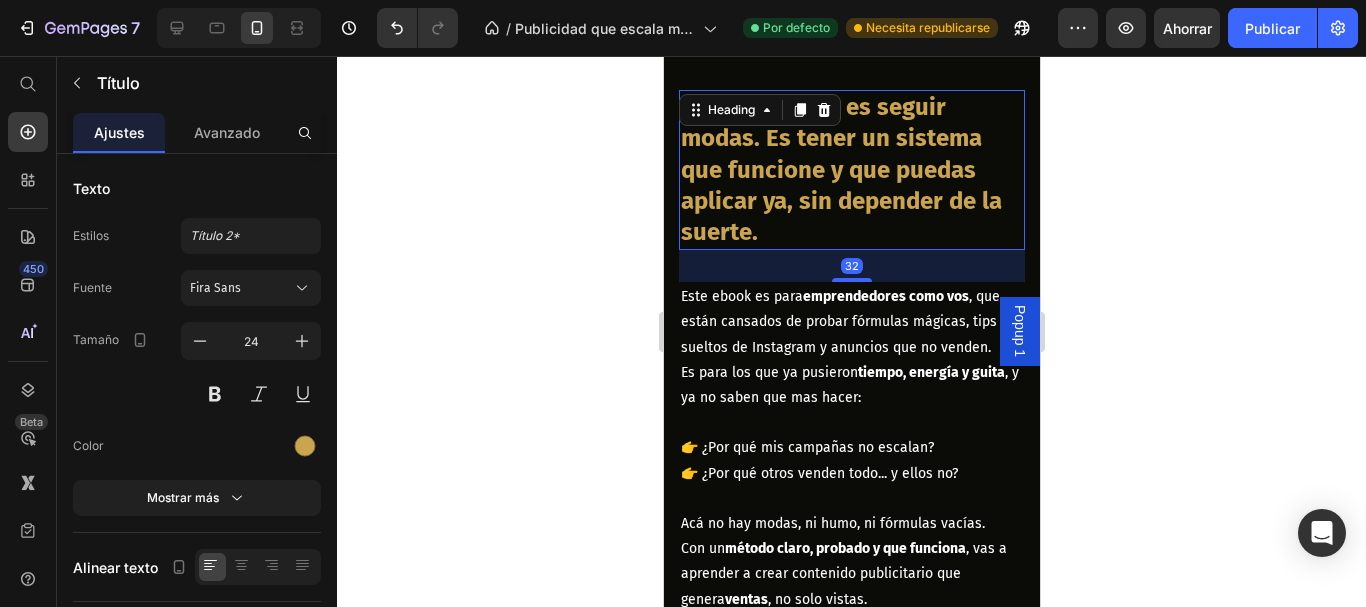 click on "La solución no es seguir modas. Es tener un sistema que funcione y que puedas aplicar ya, sin depender de la suerte." at bounding box center [851, 170] 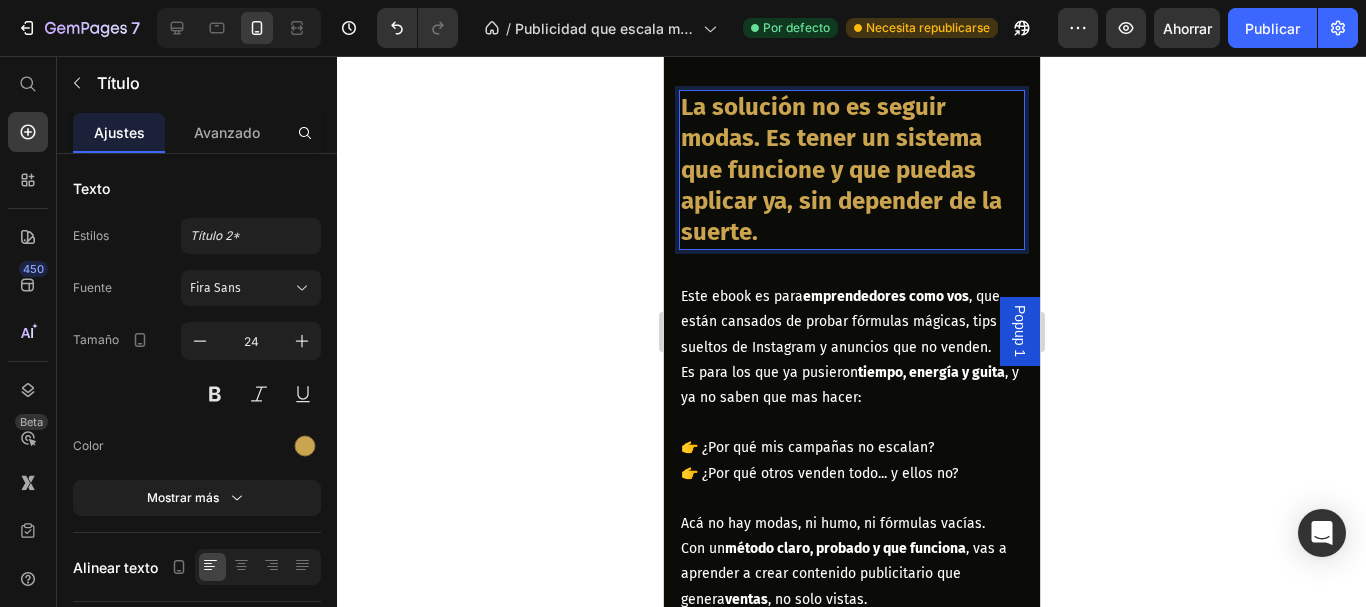 click on "La solución no es seguir modas. Es tener un sistema que funcione y que puedas aplicar ya, sin depender de la suerte." at bounding box center (851, 170) 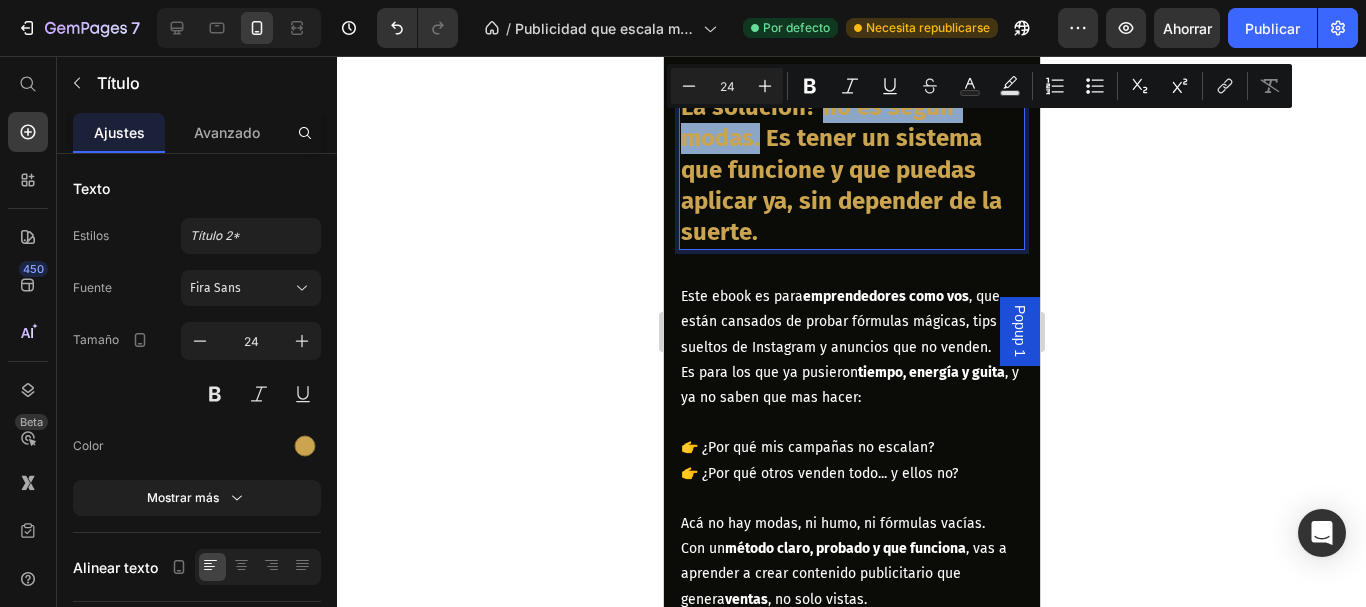 drag, startPoint x: 822, startPoint y: 105, endPoint x: 757, endPoint y: 138, distance: 72.89719 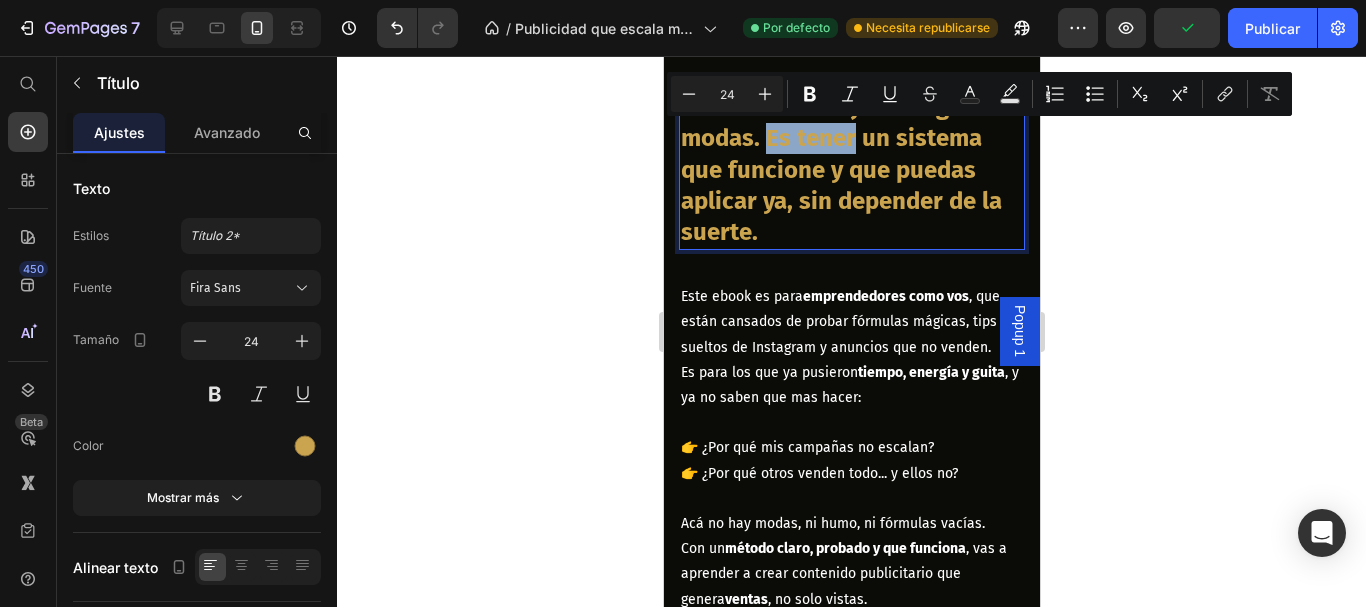 drag, startPoint x: 766, startPoint y: 142, endPoint x: 853, endPoint y: 146, distance: 87.0919 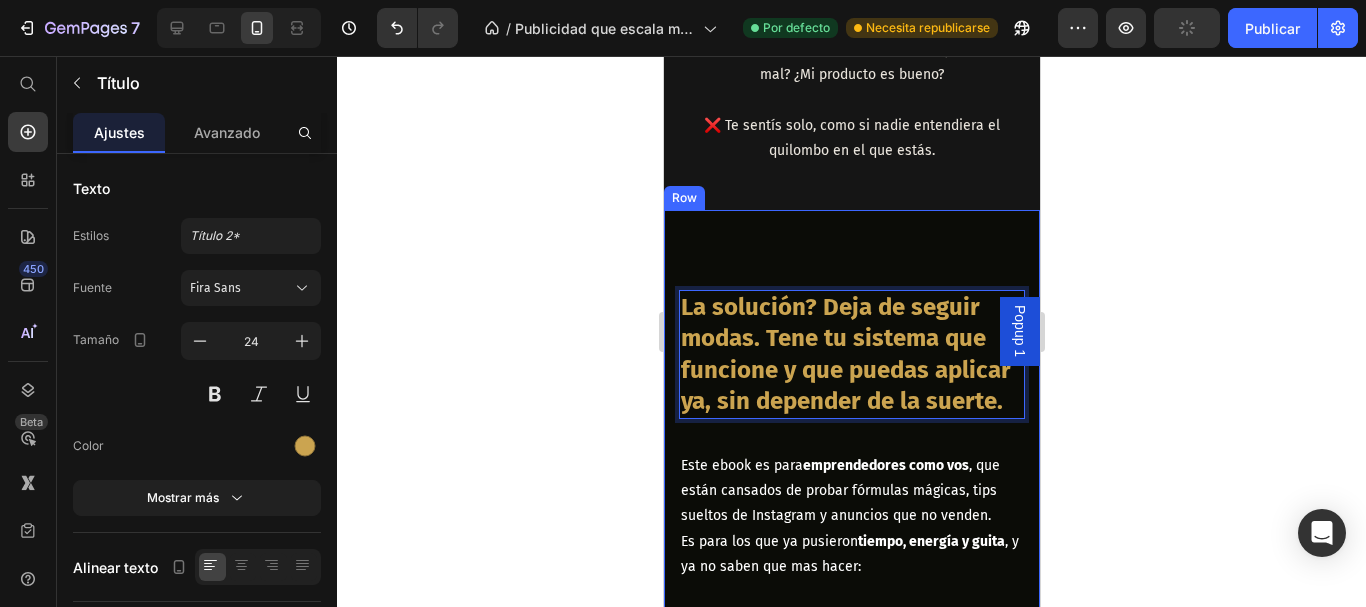 scroll, scrollTop: 1694, scrollLeft: 0, axis: vertical 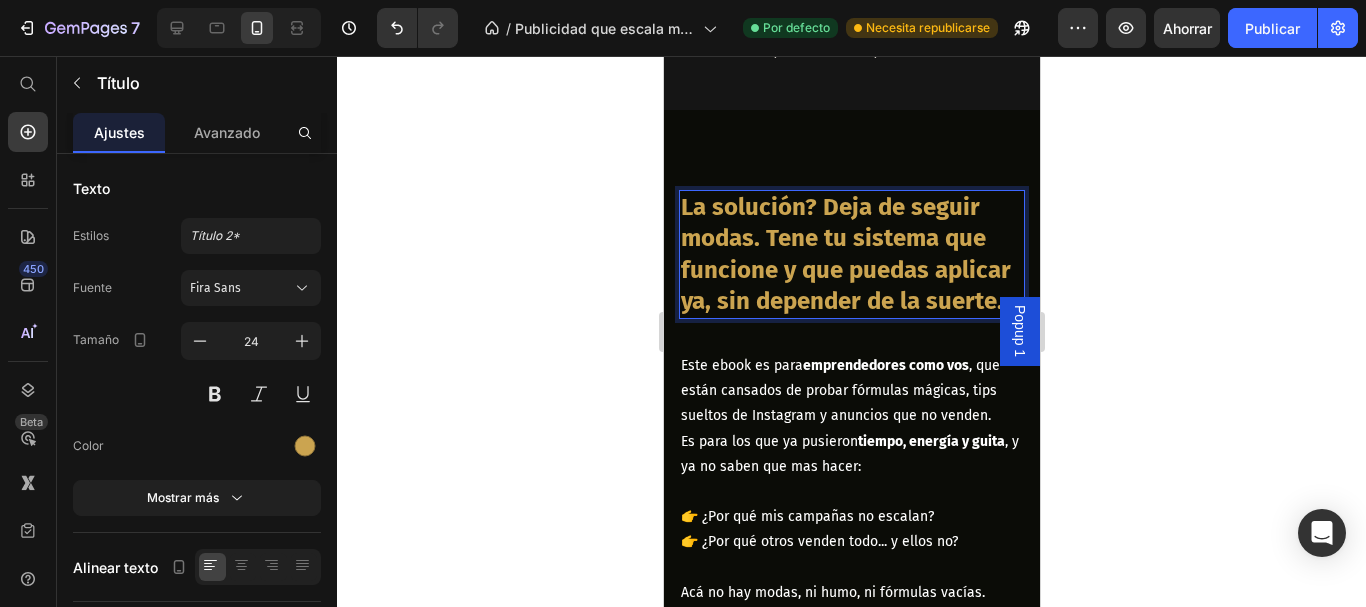 click on "La solución? Deja de seguir modas. Tene tu sistema que funcione y que puedas aplicar ya, sin depender de la suerte." at bounding box center (851, 254) 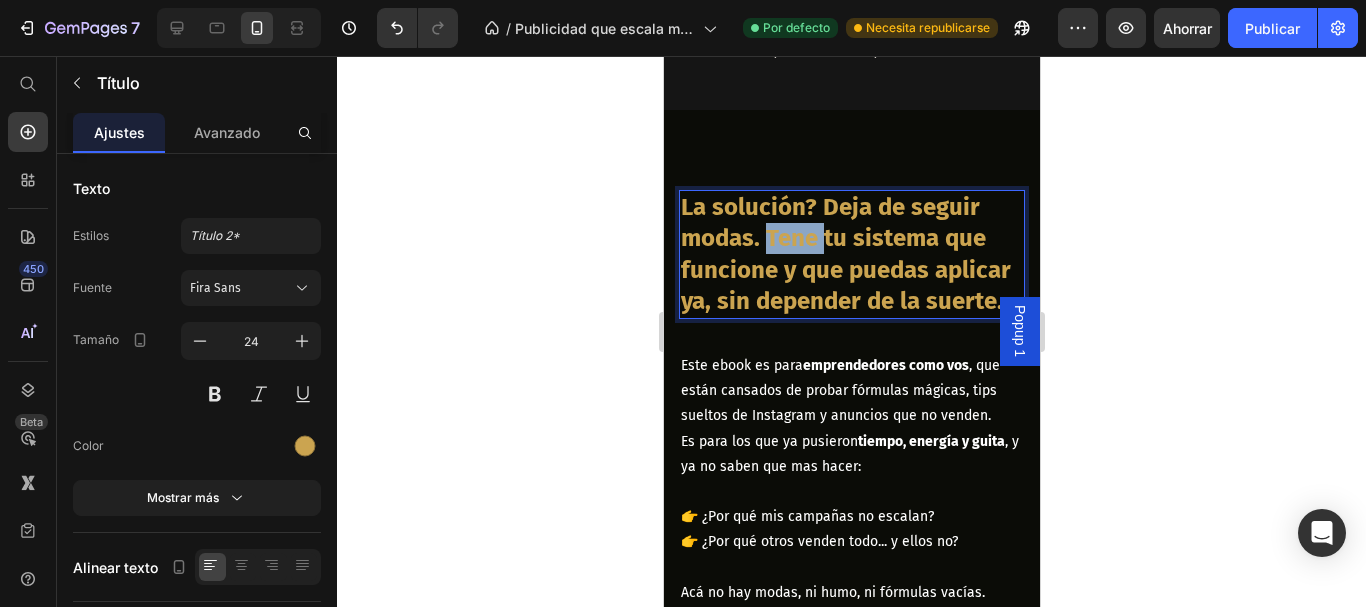click on "La solución? Deja de seguir modas. Tene tu sistema que funcione y que puedas aplicar ya, sin depender de la suerte." at bounding box center [851, 254] 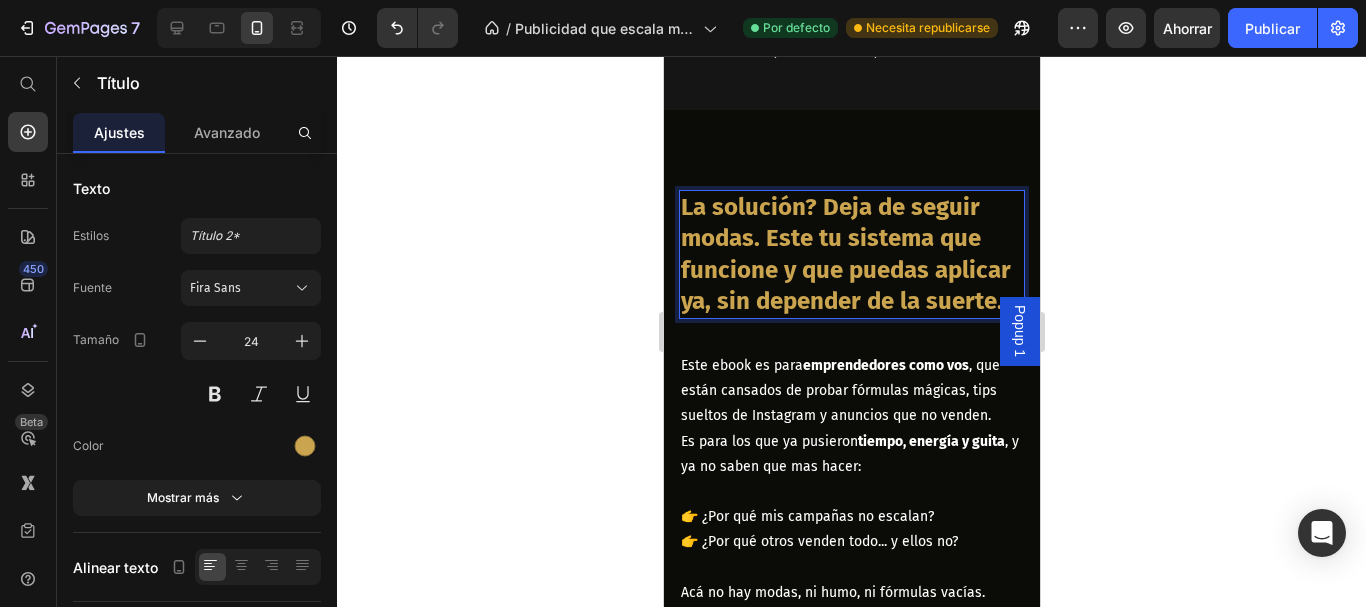 click on "La solución? Deja de seguir modas. Este tu sistema que funcione y que puedas aplicar ya, sin depender de la suerte." at bounding box center [851, 254] 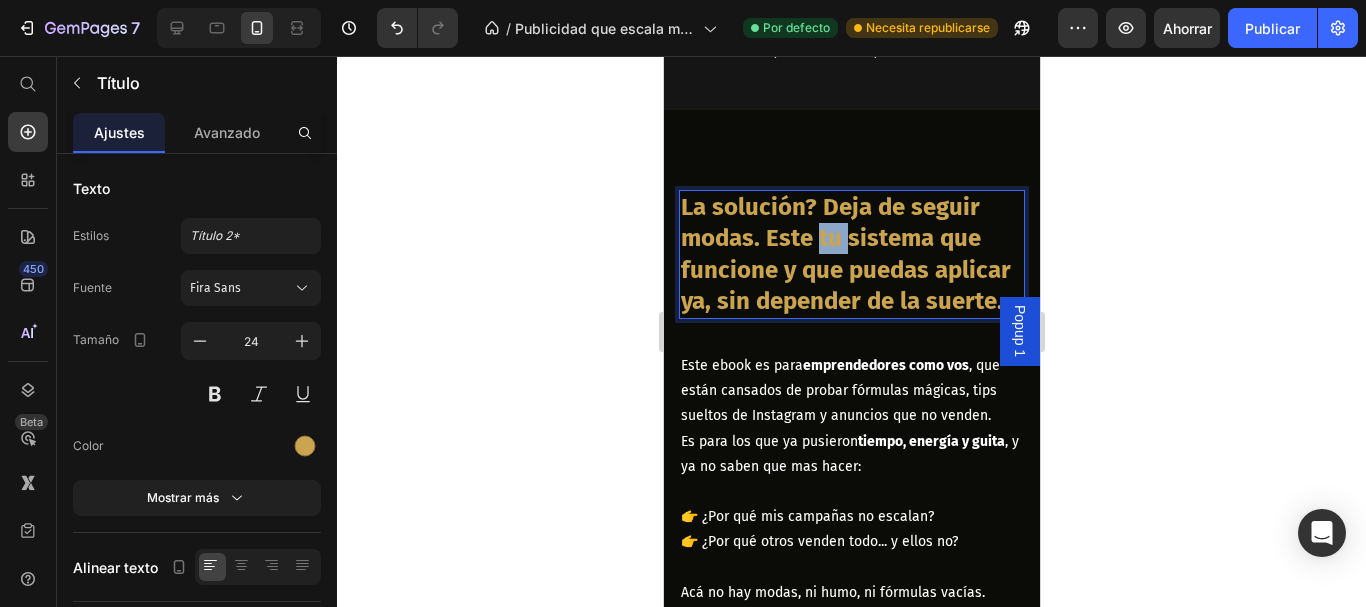click on "La solución? Deja de seguir modas. Este tu sistema que funcione y que puedas aplicar ya, sin depender de la suerte." at bounding box center (851, 254) 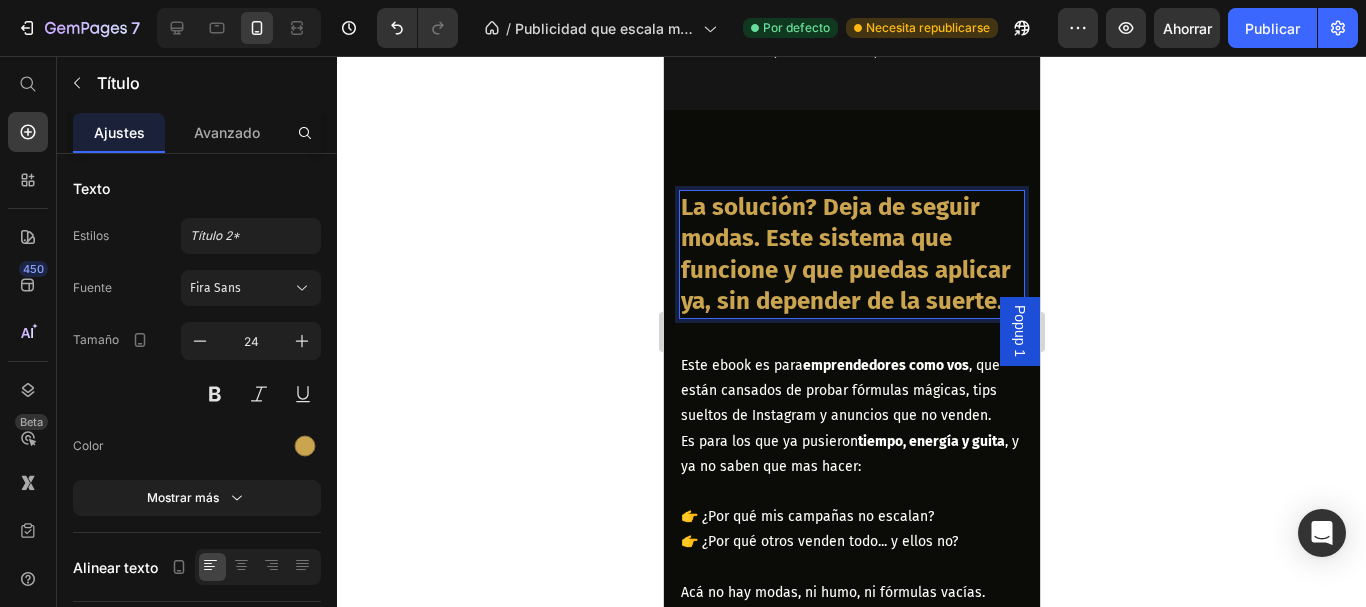 click 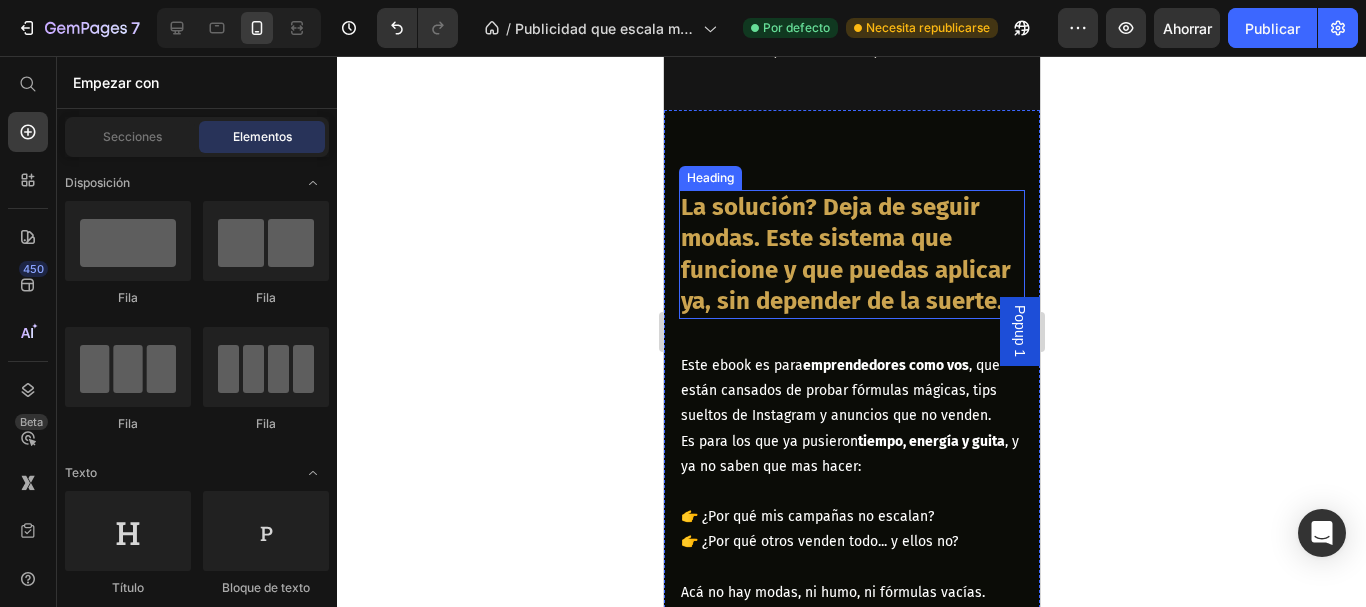 click on "La solución? Deja de seguir modas. Este sistema que funcione y que puedas aplicar ya, sin depender de la suerte." at bounding box center (851, 254) 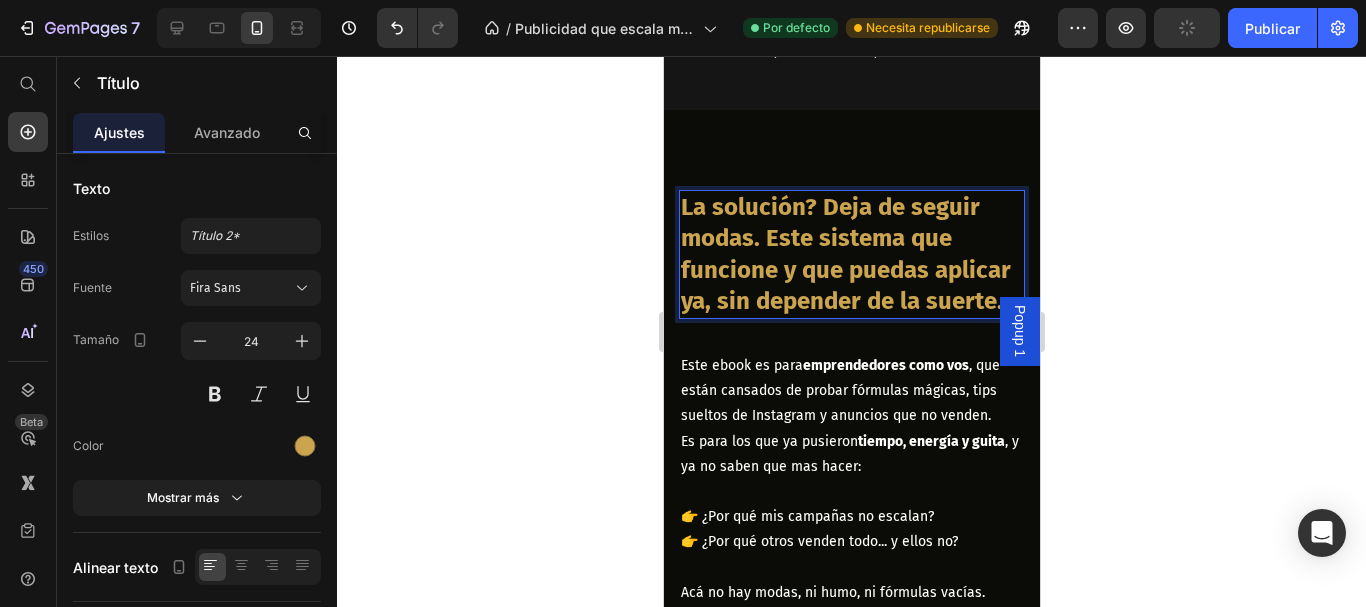 click on "La solución? Deja de seguir modas. Este sistema que funcione y que puedas aplicar ya, sin depender de la suerte." at bounding box center (851, 254) 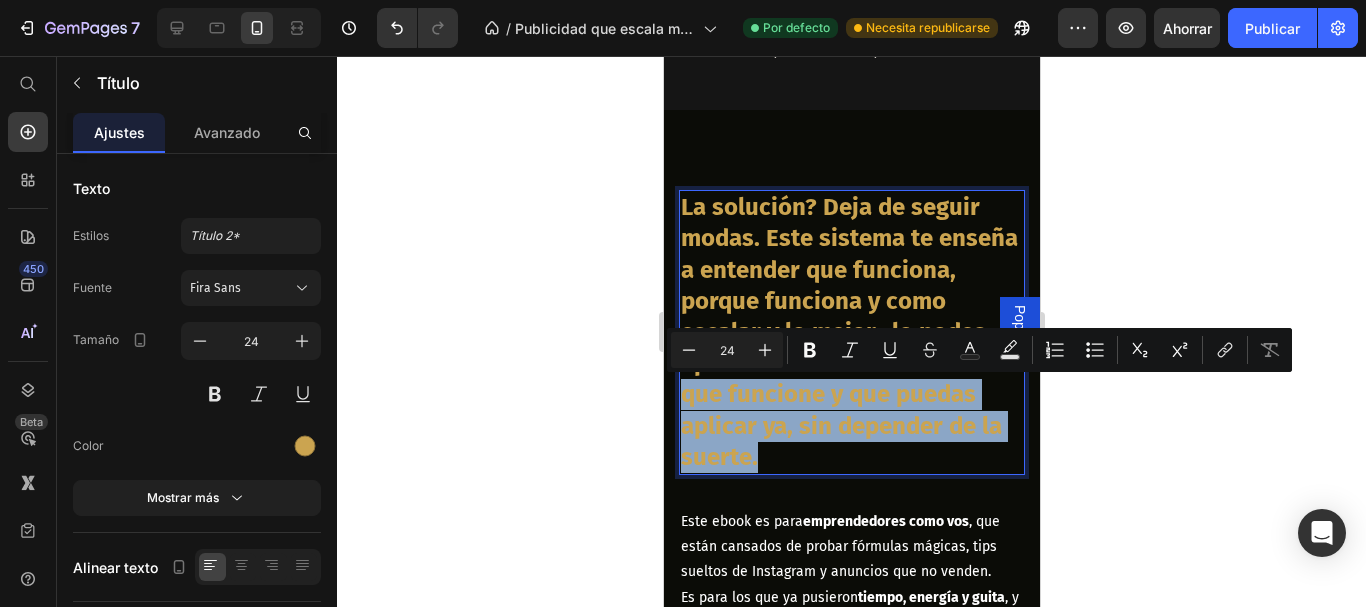 drag, startPoint x: 824, startPoint y: 457, endPoint x: 679, endPoint y: 396, distance: 157.30861 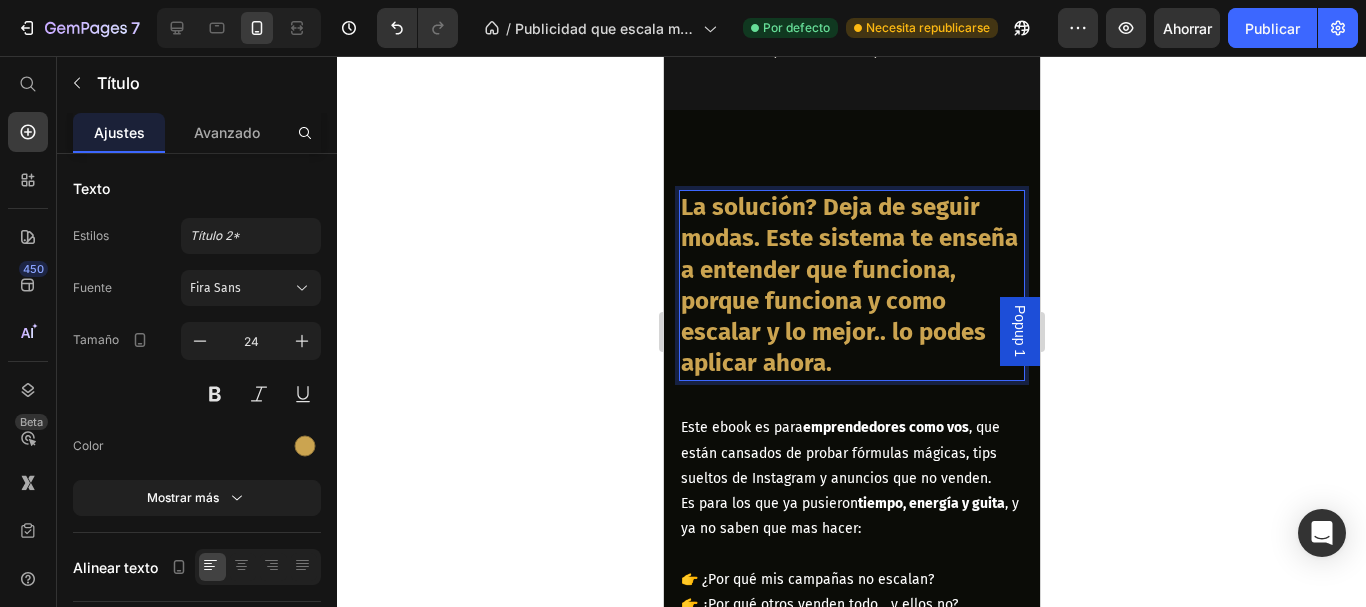 click on "La solución? Deja de seguir modas. Este sistema te enseña a entender que funciona, porque funciona y como escalar y lo mejor.. lo podes aplicar ahora." at bounding box center [851, 285] 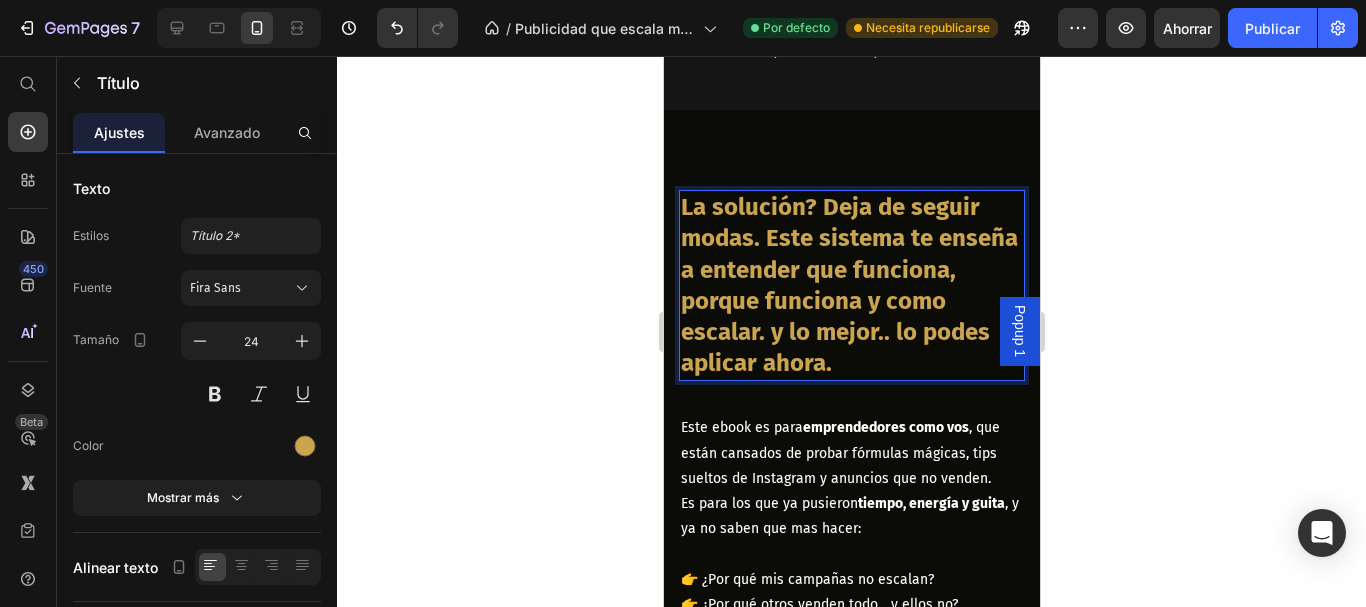 click on "La solución? Deja de seguir modas. Este sistema te enseña a entender que funciona, porque funciona y como escalar. y lo mejor.. lo podes aplicar ahora." at bounding box center (851, 285) 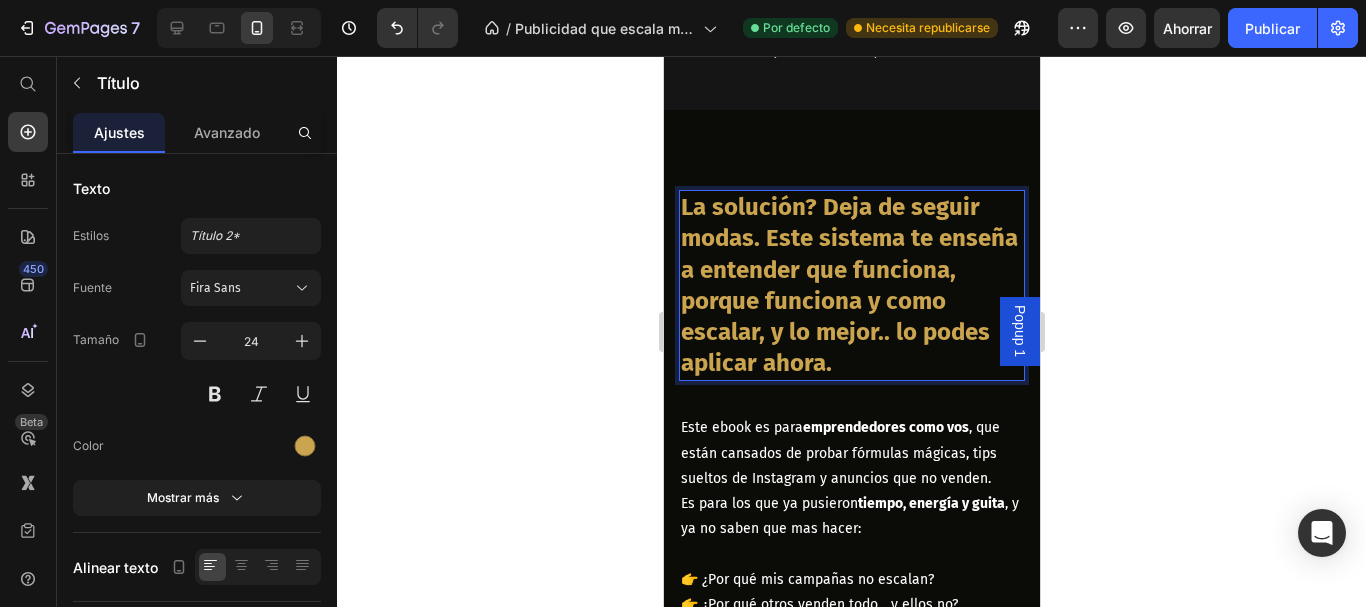 click 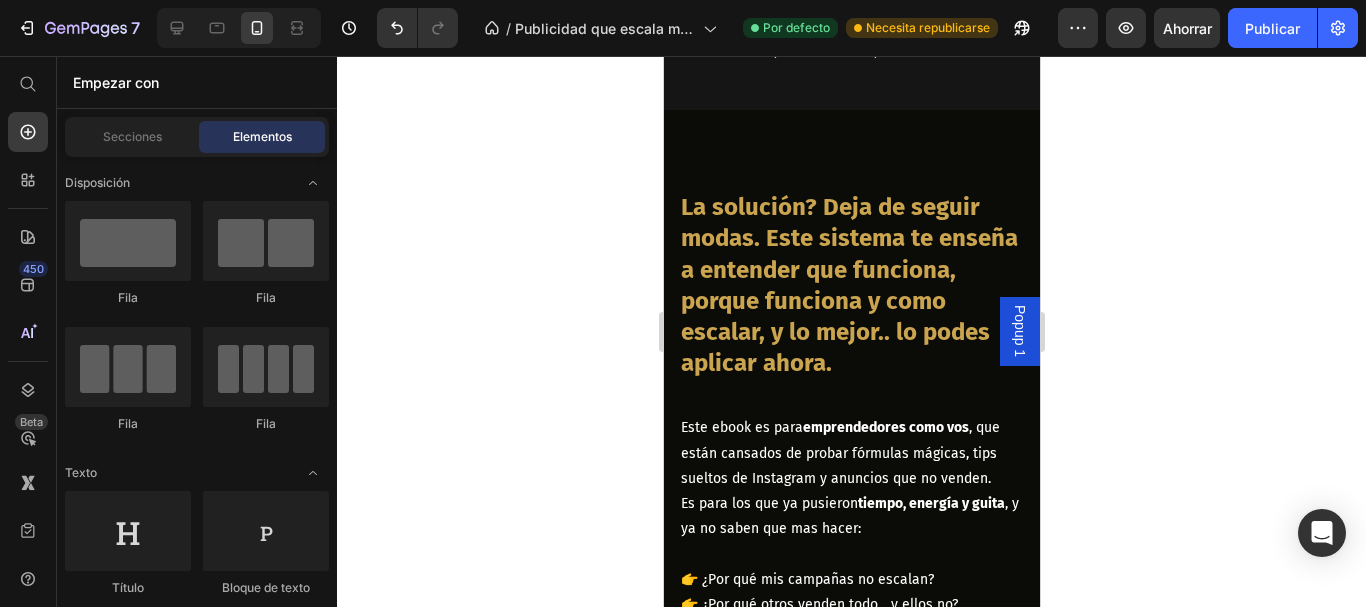 click 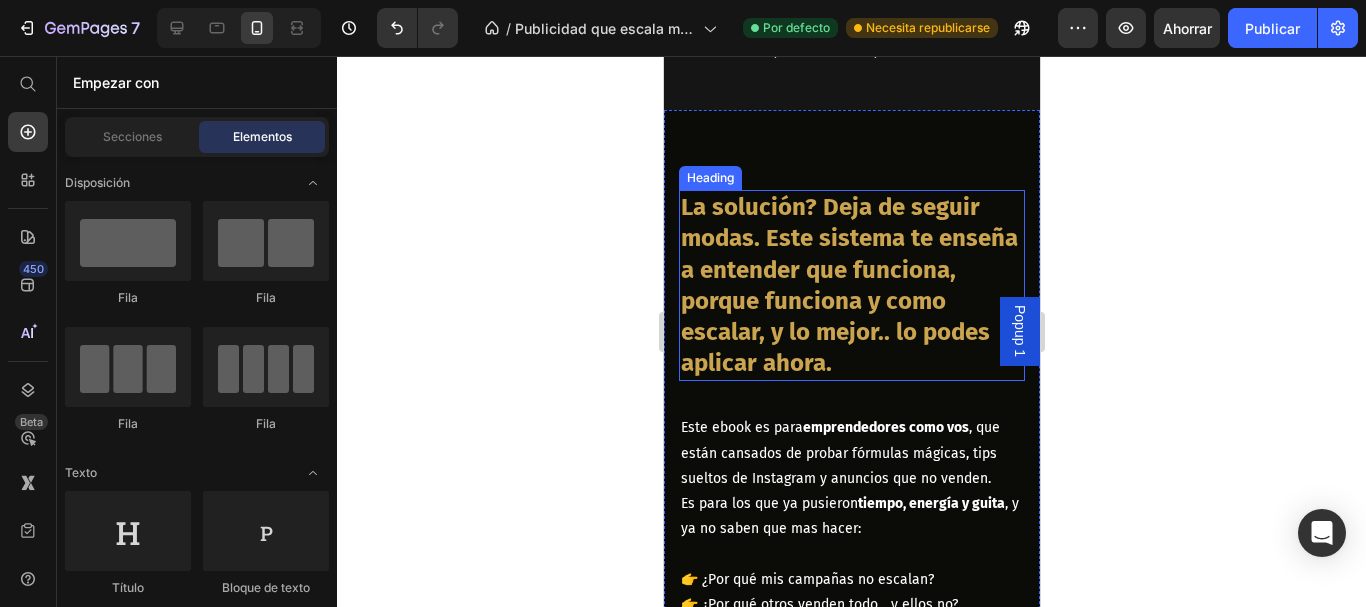click on "La solución? Deja de seguir modas. Este sistema te enseña a entender que funciona, porque funciona y como escalar, y lo mejor.. lo podes aplicar ahora." at bounding box center (851, 285) 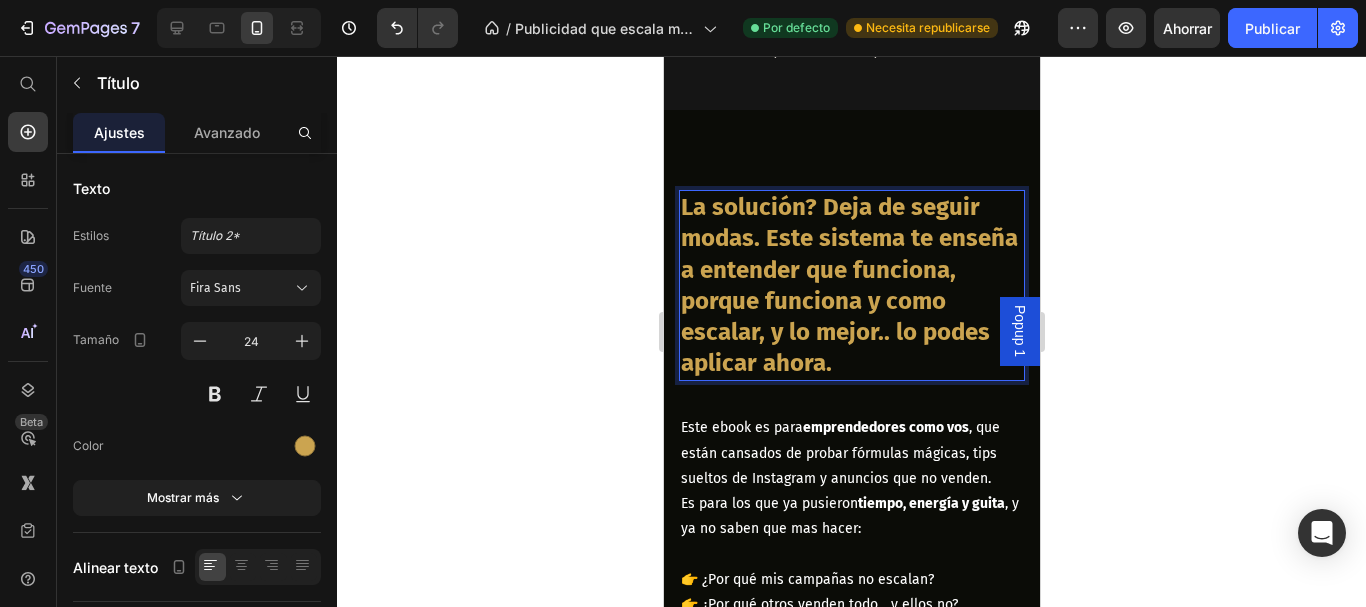 click on "La solución? Deja de seguir modas. Este sistema te enseña a entender que funciona, porque funciona y como escalar, y lo mejor.. lo podes aplicar ahora." at bounding box center [851, 285] 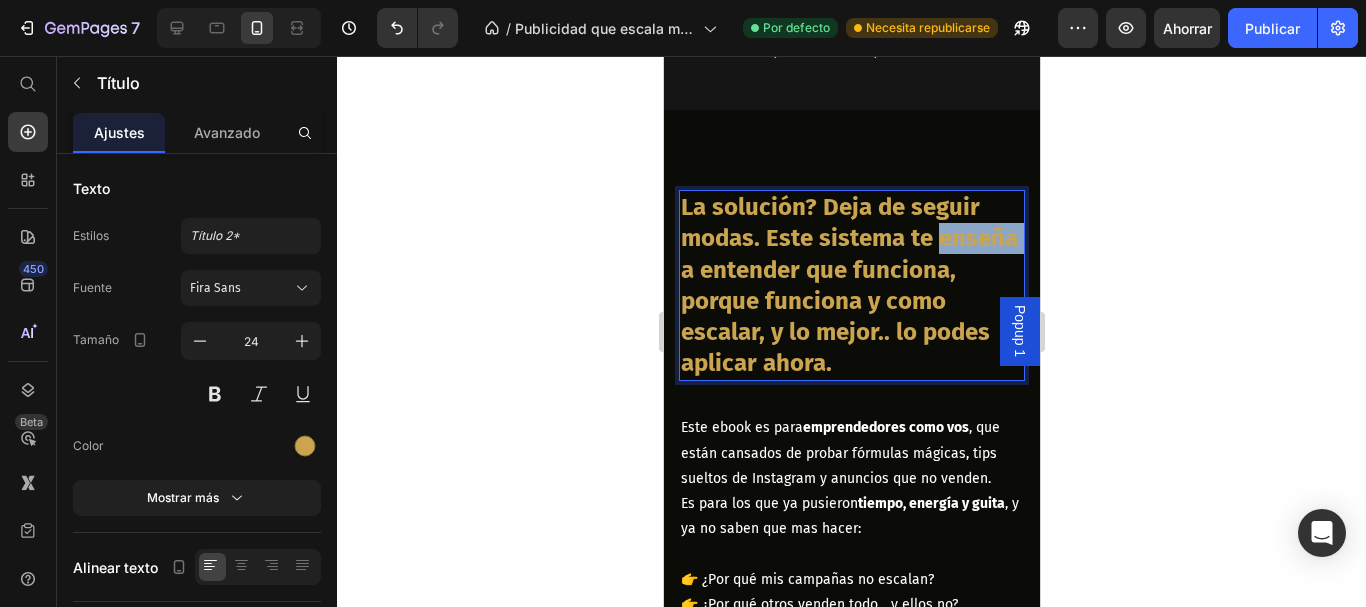 click on "La solución? Deja de seguir modas. Este sistema te enseña a entender que funciona, porque funciona y como escalar, y lo mejor.. lo podes aplicar ahora." at bounding box center [851, 285] 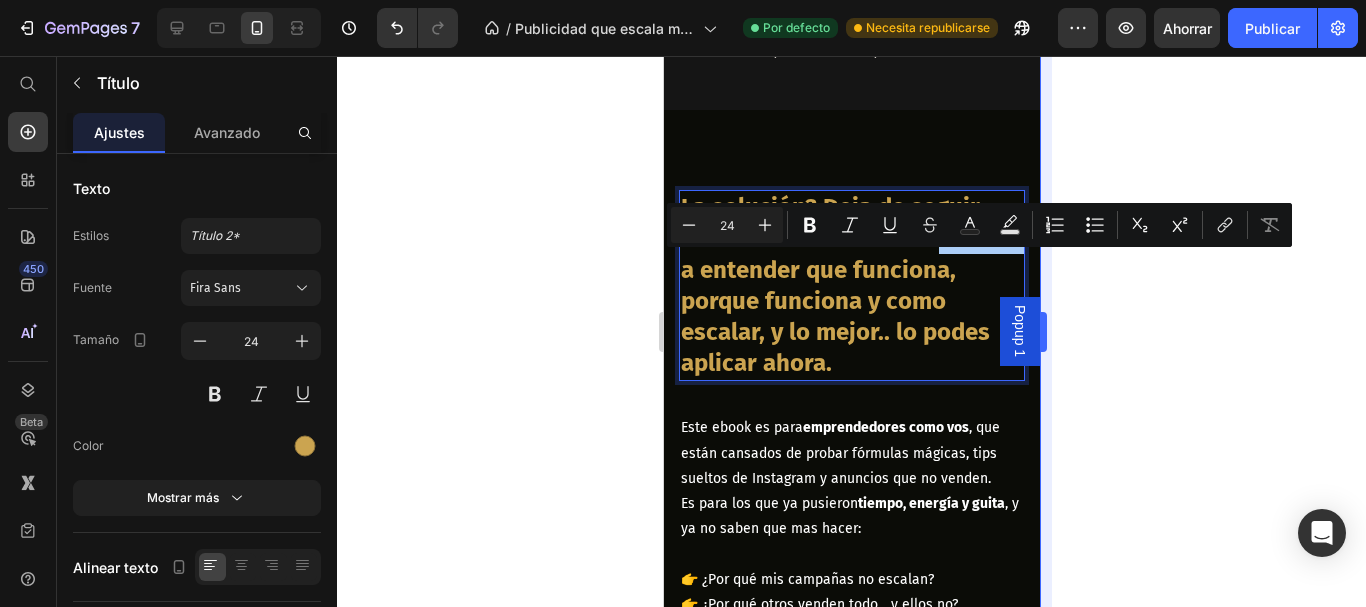 drag, startPoint x: 1064, startPoint y: 335, endPoint x: 1049, endPoint y: 349, distance: 20.518284 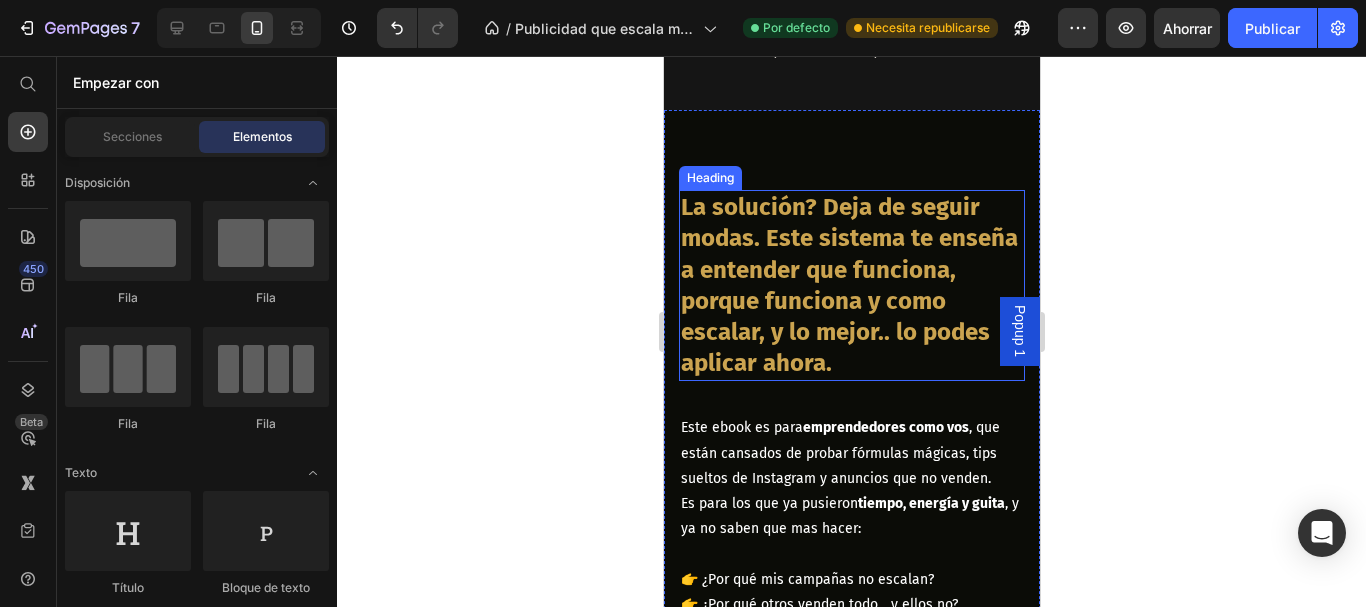 click on "La solución? Deja de seguir modas. Este sistema te enseña a entender que funciona, porque funciona y como escalar, y lo mejor.. lo podes aplicar ahora." at bounding box center (851, 285) 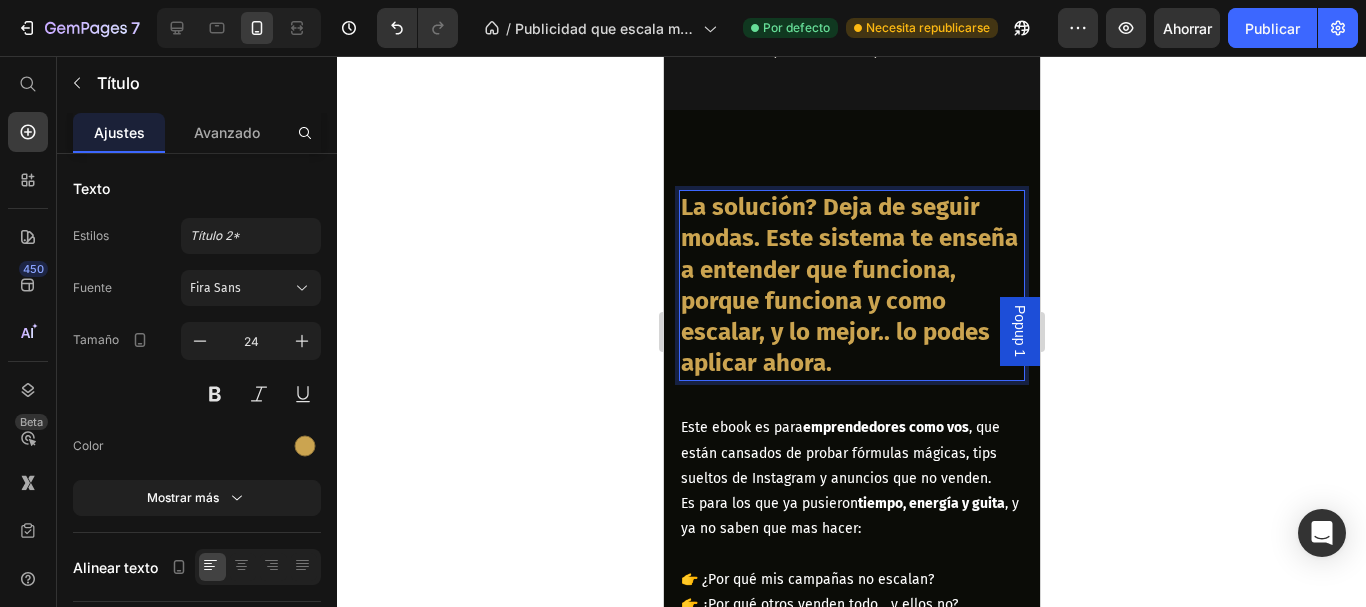 click on "La solución? Deja de seguir modas. Este sistema te enseña a entender que funciona, porque funciona y como escalar, y lo mejor.. lo podes aplicar ahora." at bounding box center (851, 285) 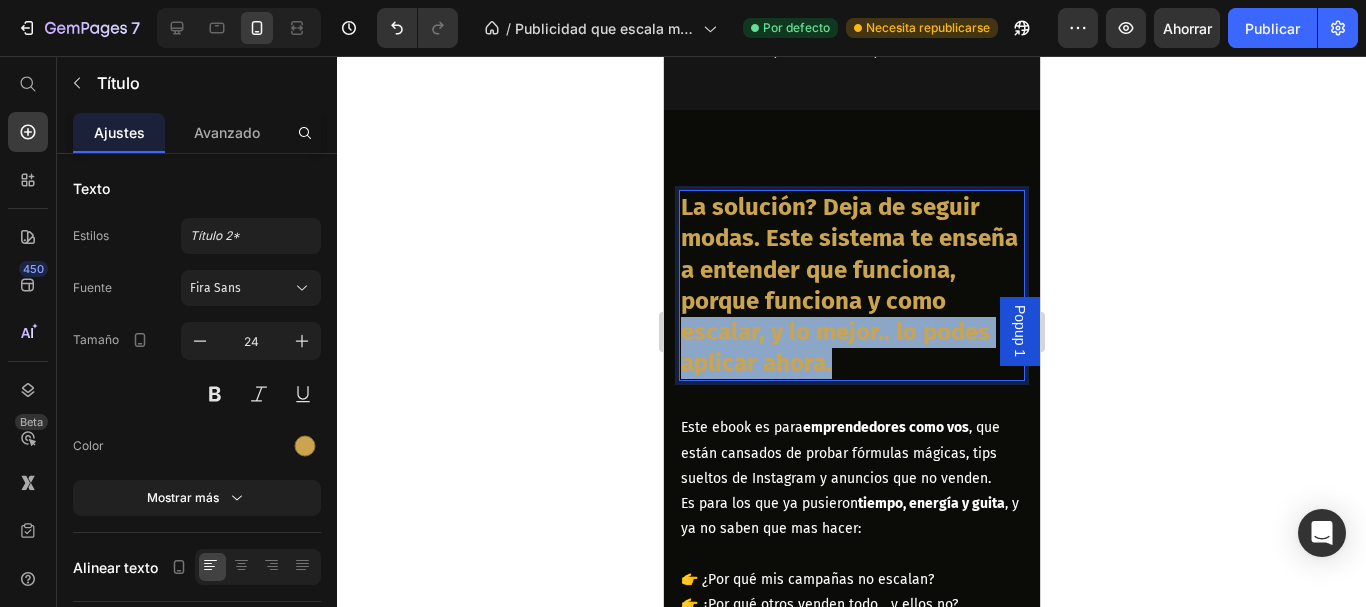 drag, startPoint x: 745, startPoint y: 338, endPoint x: 918, endPoint y: 374, distance: 176.70596 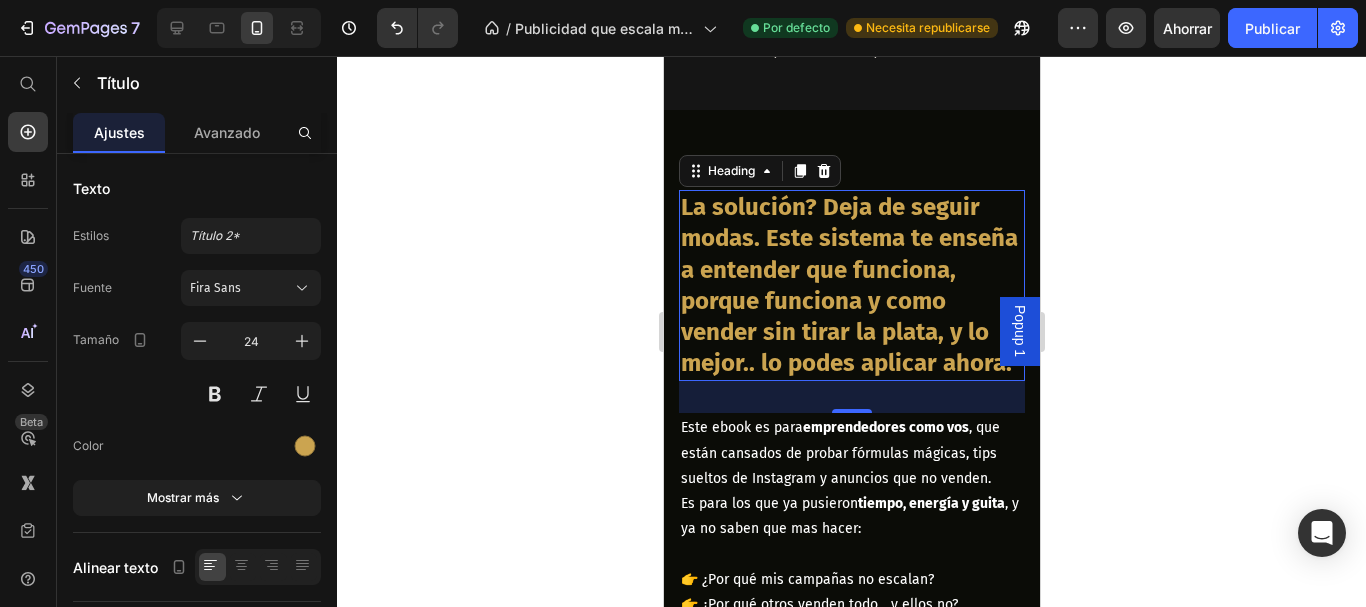 click 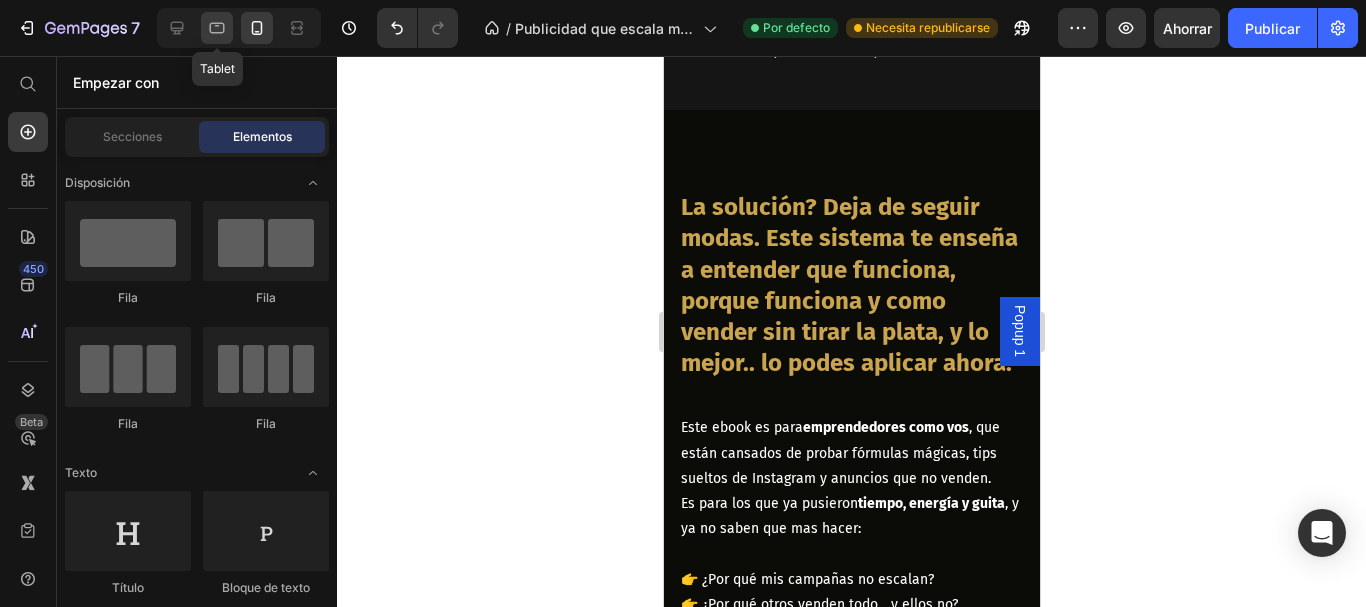 click 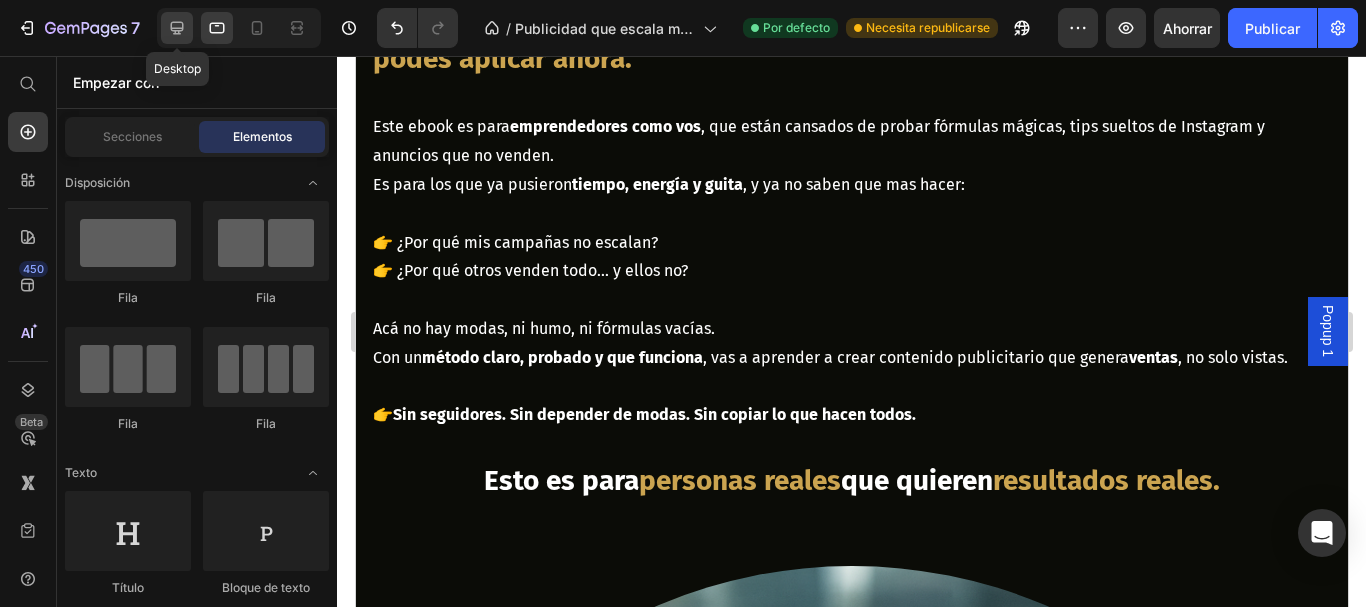 click 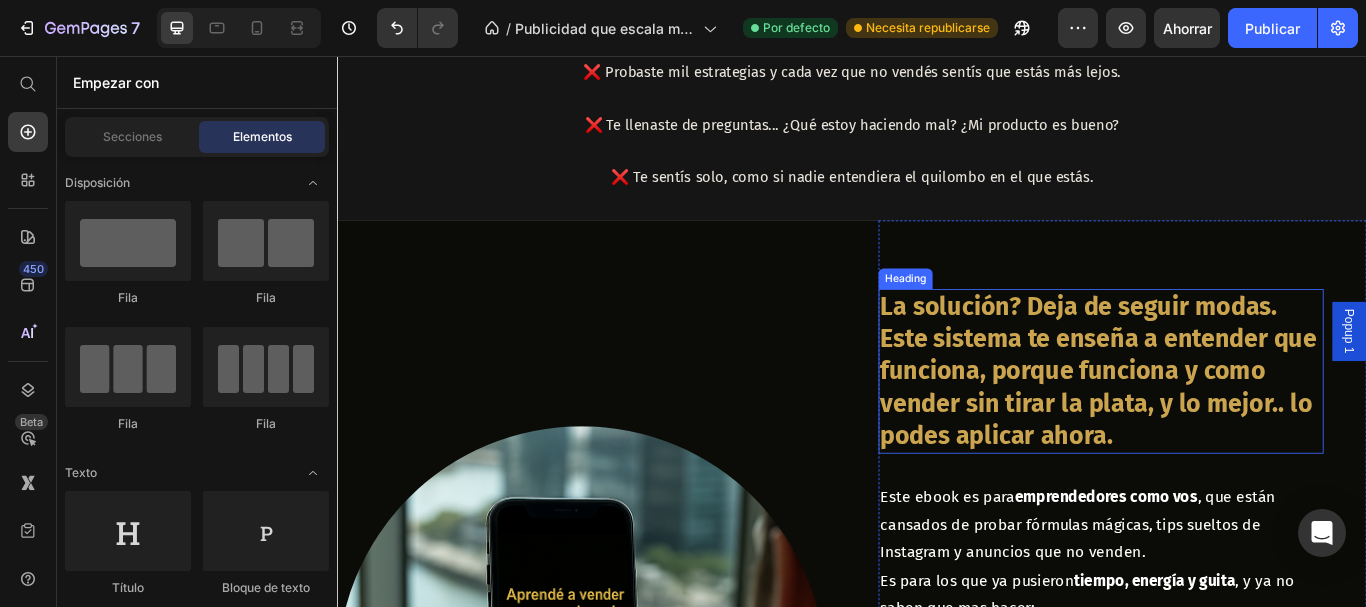 scroll, scrollTop: 1162, scrollLeft: 0, axis: vertical 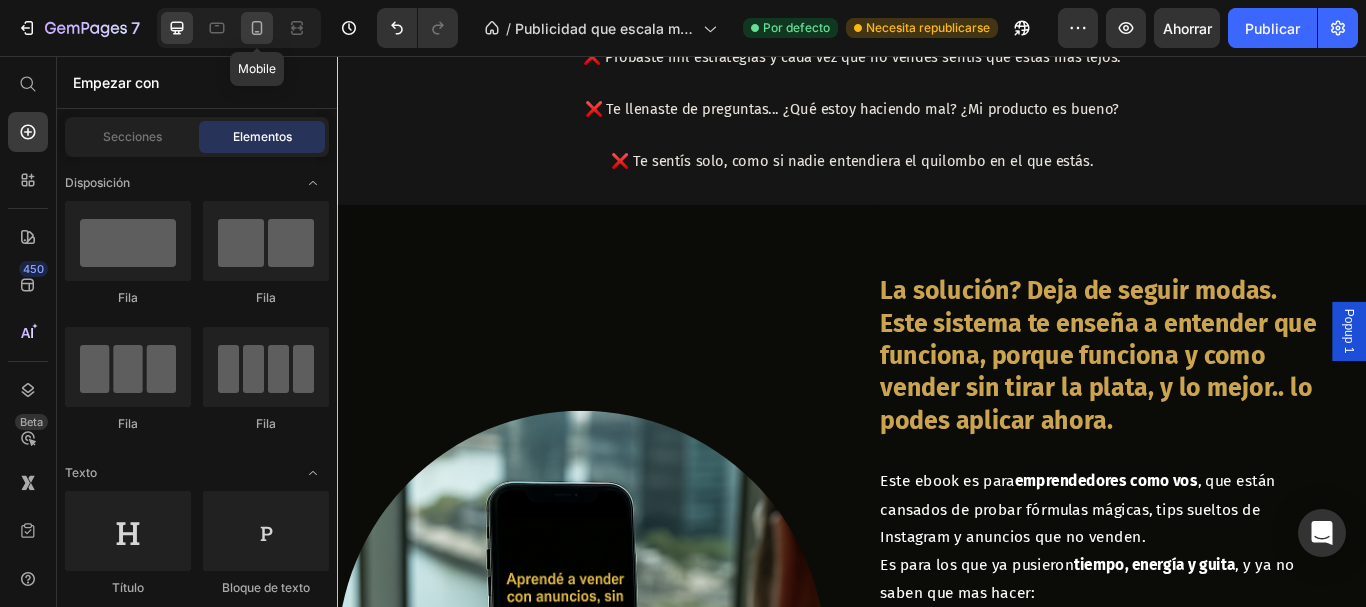 click 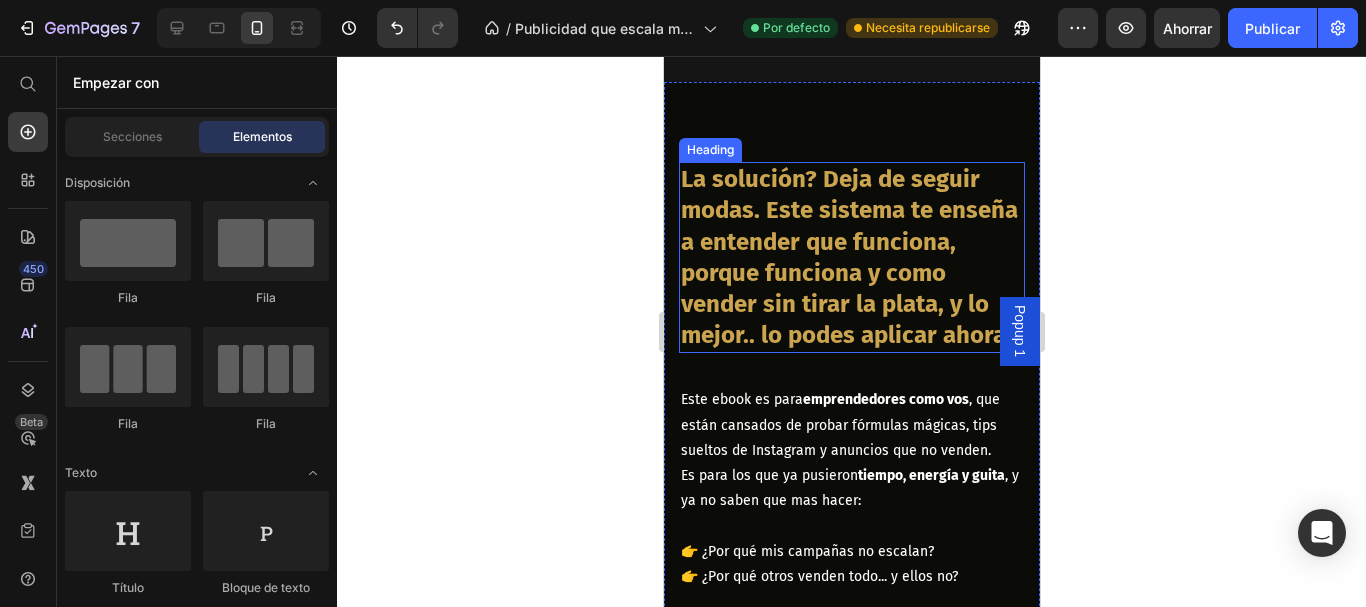 scroll, scrollTop: 1738, scrollLeft: 0, axis: vertical 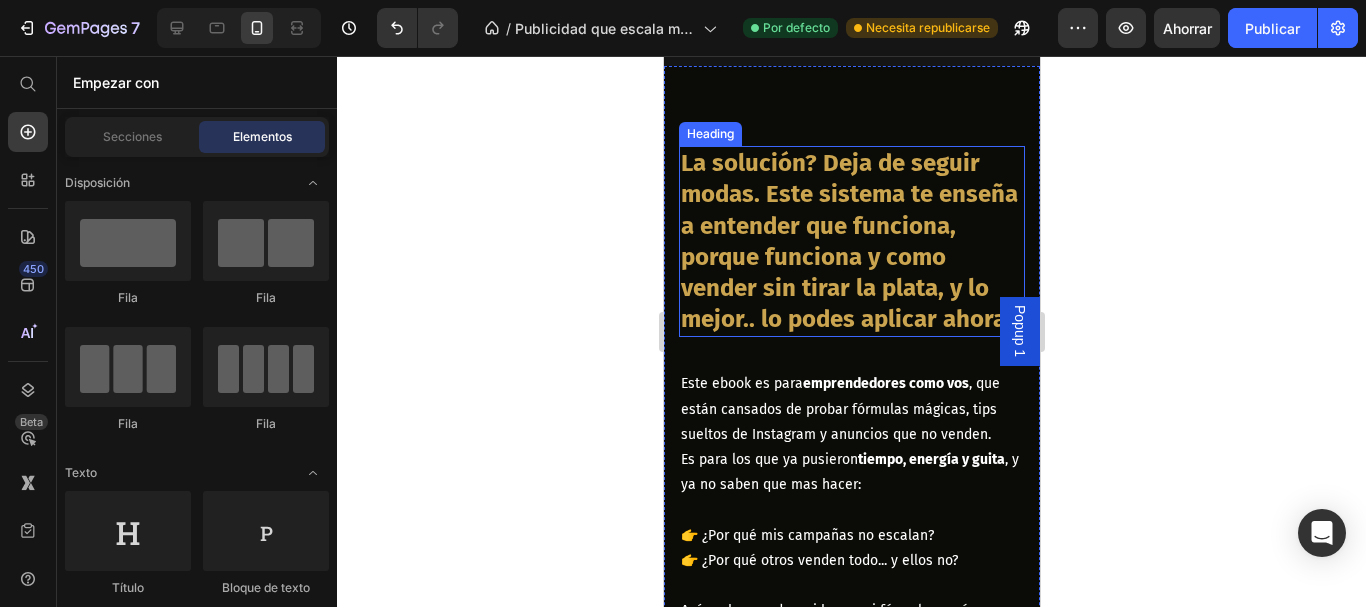 click on "La solución? Deja de seguir modas. Este sistema te enseña a entender que funciona, porque funciona y como vender sin tirar la plata, y lo mejor.. lo podes aplicar ahora." at bounding box center [851, 241] 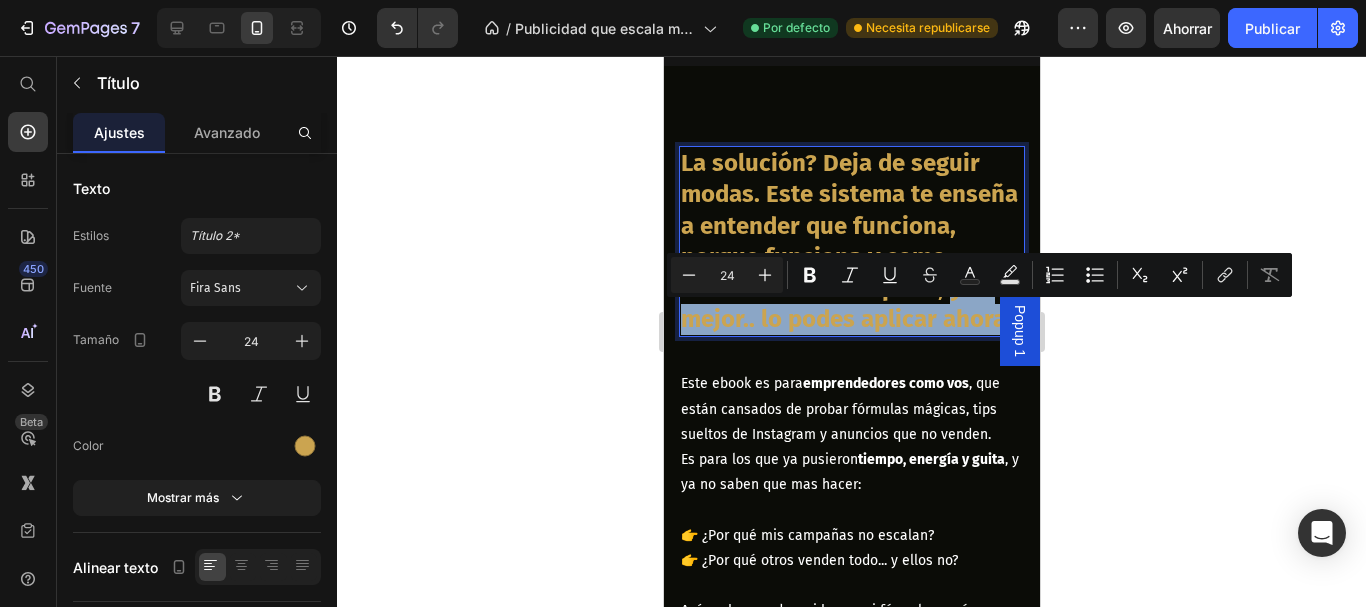 drag, startPoint x: 846, startPoint y: 345, endPoint x: 681, endPoint y: 319, distance: 167.03592 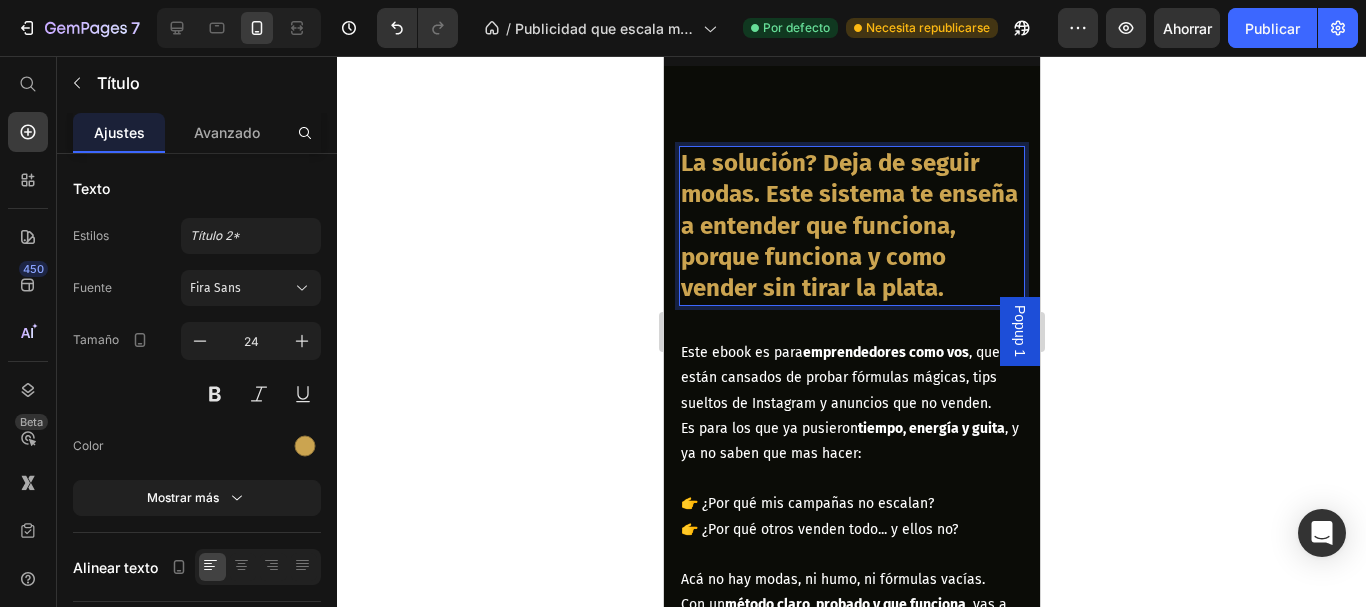 click 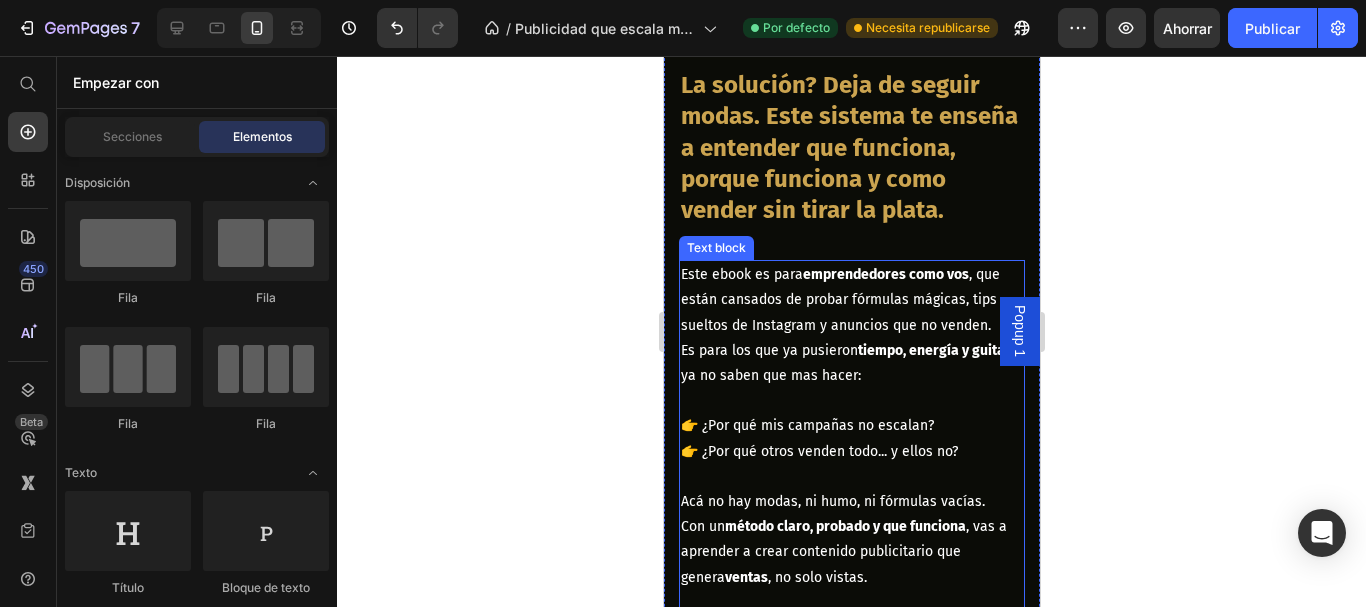 scroll, scrollTop: 1838, scrollLeft: 0, axis: vertical 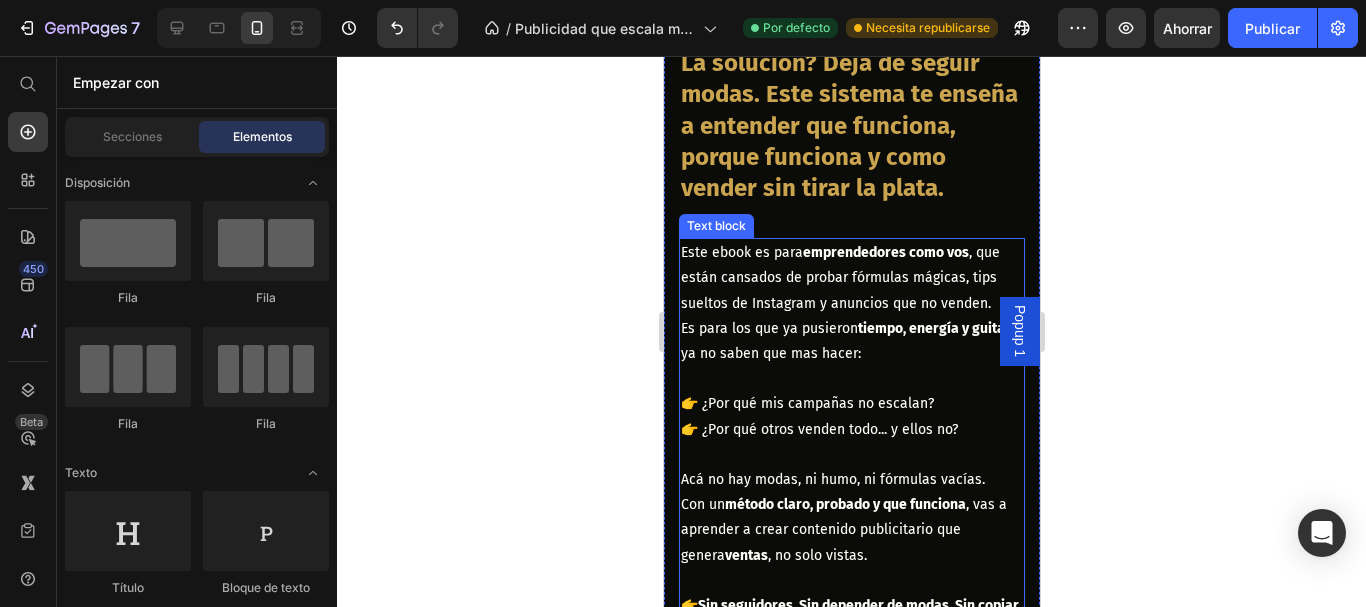 click on "👉 ¿Por qué mis campañas no escalan? 👉 ¿Por qué otros venden todo... y ellos no?" at bounding box center [851, 416] 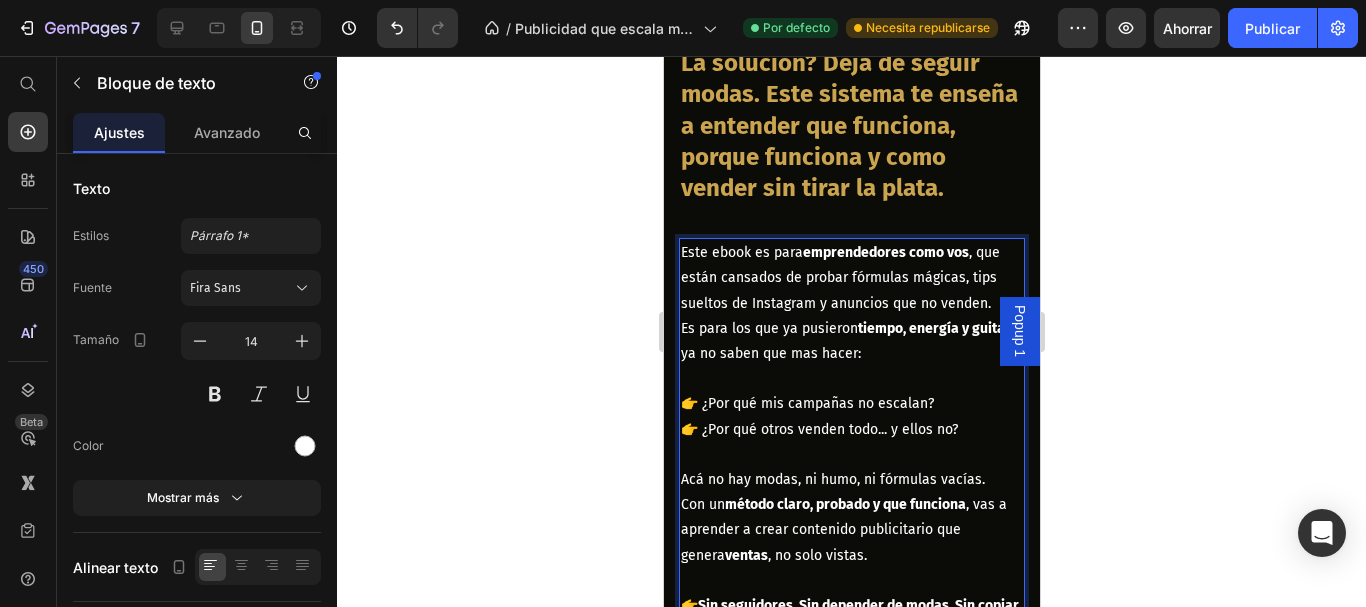 click on "👉 ¿Por qué mis campañas no escalan? 👉 ¿Por qué otros venden todo... y ellos no?" at bounding box center [851, 416] 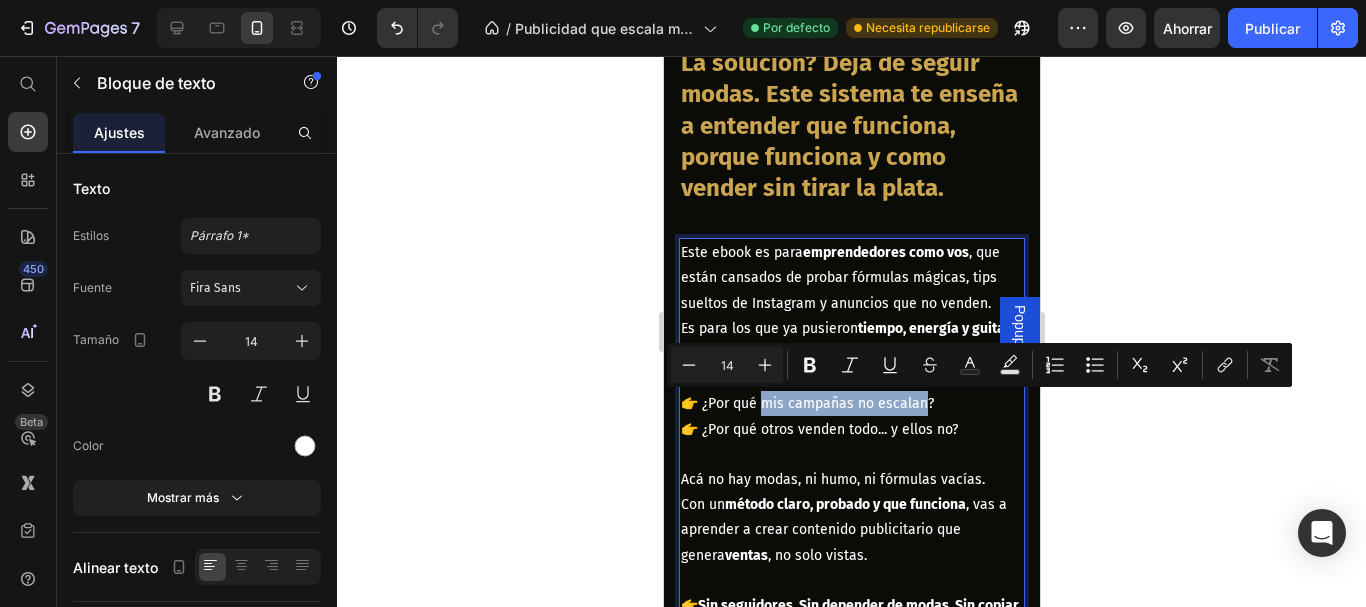 drag, startPoint x: 765, startPoint y: 406, endPoint x: 910, endPoint y: 413, distance: 145.16887 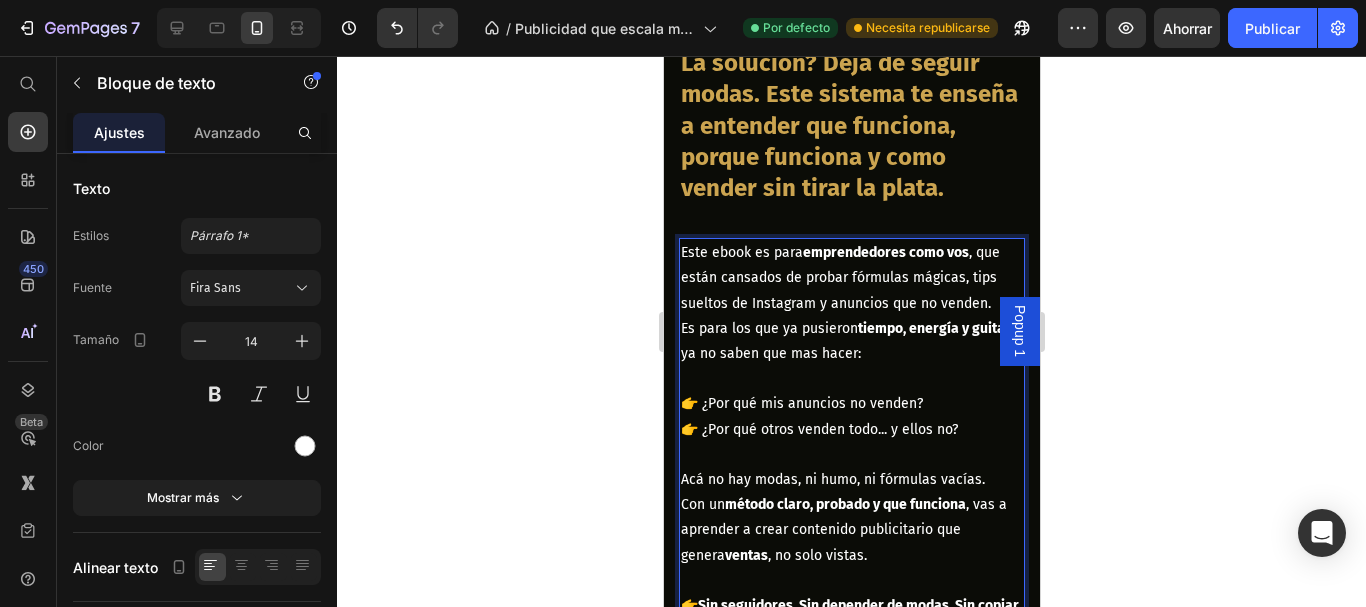 scroll, scrollTop: 1938, scrollLeft: 0, axis: vertical 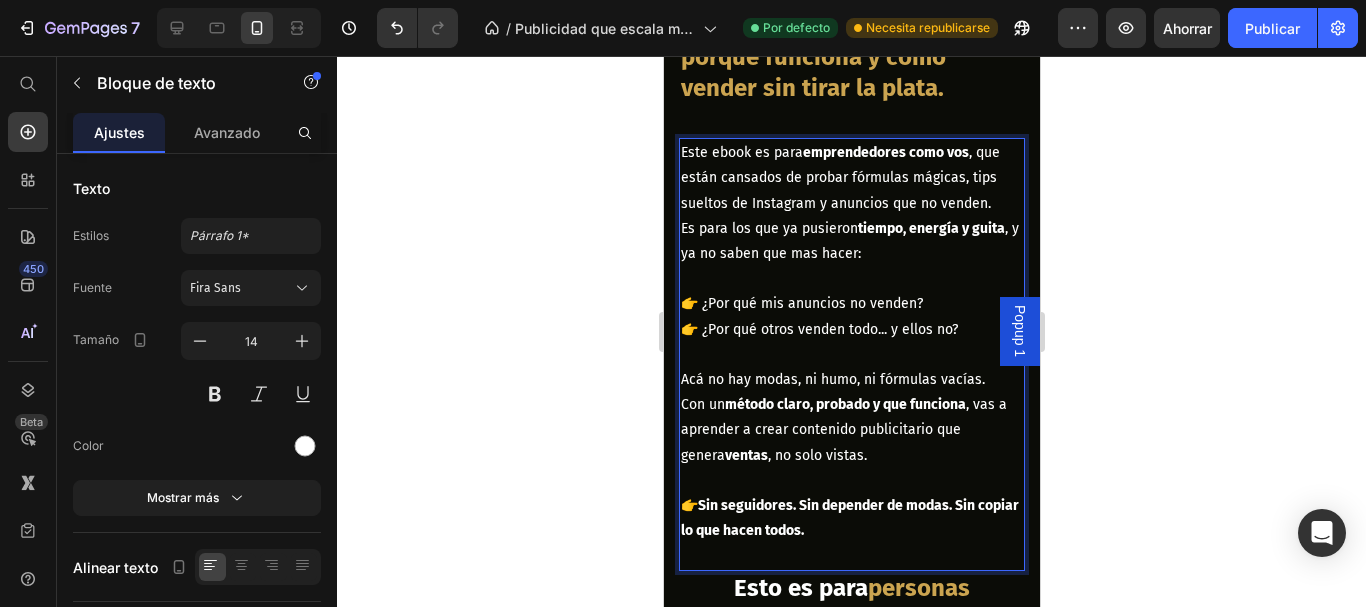 click on "👉 ¿Por qué mis anuncios no venden? 👉 ¿Por qué otros venden todo... y ellos no?" at bounding box center (851, 316) 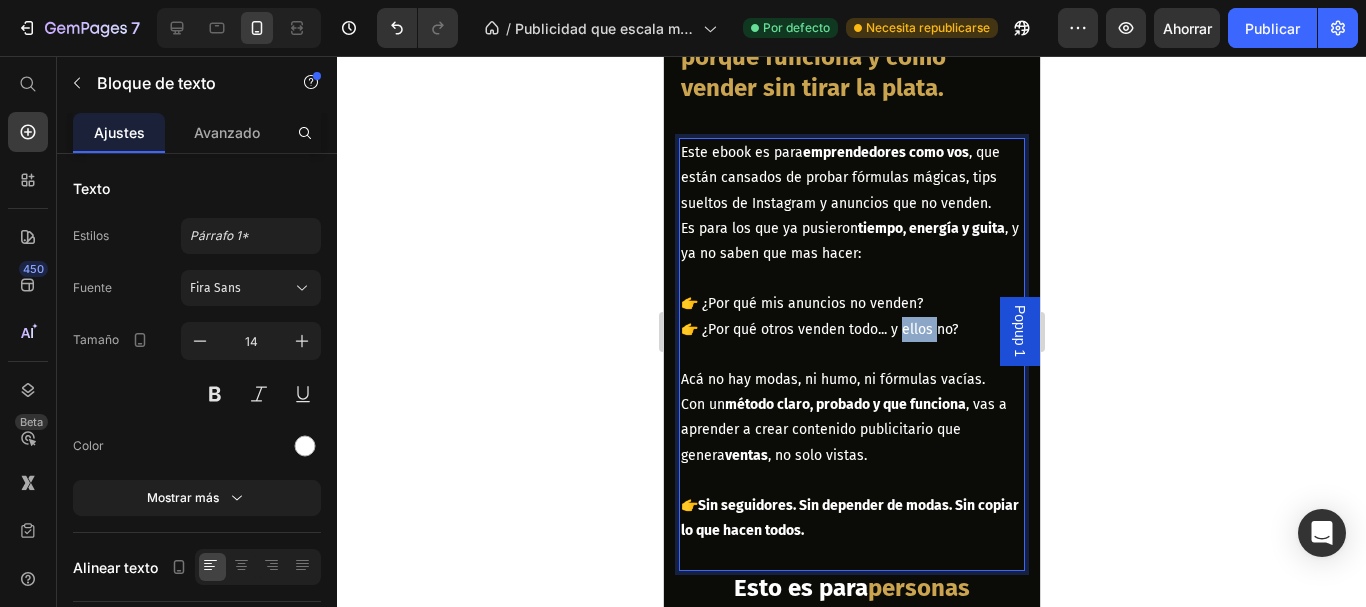 click on "👉 ¿Por qué mis anuncios no venden? 👉 ¿Por qué otros venden todo... y ellos no?" at bounding box center (851, 316) 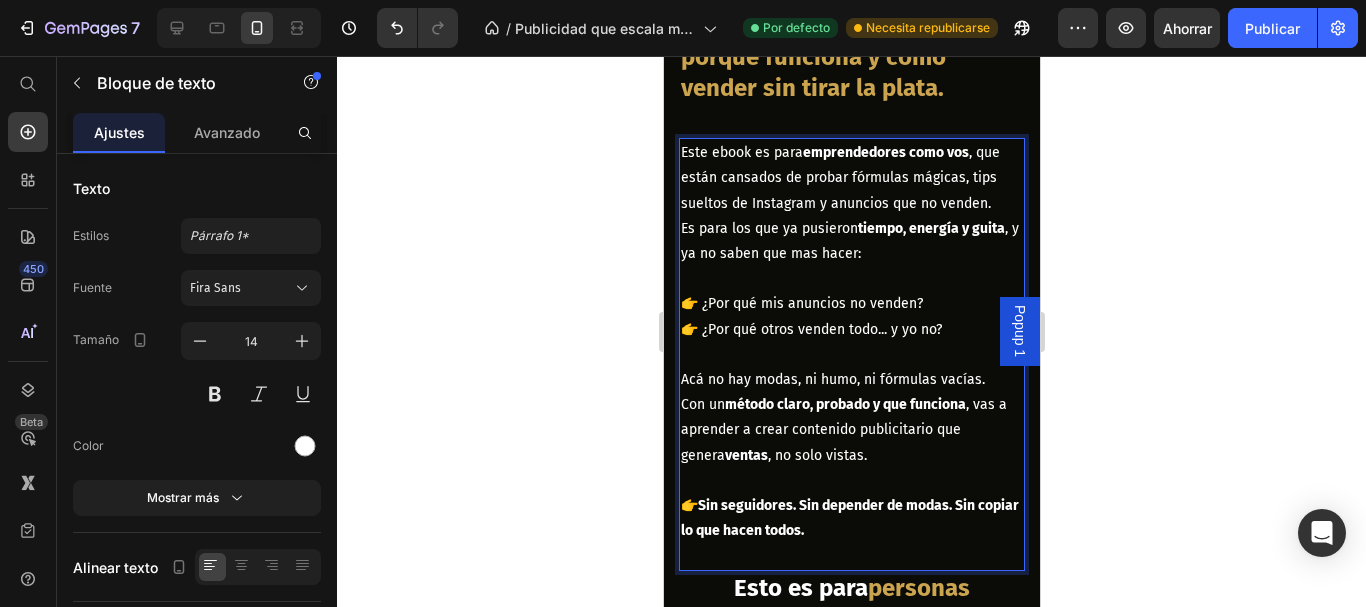 click on "Acá no hay modas, ni humo, ni fórmulas vacías. Con un  método claro, probado y que funciona , vas a aprender a crear contenido publicitario que genera  ventas , no solo vistas." at bounding box center [851, 417] 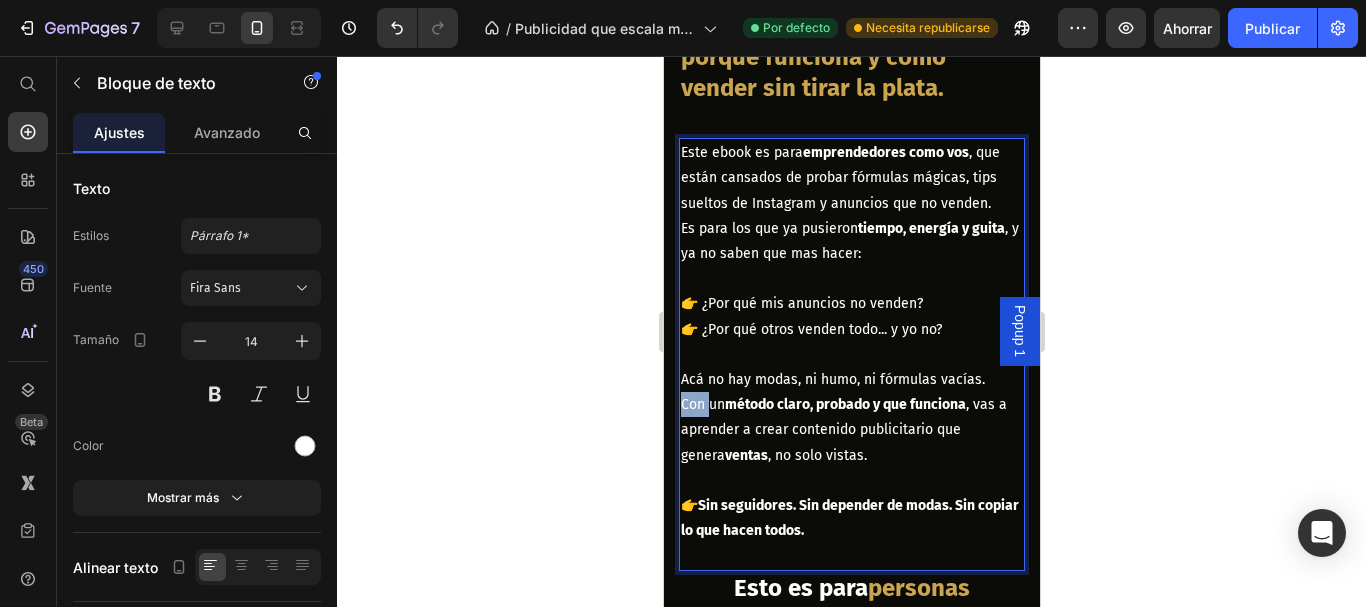click on "Acá no hay modas, ni humo, ni fórmulas vacías. Con un  método claro, probado y que funciona , vas a aprender a crear contenido publicitario que genera  ventas , no solo vistas." at bounding box center (851, 417) 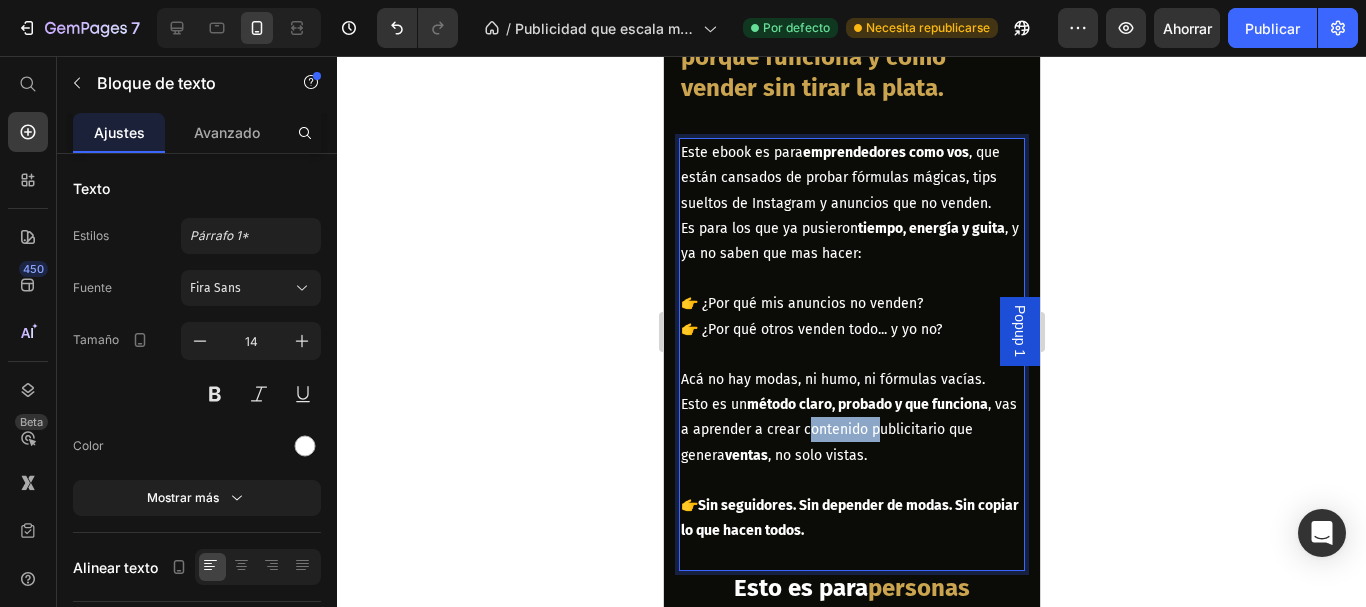 drag, startPoint x: 828, startPoint y: 435, endPoint x: 898, endPoint y: 436, distance: 70.00714 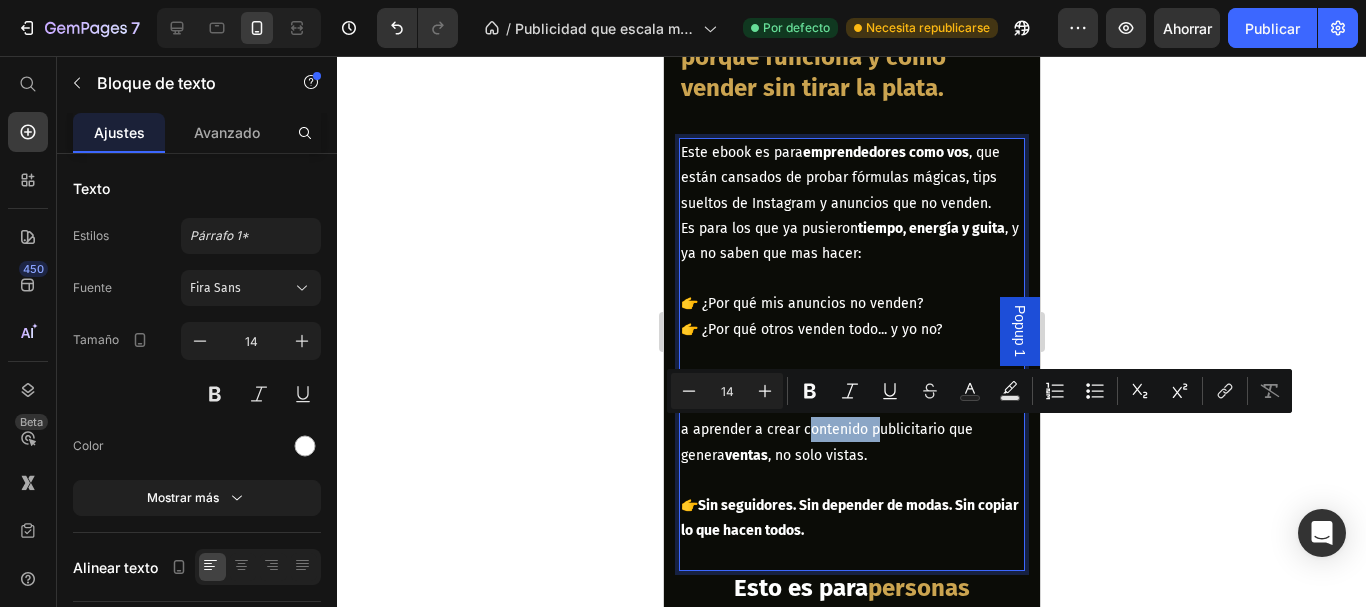 click on "Acá no hay modas, ni humo, ni fórmulas vacías. Esto es un  método claro, probado y que funciona , vas a aprender a crear contenido publicitario que genera  ventas , no solo vistas." at bounding box center (851, 417) 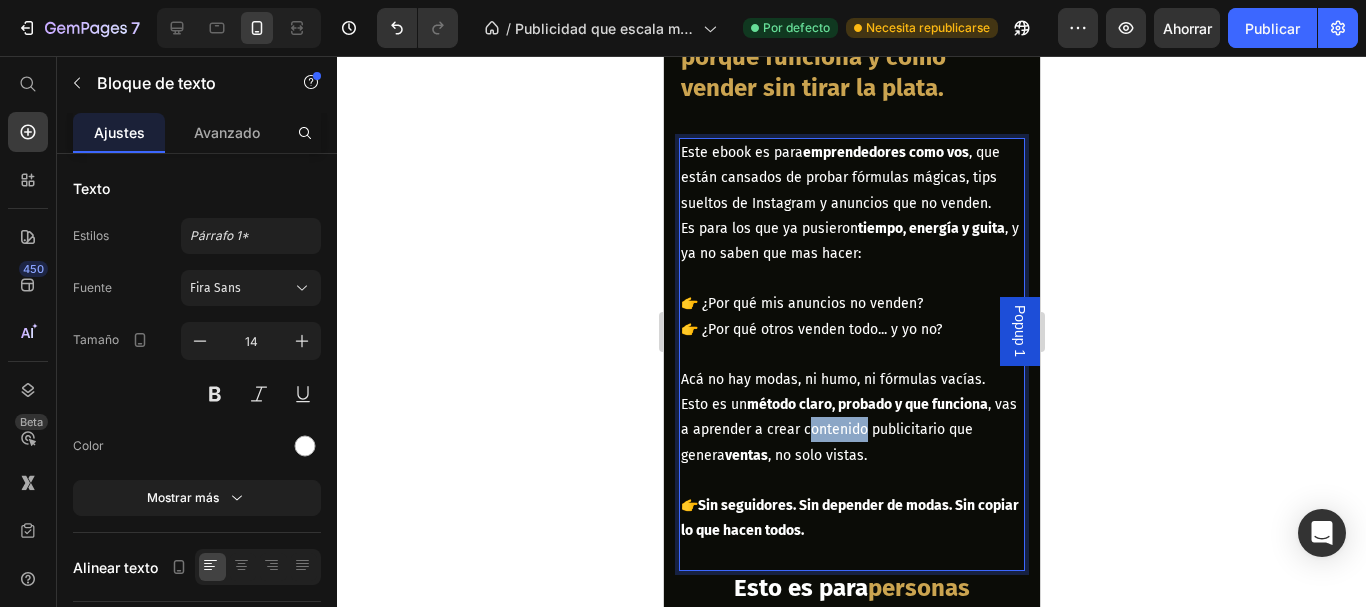 drag, startPoint x: 830, startPoint y: 431, endPoint x: 884, endPoint y: 435, distance: 54.147945 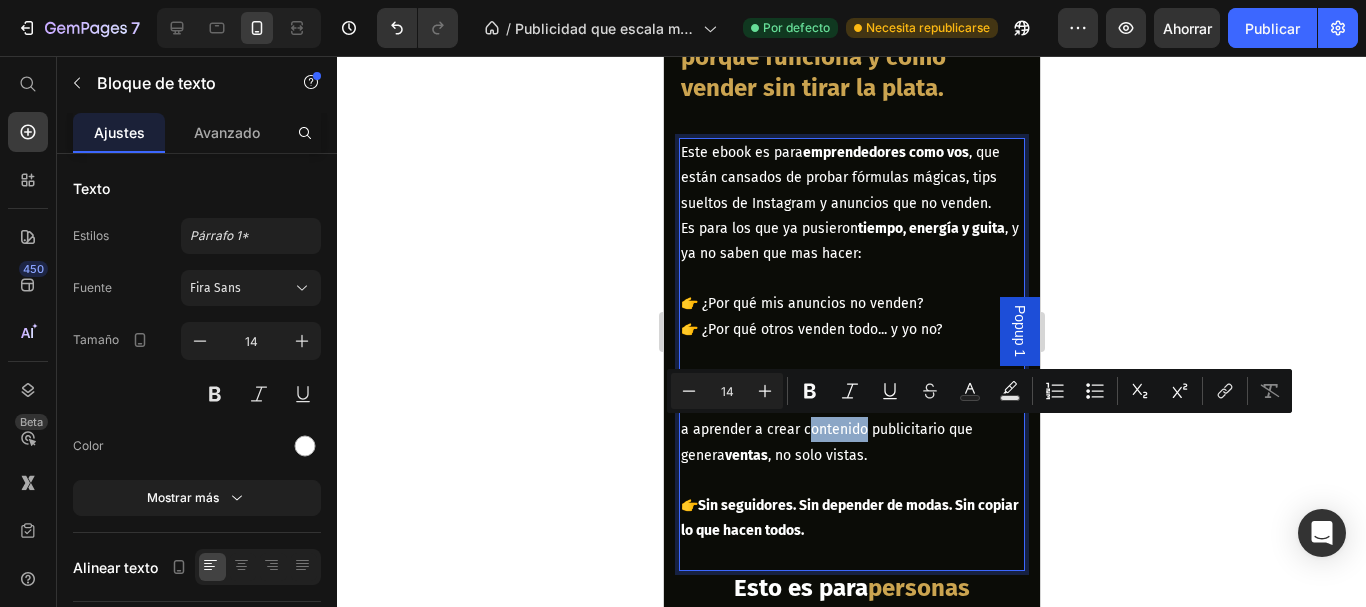 click on "Acá no hay modas, ni humo, ni fórmulas vacías. Esto es un  método claro, probado y que funciona , vas a aprender a crear contenido publicitario que genera  ventas , no solo vistas." at bounding box center (851, 417) 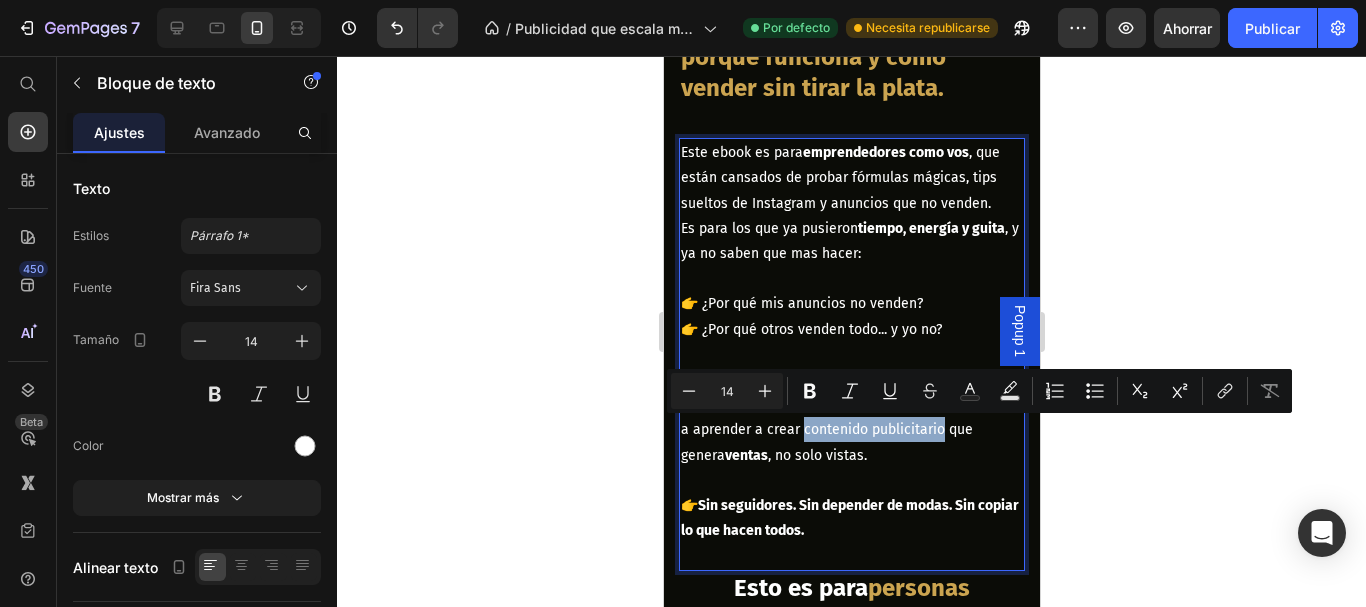 drag, startPoint x: 825, startPoint y: 431, endPoint x: 965, endPoint y: 434, distance: 140.03214 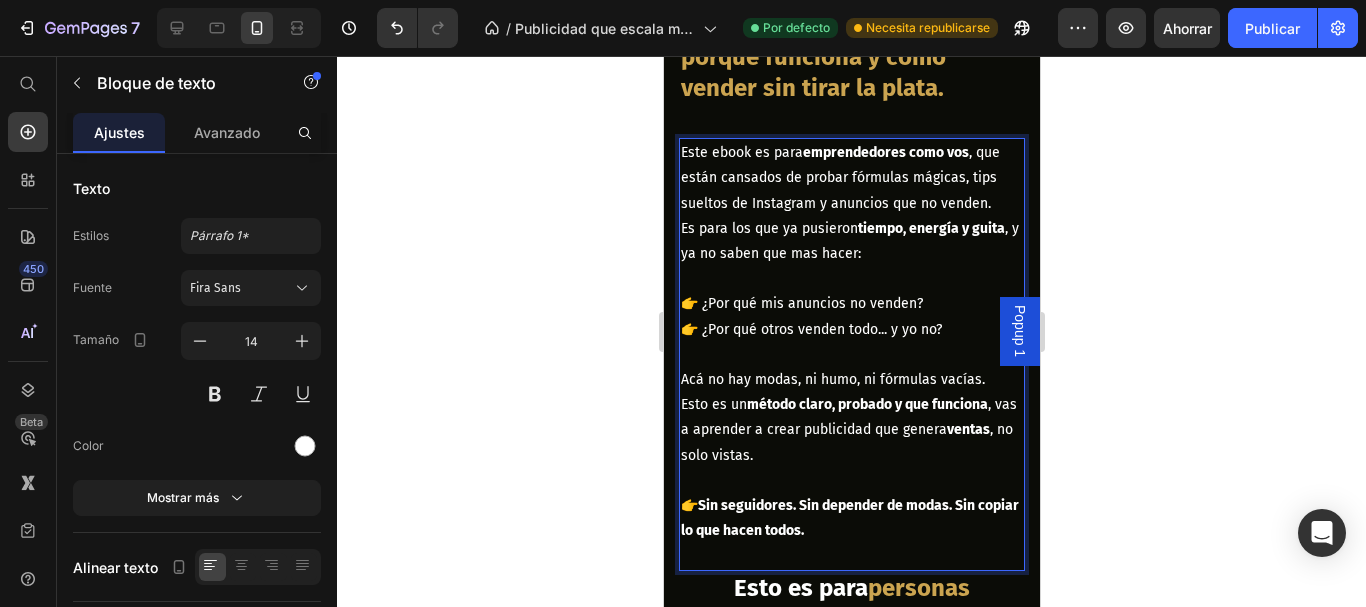 click 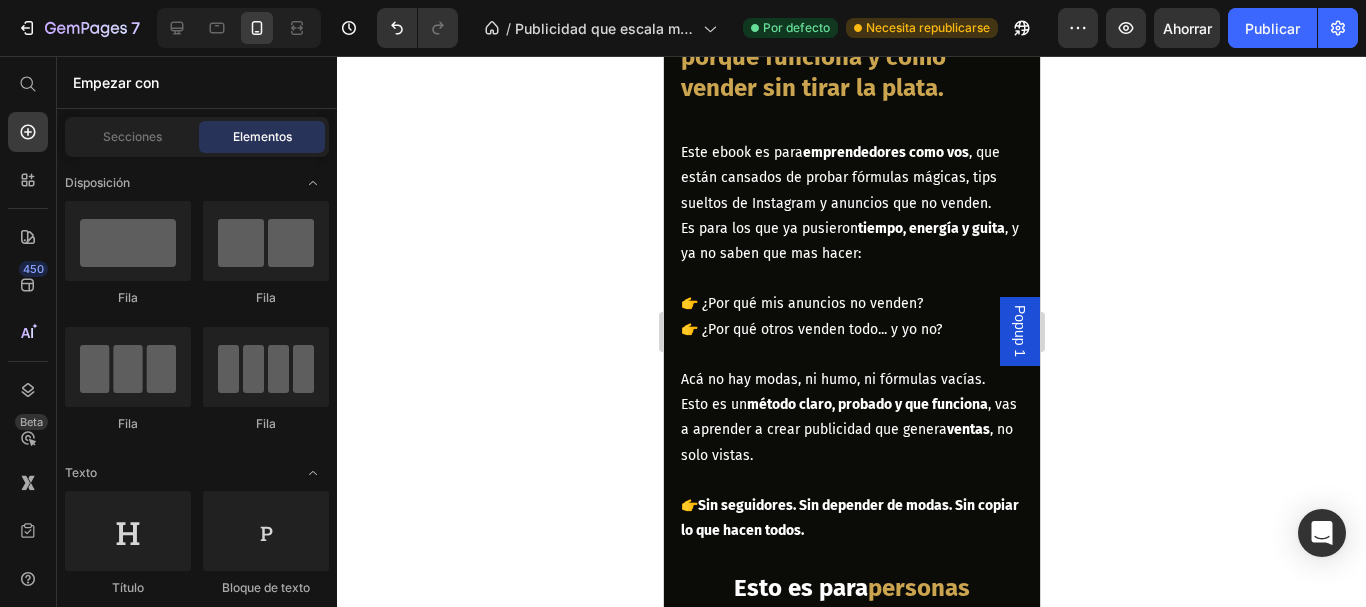 click 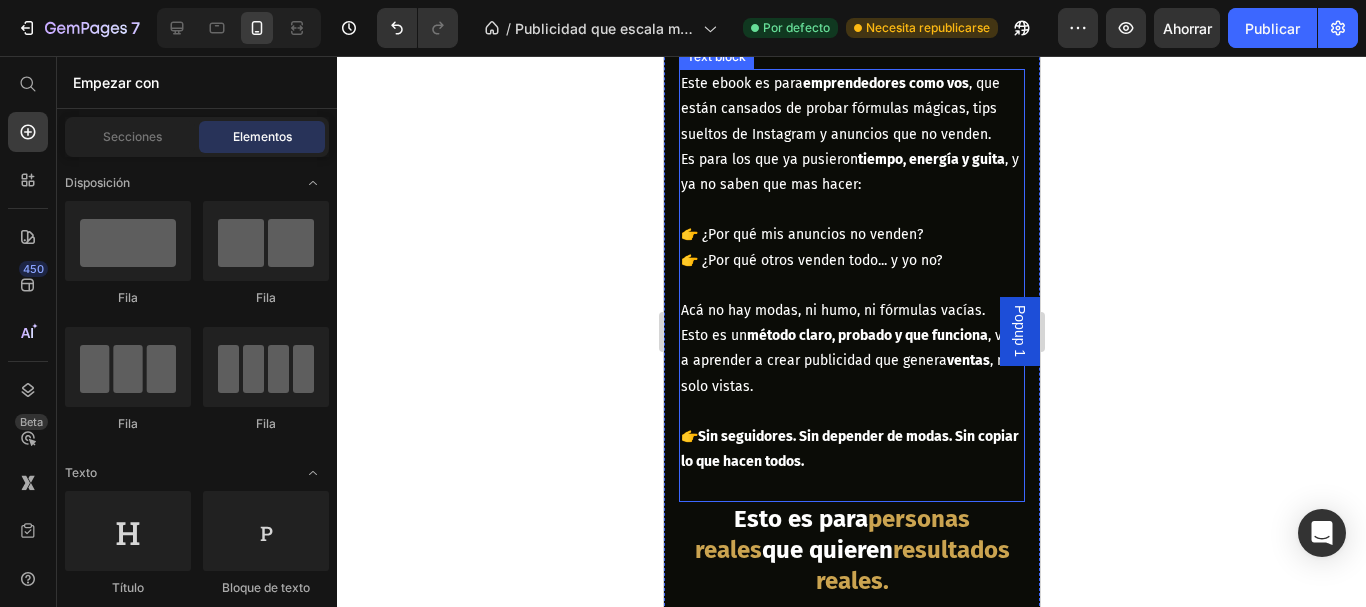 scroll, scrollTop: 2038, scrollLeft: 0, axis: vertical 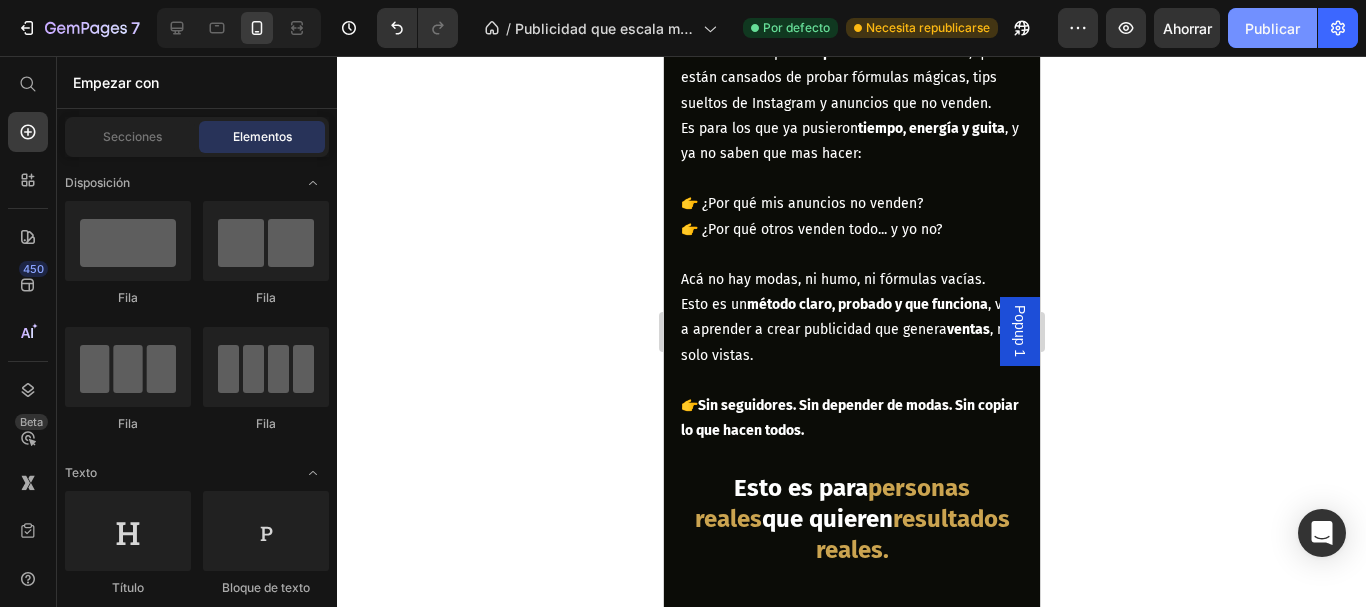 click on "Publicar" 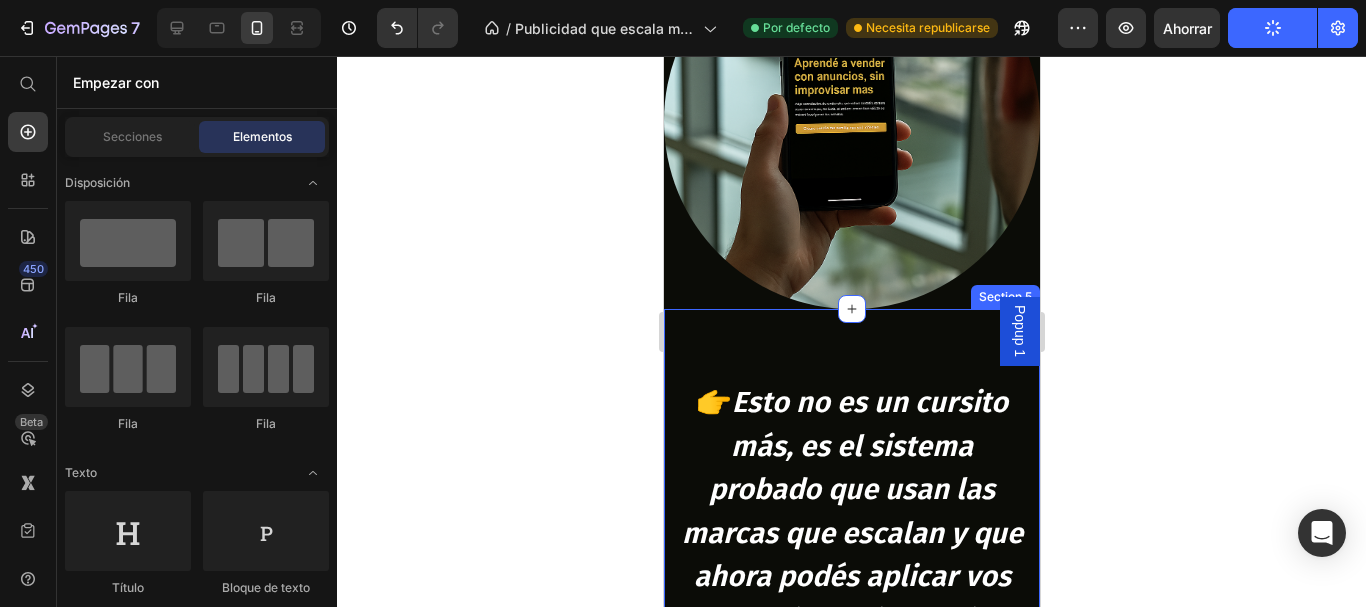 scroll, scrollTop: 2838, scrollLeft: 0, axis: vertical 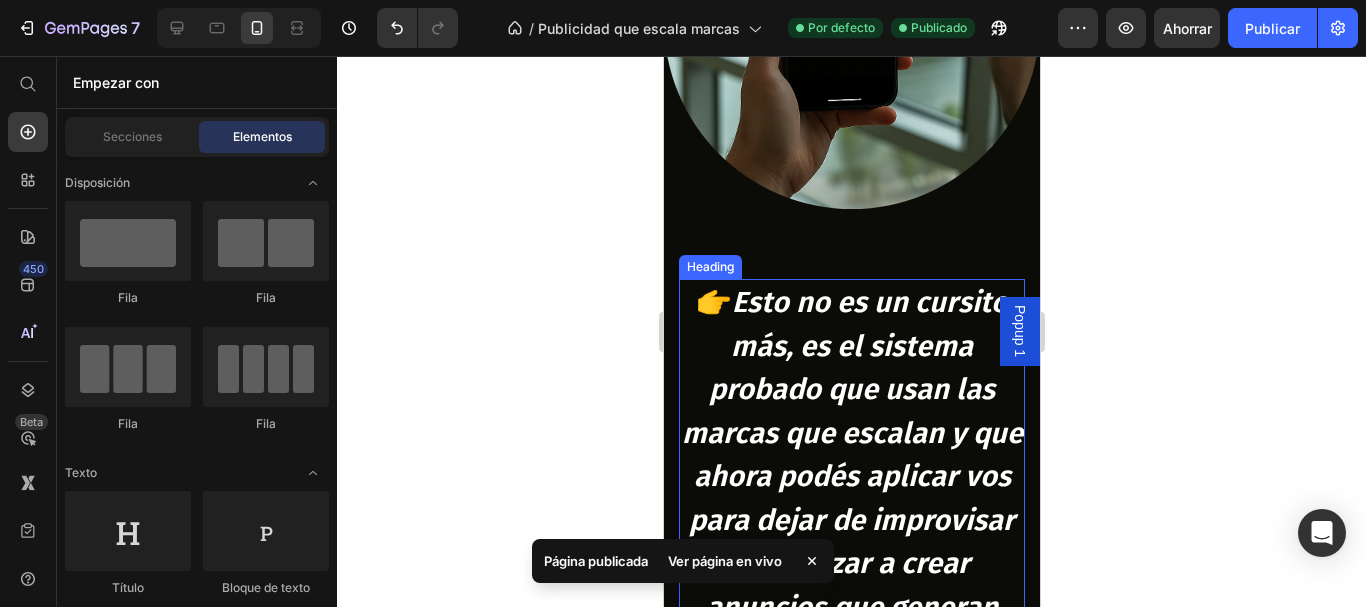 click on "Esto no es un cursito más, es el sistema probado que usan las marcas que escalan y que ahora podés aplicar vos para dejar de improvisar y empezar a crear anuncios que generan ventas en serio con" at bounding box center [851, 498] 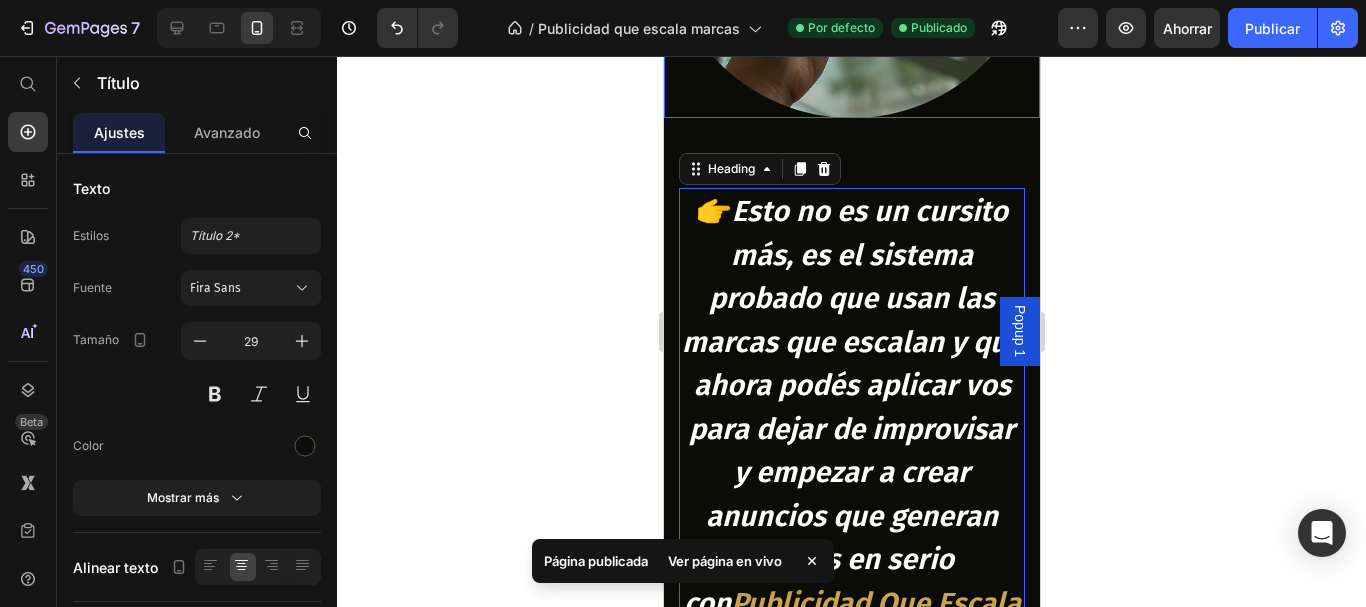 scroll, scrollTop: 2938, scrollLeft: 0, axis: vertical 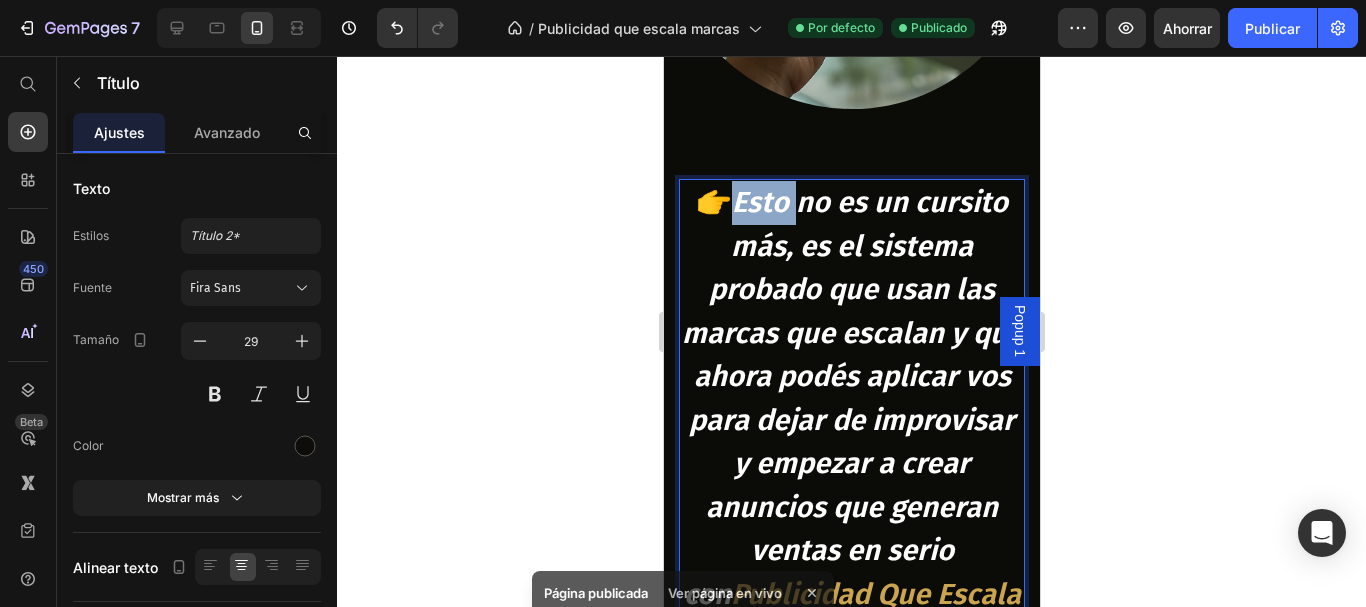 click on "Esto no es un cursito más, es el sistema probado que usan las marcas que escalan y que ahora podés aplicar vos para dejar de improvisar y empezar a crear anuncios que generan ventas en serio con" at bounding box center [851, 398] 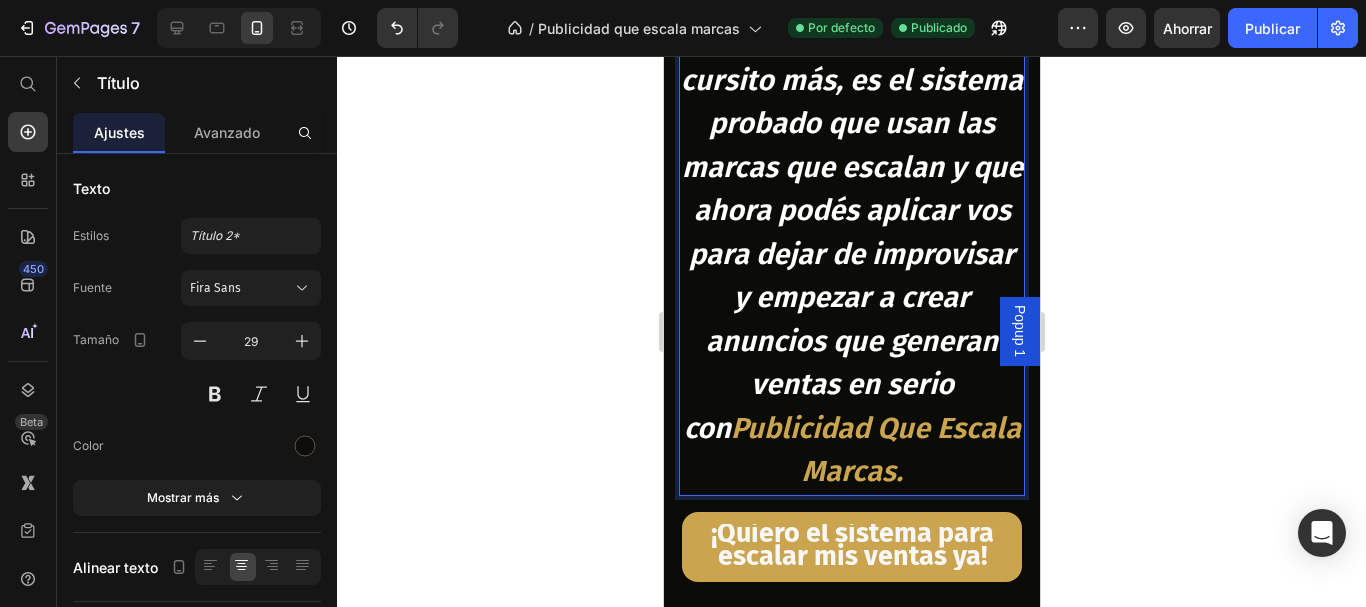 scroll, scrollTop: 3138, scrollLeft: 0, axis: vertical 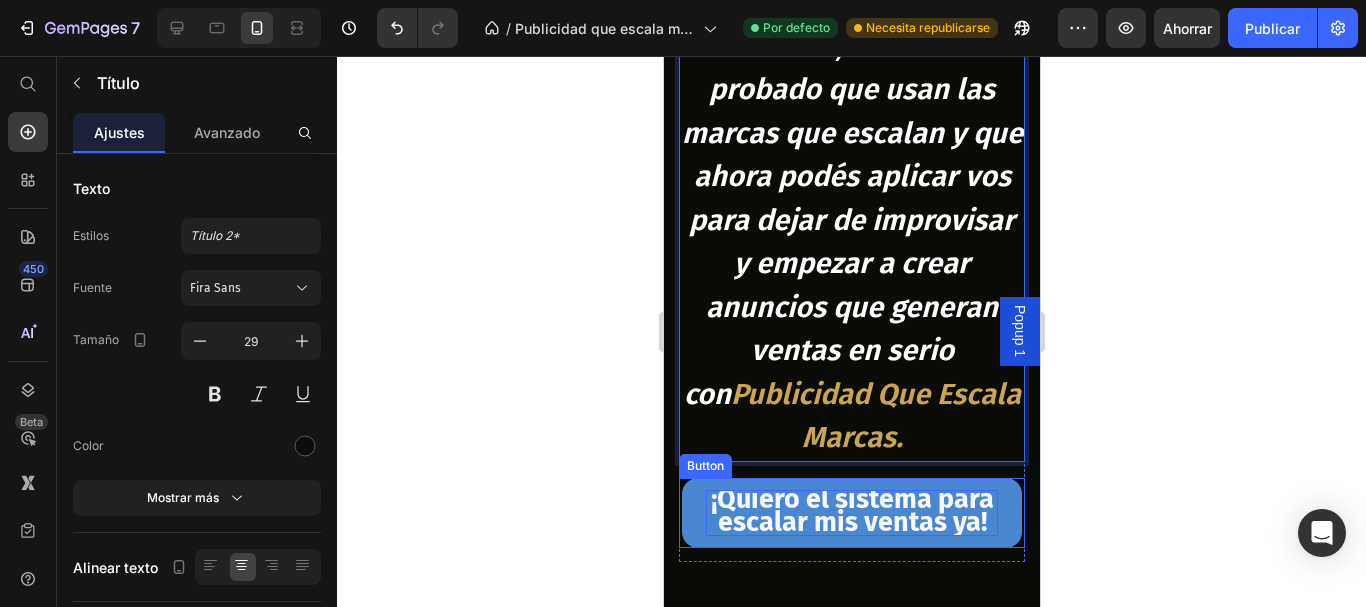 click on "¡ Quiero el sistema para escalar mis ventas ya!" at bounding box center [851, 510] 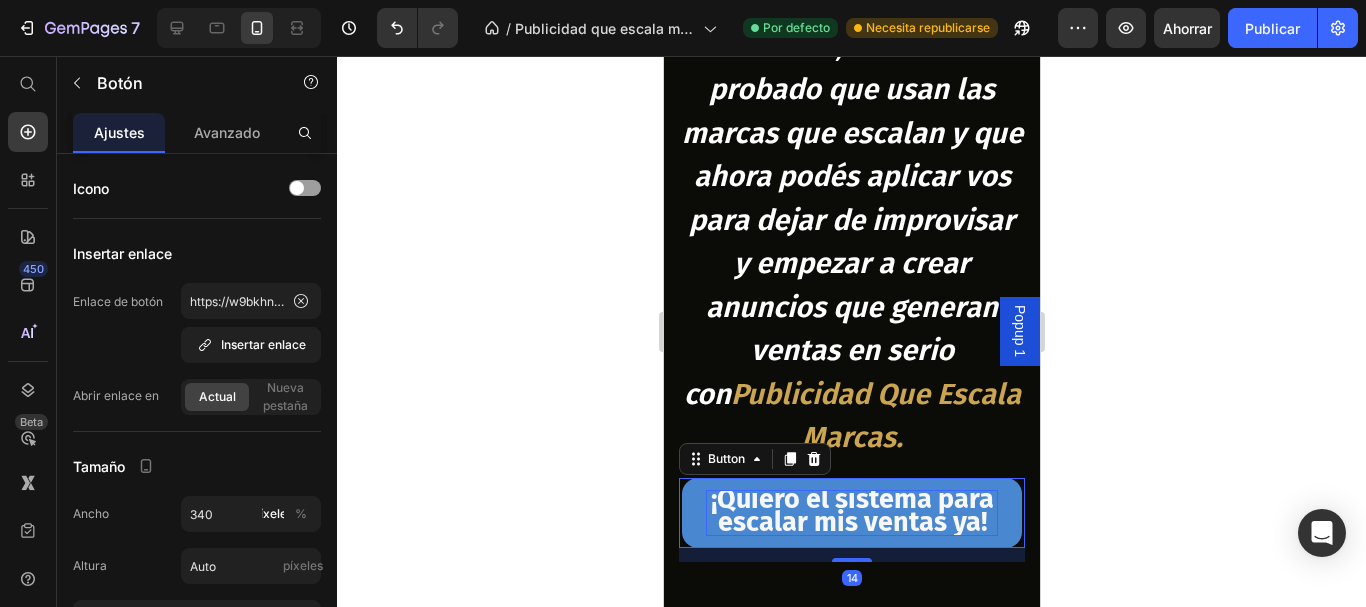 click on "¡ Quiero el sistema para escalar mis ventas ya!" at bounding box center [851, 510] 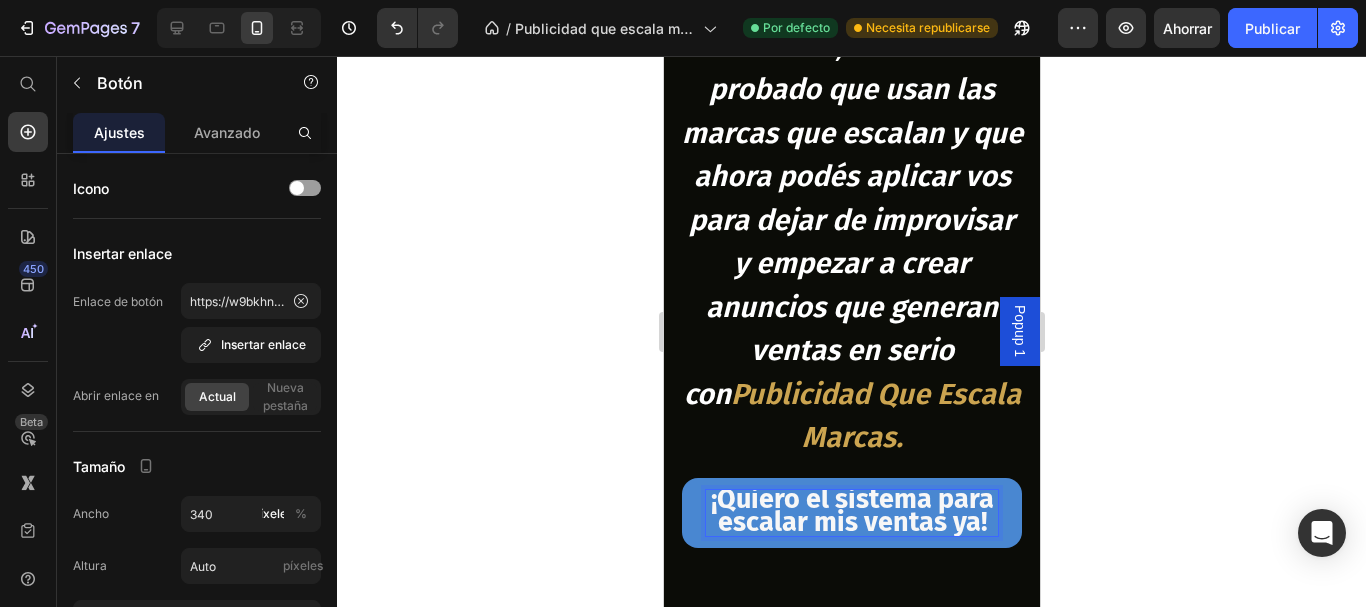 click on "¡ Quiero el sistema para escalar mis ventas ya!" at bounding box center [851, 510] 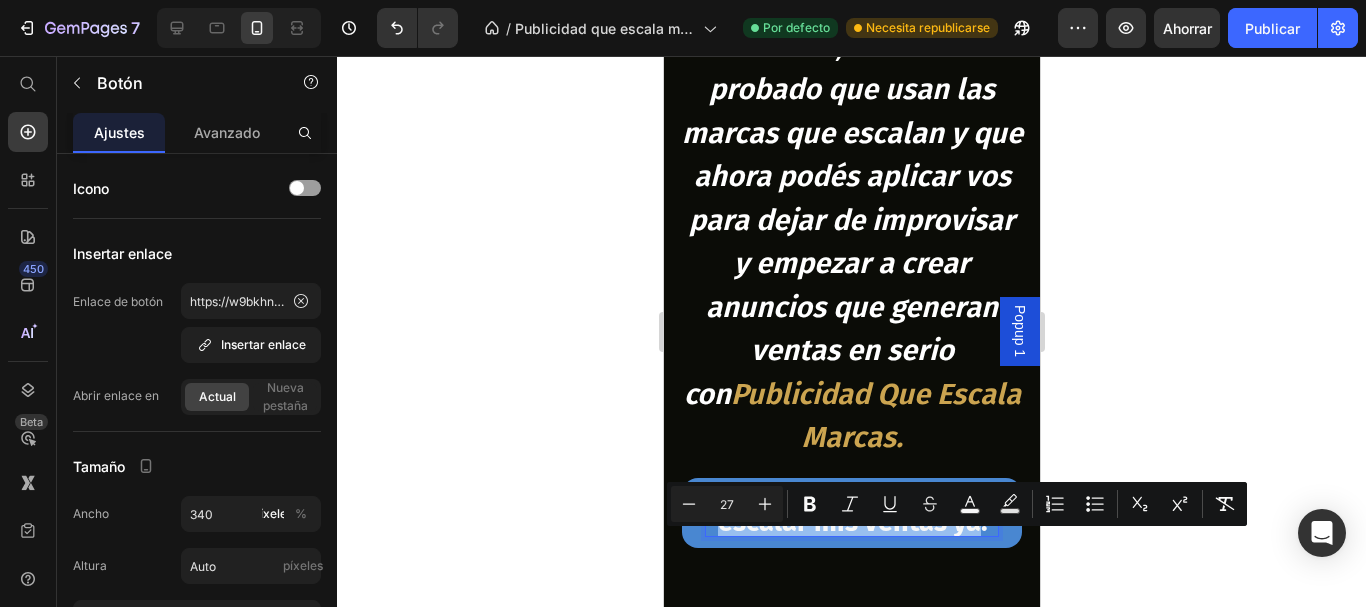 drag, startPoint x: 708, startPoint y: 555, endPoint x: 963, endPoint y: 564, distance: 255.15877 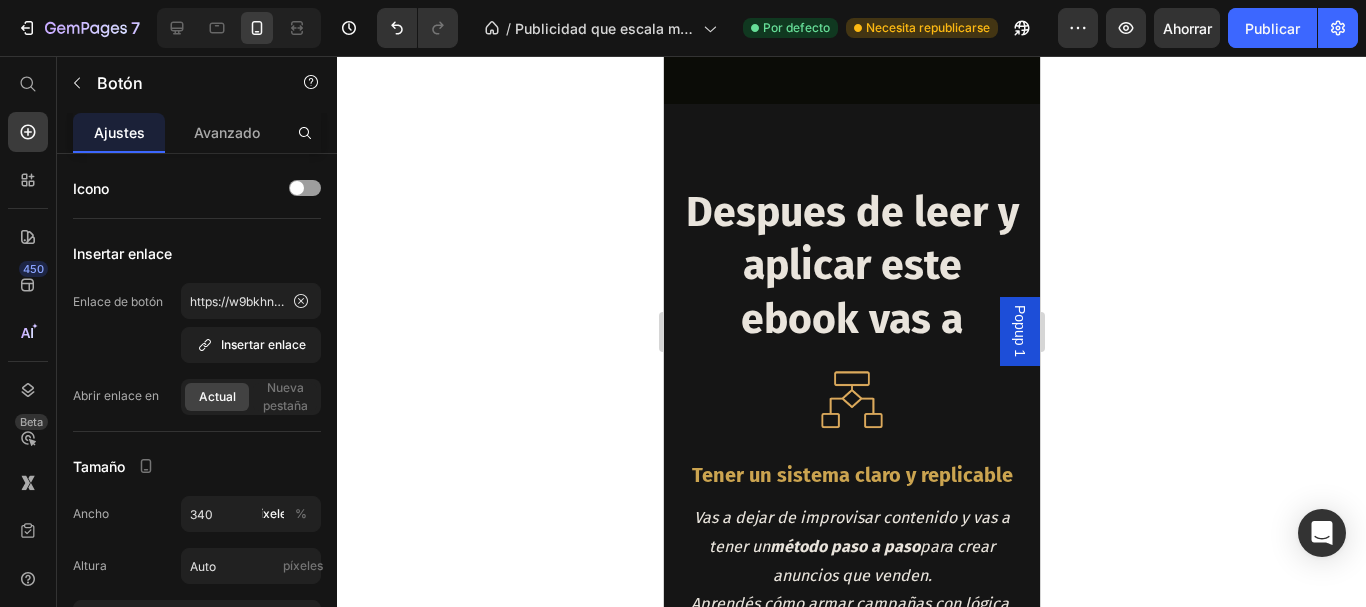 scroll, scrollTop: 3638, scrollLeft: 0, axis: vertical 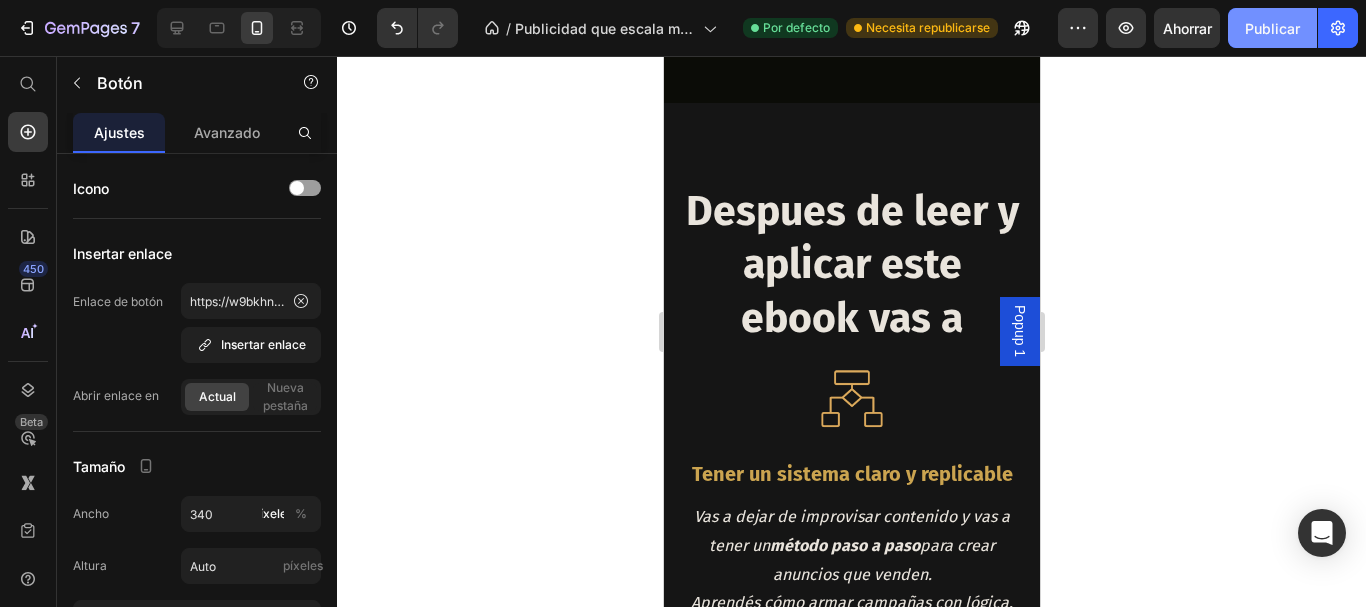 click on "Publicar" at bounding box center [1272, 28] 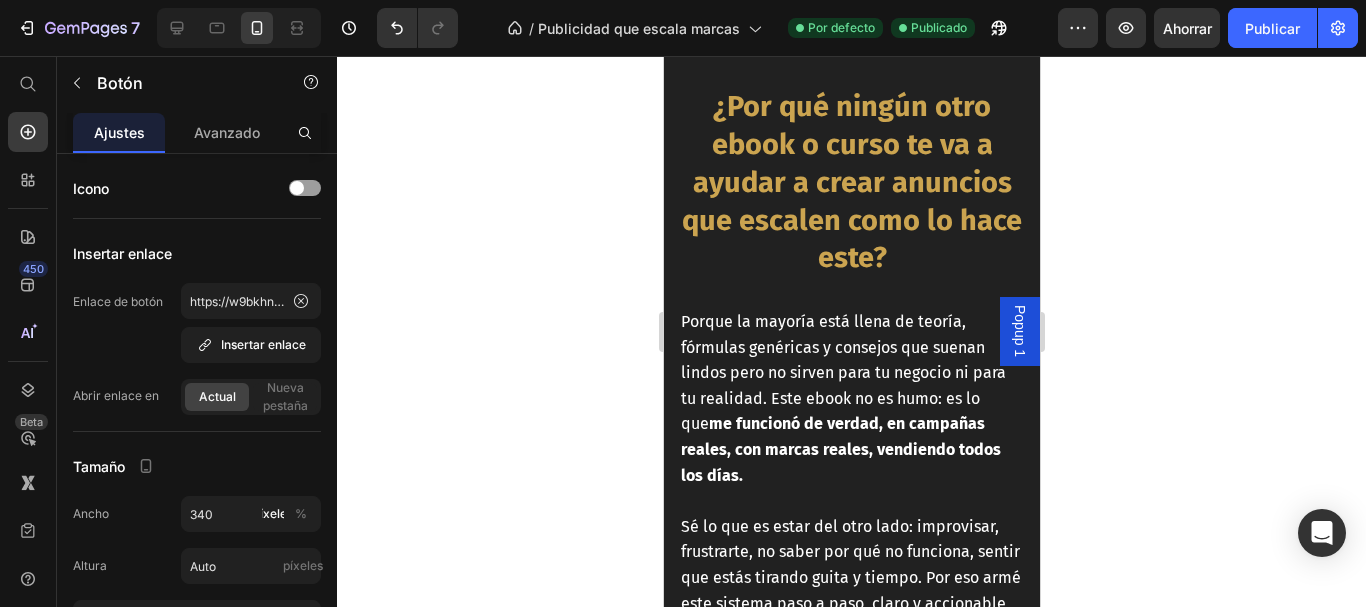 scroll, scrollTop: 9138, scrollLeft: 0, axis: vertical 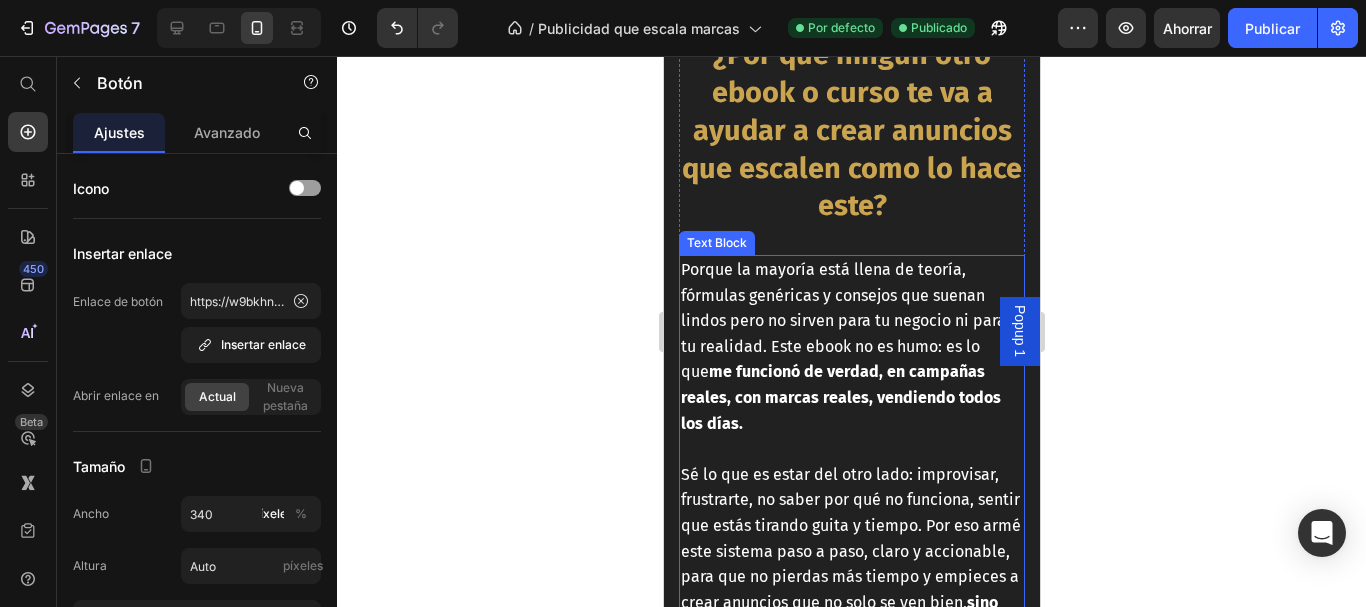 click on "Porque la mayoría está llena de teoría, fórmulas genéricas y consejos que suenan lindos pero no sirven para tu negocio ni para tu realidad. Este ebook no es humo: es lo que me funcionó de verdad, en campañas reales, con marcas reales, vendiendo todos los días." at bounding box center [842, 346] 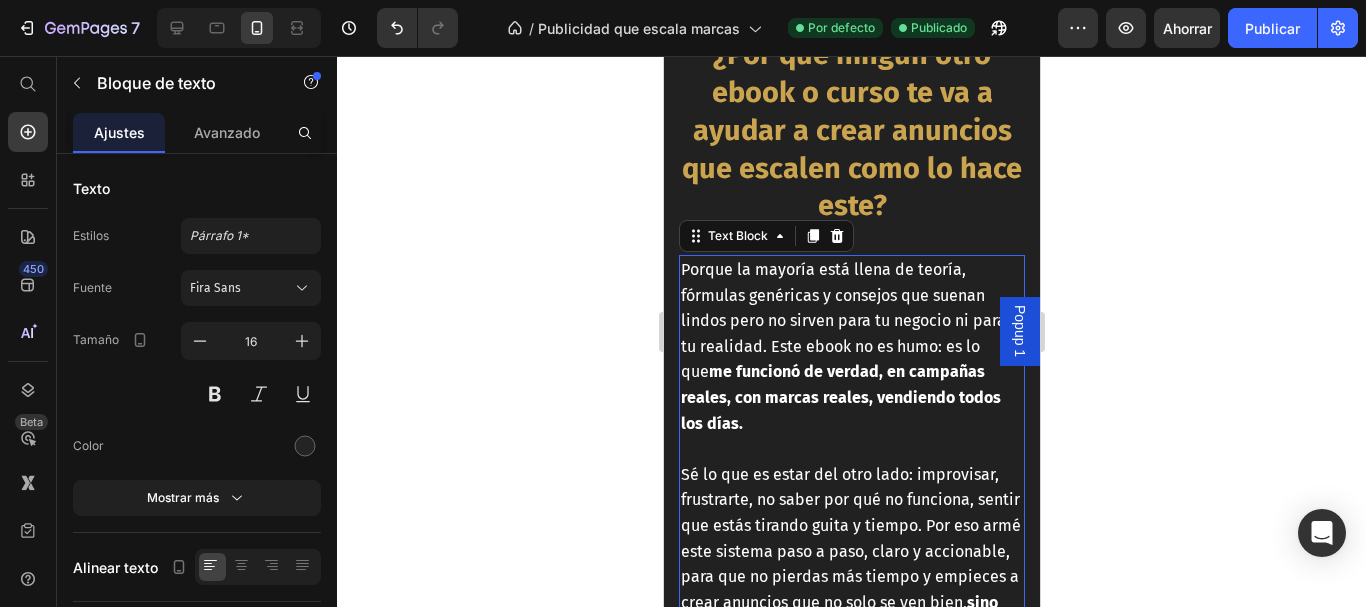 click on "Porque la mayoría está llena de teoría, fórmulas genéricas y consejos que suenan lindos pero no sirven para tu negocio ni para tu realidad. Este ebook no es humo: es lo que me funcionó de verdad, en campañas reales, con marcas reales, vendiendo todos los días." at bounding box center [842, 346] 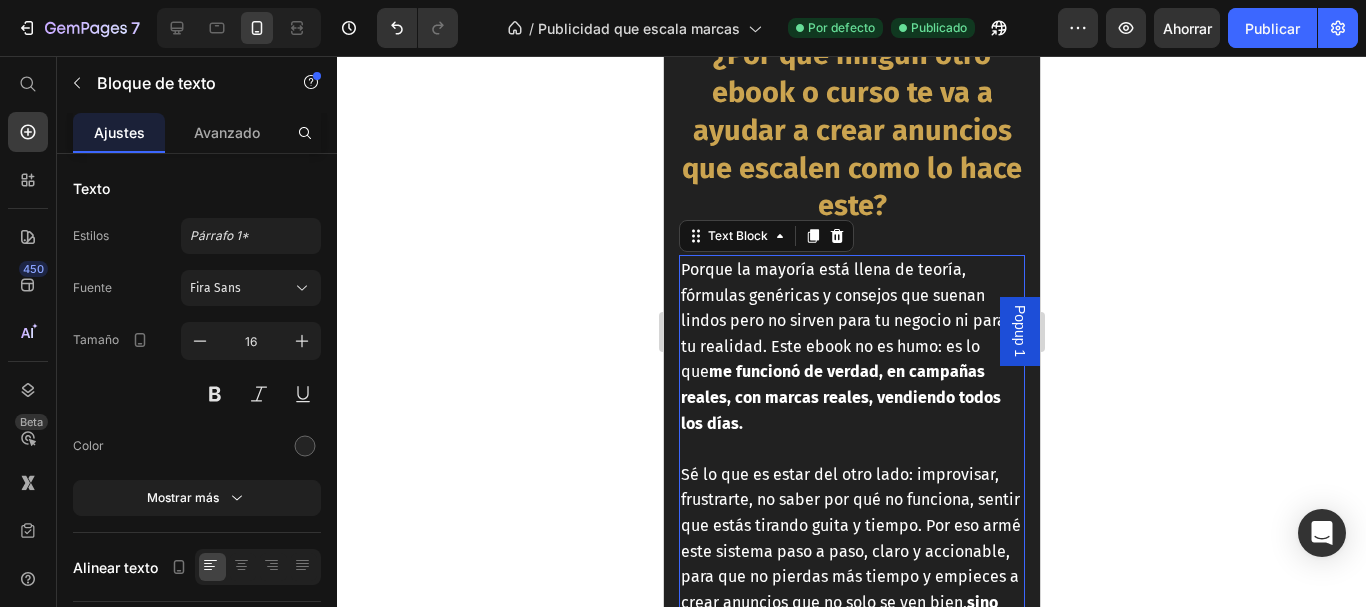 click 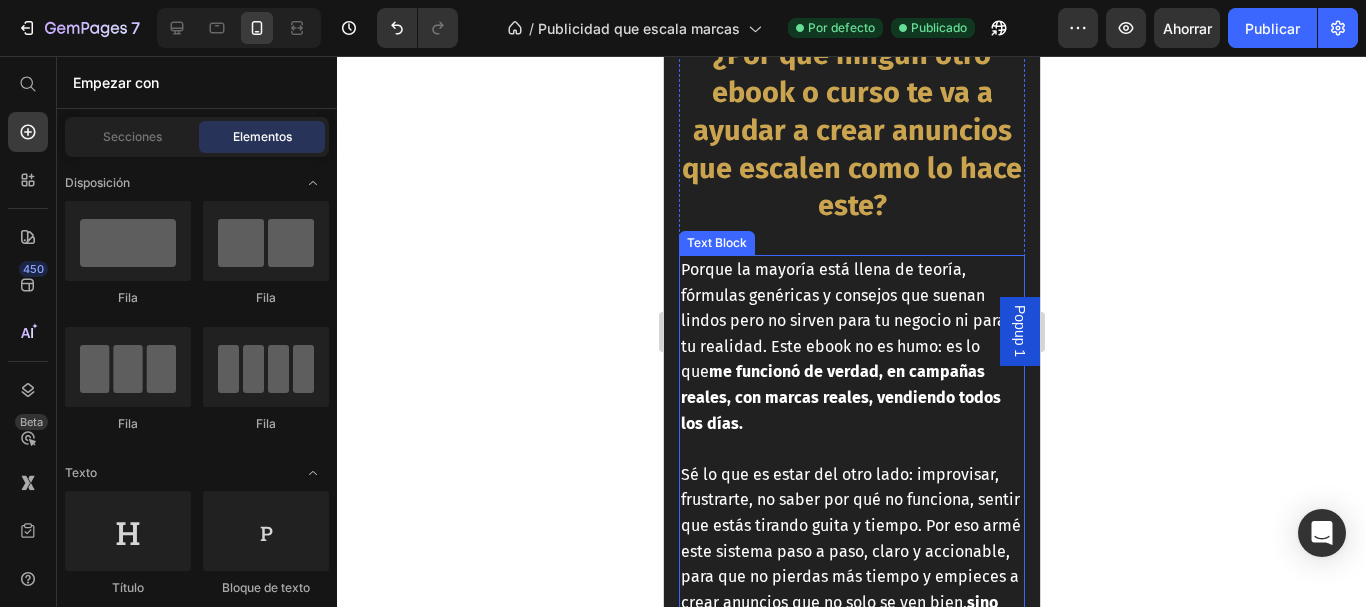 scroll, scrollTop: 9238, scrollLeft: 0, axis: vertical 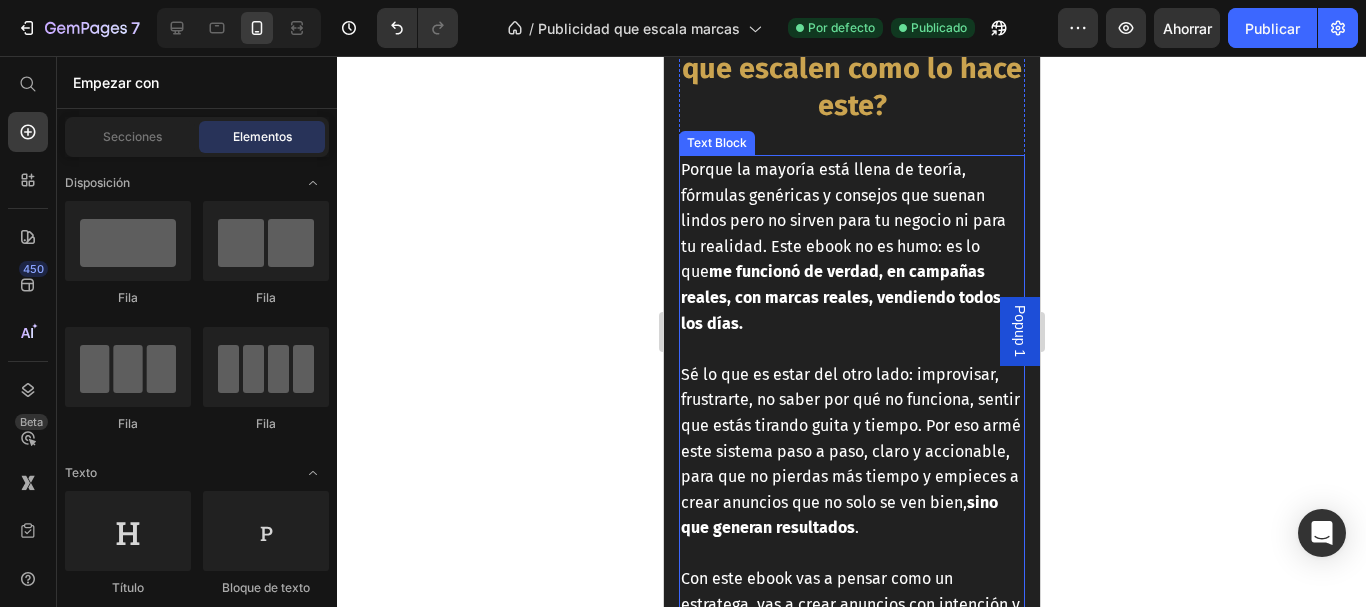 click on "Sé lo que es estar del otro lado: improvisar, frustrarte, no saber por qué no funciona, sentir que estás tirando guita y tiempo. Por eso armé este sistema paso a paso, claro y accionable, para que no pierdas más tiempo y empieces a crear anuncios que no solo se ven bien, sino que generan resultados ." at bounding box center [850, 451] 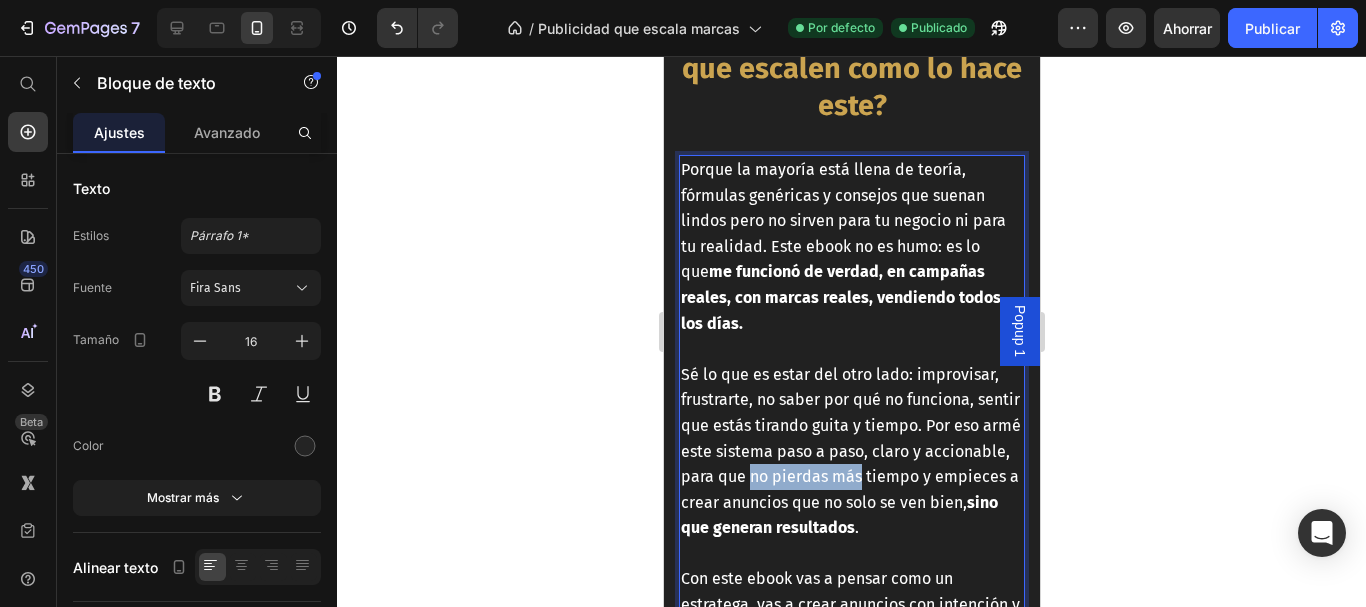 drag, startPoint x: 836, startPoint y: 519, endPoint x: 956, endPoint y: 531, distance: 120.59851 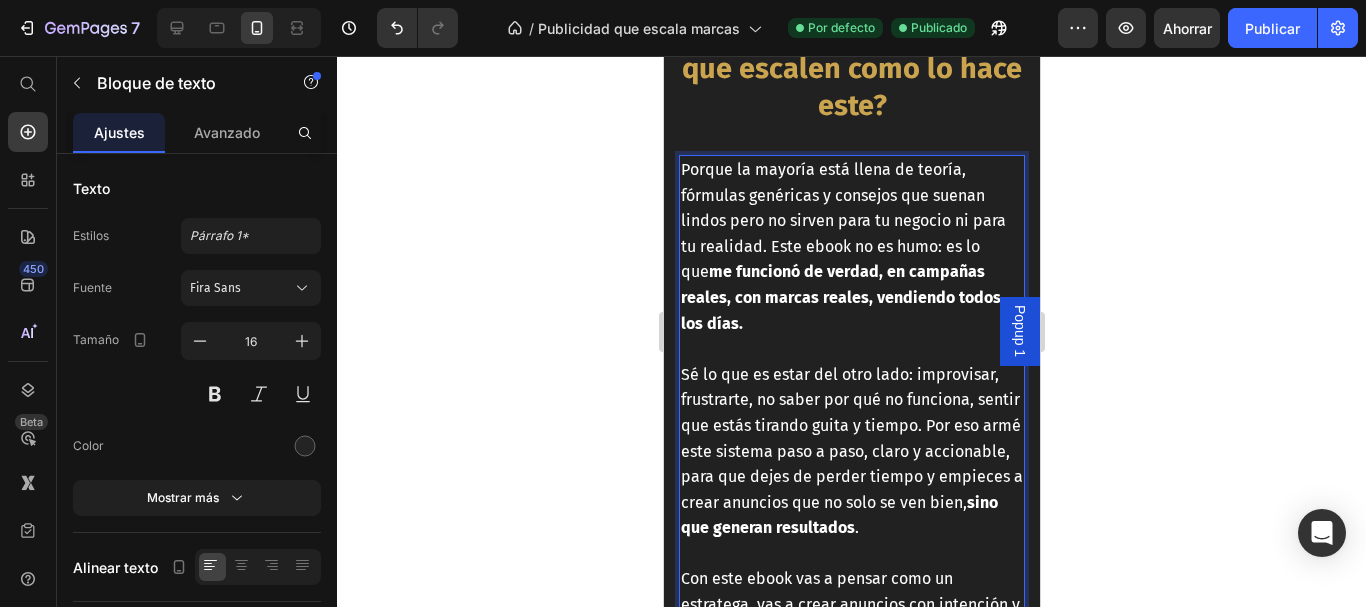 click on "Porque la mayoría está llena de teoría, fórmulas genéricas y consejos que suenan lindos pero no sirven para tu negocio ni para tu realidad. Este ebook no es humo: es lo que me funcionó de verdad, en campañas reales, con marcas reales, vendiendo todos los días. Sé lo que es estar del otro lado: improvisar, frustrarte, no saber por qué no funciona, sentir que estás tirando guita y tiempo. Por eso armé este sistema paso a paso, claro y accionable, para que dejes de perder tiempo y dinero y una vez por todas empieces a crear anuncios que no solo se ven bien, sino que generan resultados . Con este ebook vas a pensar como un estratega, vas a crear anuncios con intención y criterio, y vas a dejar de jugar a adivinar. Es la hoja de ruta que yo hubiese querido tener cuando arranqué. Ahora es tuya.." at bounding box center [851, 425] 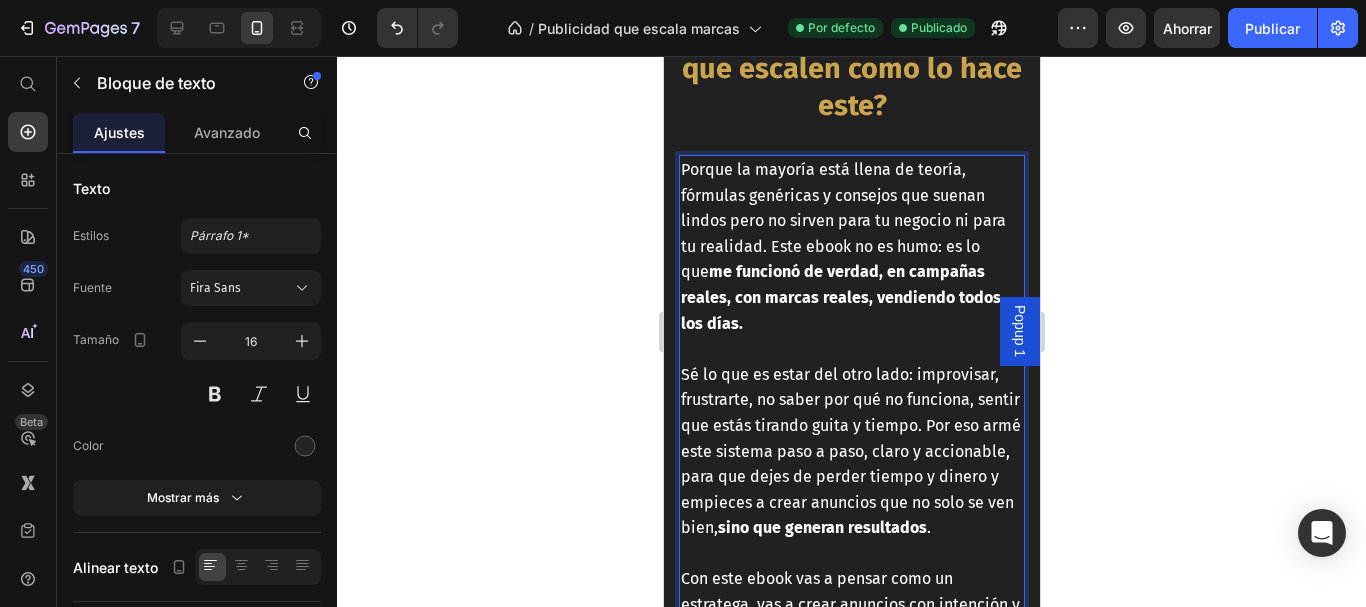 click on "Sé lo que es estar del otro lado: improvisar, frustrarte, no saber por qué no funciona, sentir que estás tirando guita y tiempo. Por eso armé este sistema paso a paso, claro y accionable, para que dejes de perder tiempo y dinero y empieces a crear anuncios que no solo se ven bien, sino que generan resultados ." at bounding box center (850, 451) 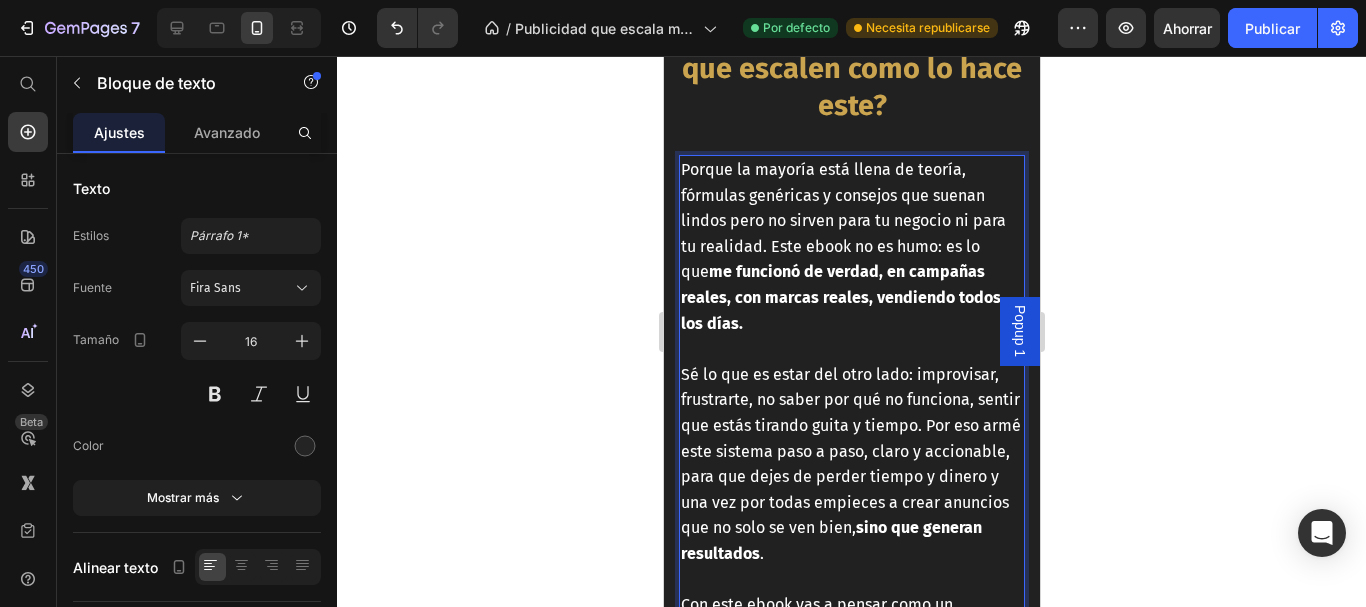 click on "Sé lo que es estar del otro lado: improvisar, frustrarte, no saber por qué no funciona, sentir que estás tirando guita y tiempo. Por eso armé este sistema paso a paso, claro y accionable, para que dejes de perder tiempo y dinero y una vez por todas empieces a crear anuncios que no solo se ven bien, sino que generan resultados ." at bounding box center (851, 464) 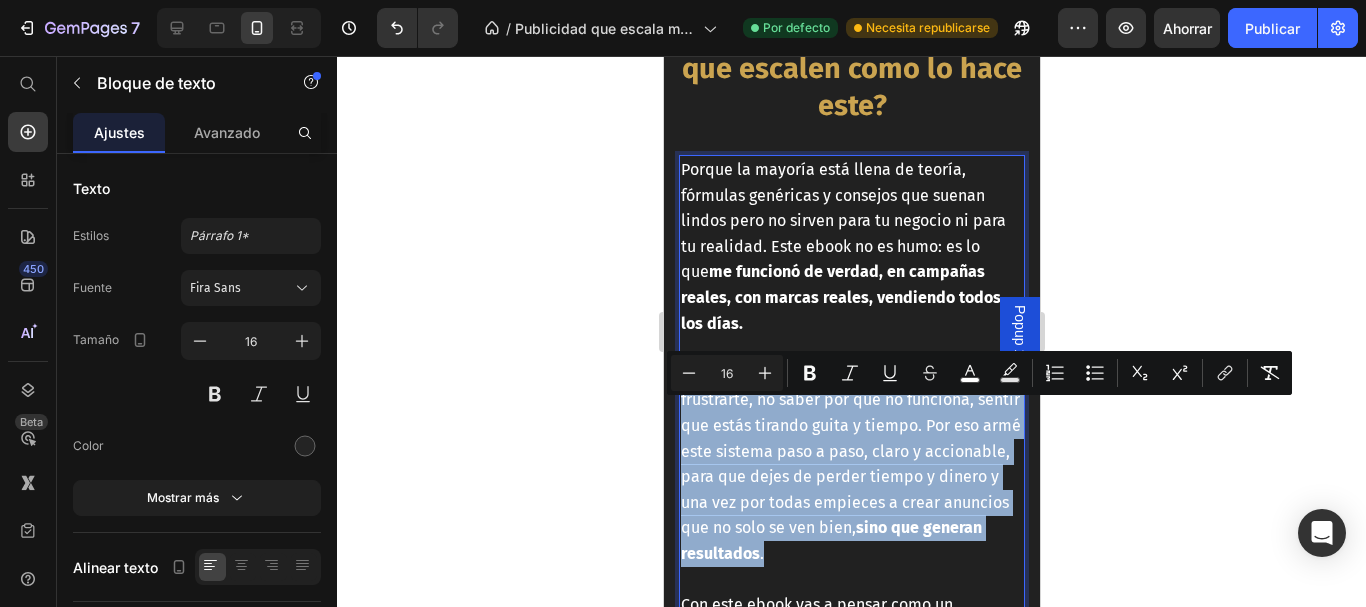 drag, startPoint x: 862, startPoint y: 588, endPoint x: 680, endPoint y: 406, distance: 257.38687 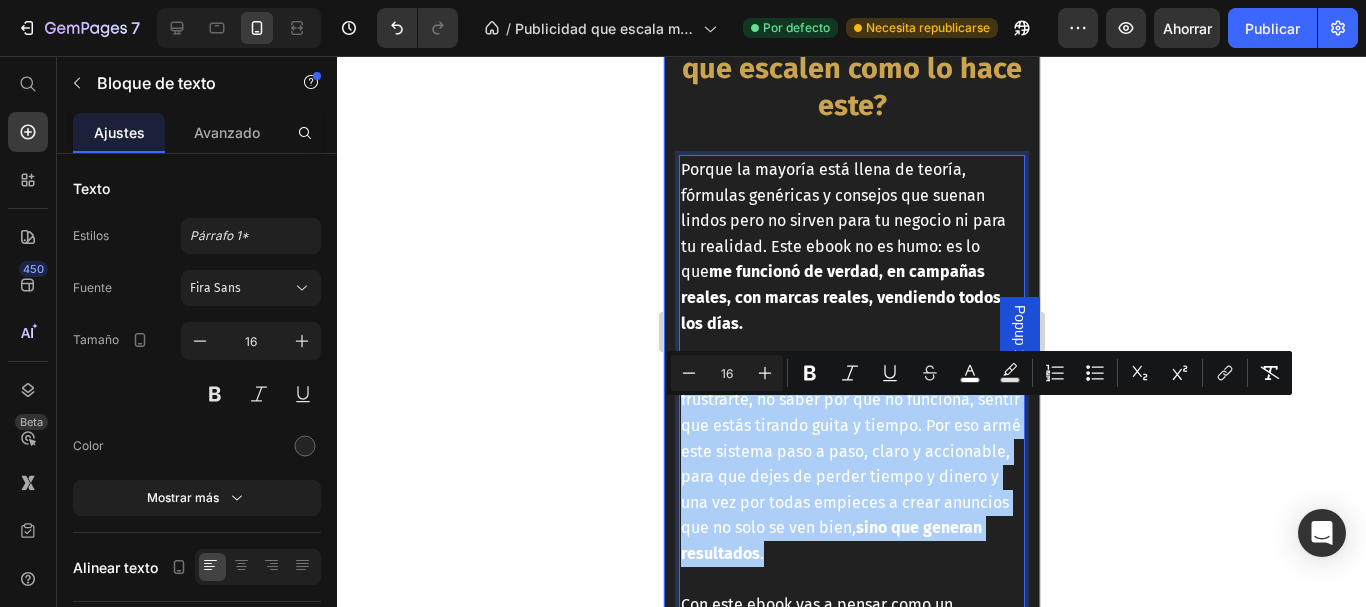 click 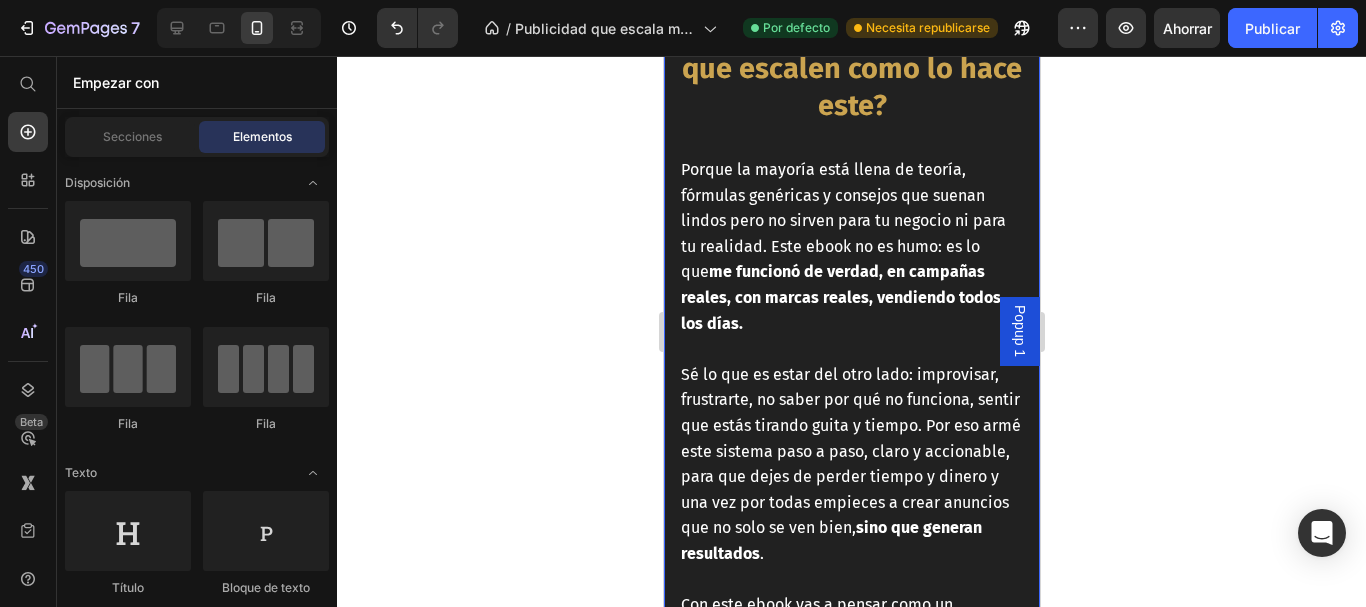 click 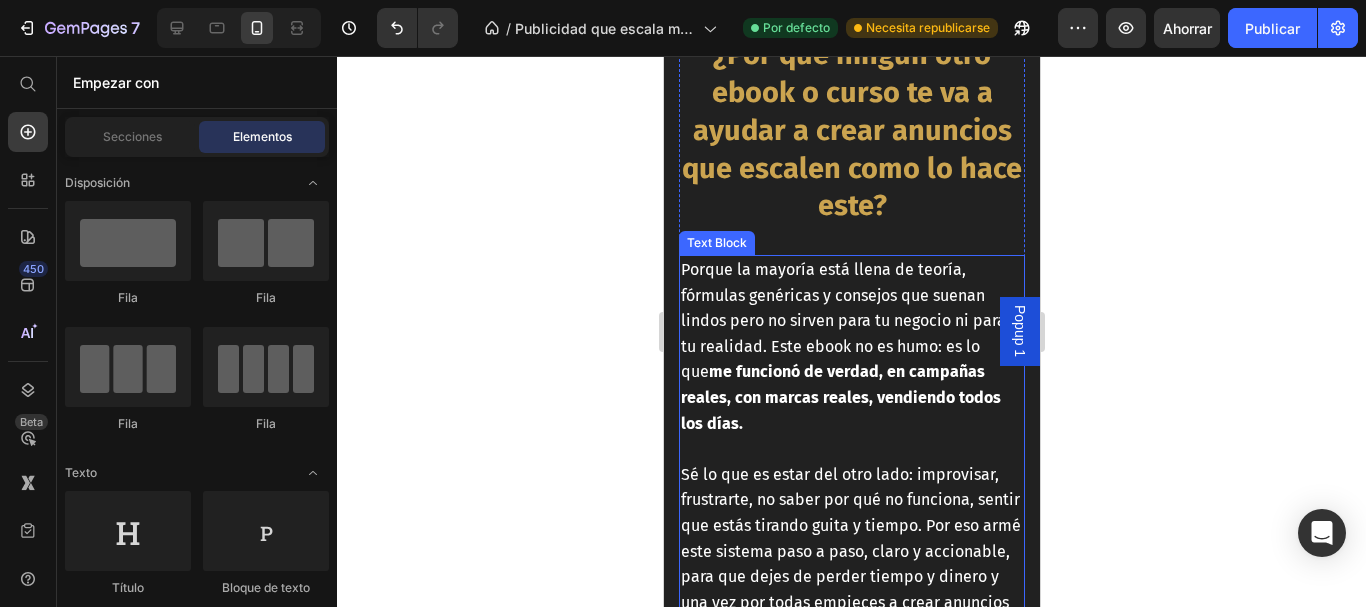 scroll, scrollTop: 9038, scrollLeft: 0, axis: vertical 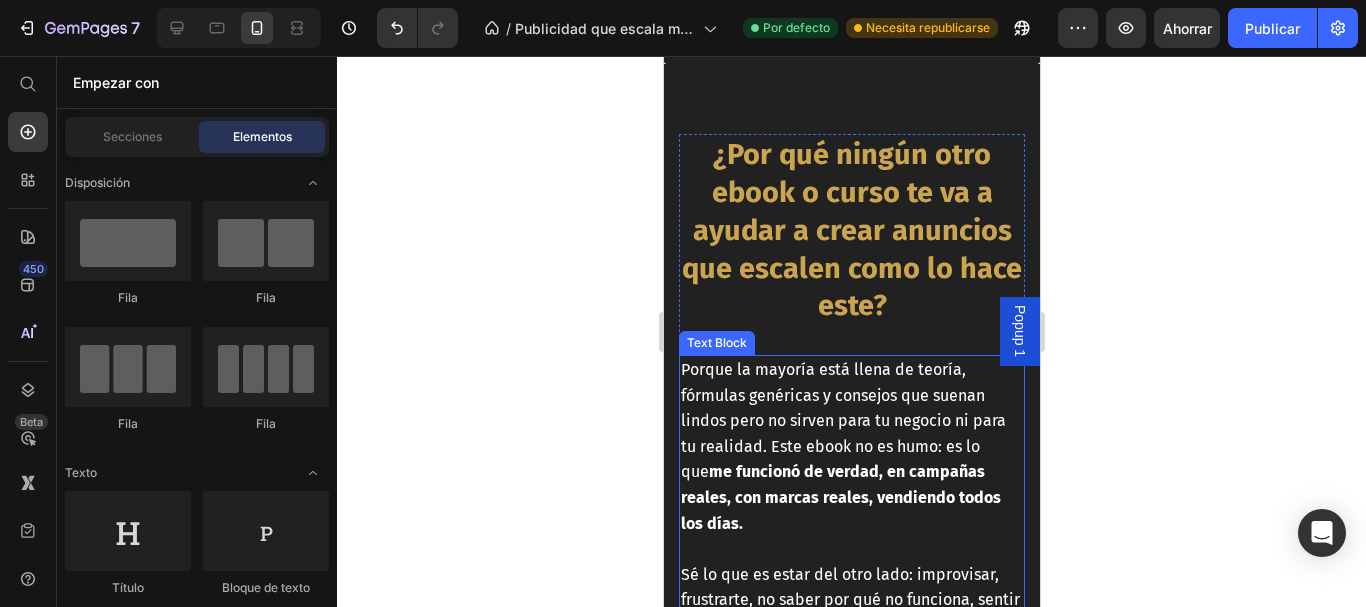 click on "Porque la mayoría está llena de teoría, fórmulas genéricas y consejos que suenan lindos pero no sirven para tu negocio ni para tu realidad. Este ebook no es humo: es lo que me funcionó de verdad, en campañas reales, con marcas reales, vendiendo todos los días." at bounding box center [842, 446] 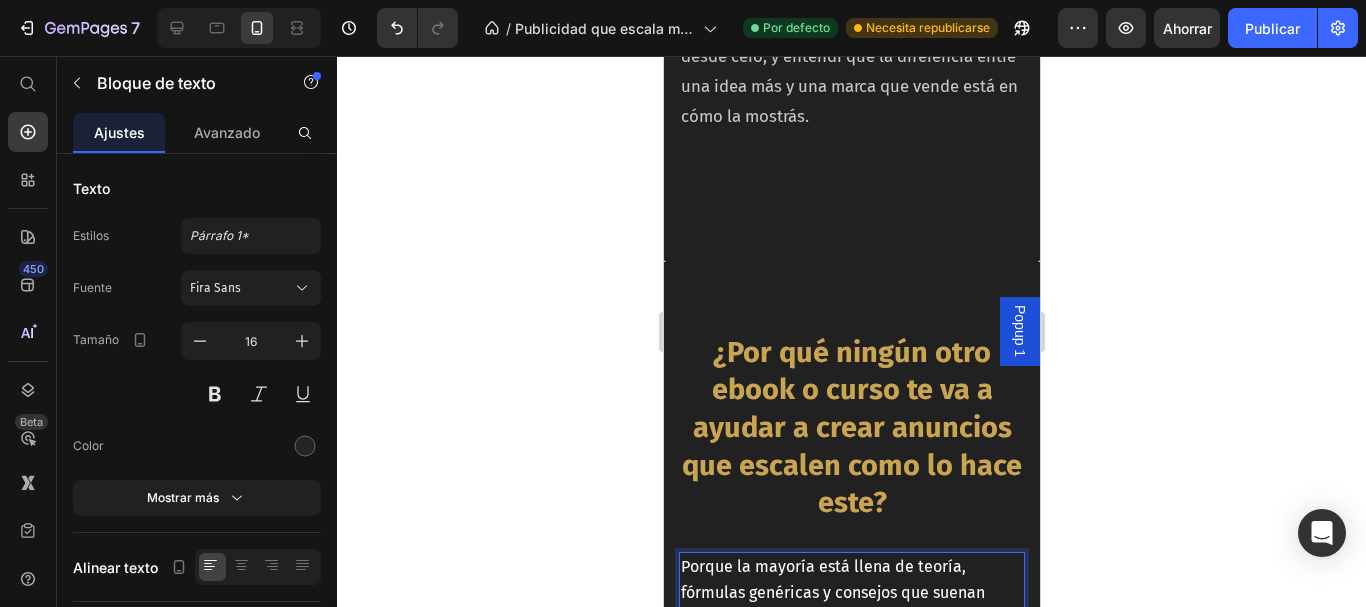 scroll, scrollTop: 8438, scrollLeft: 0, axis: vertical 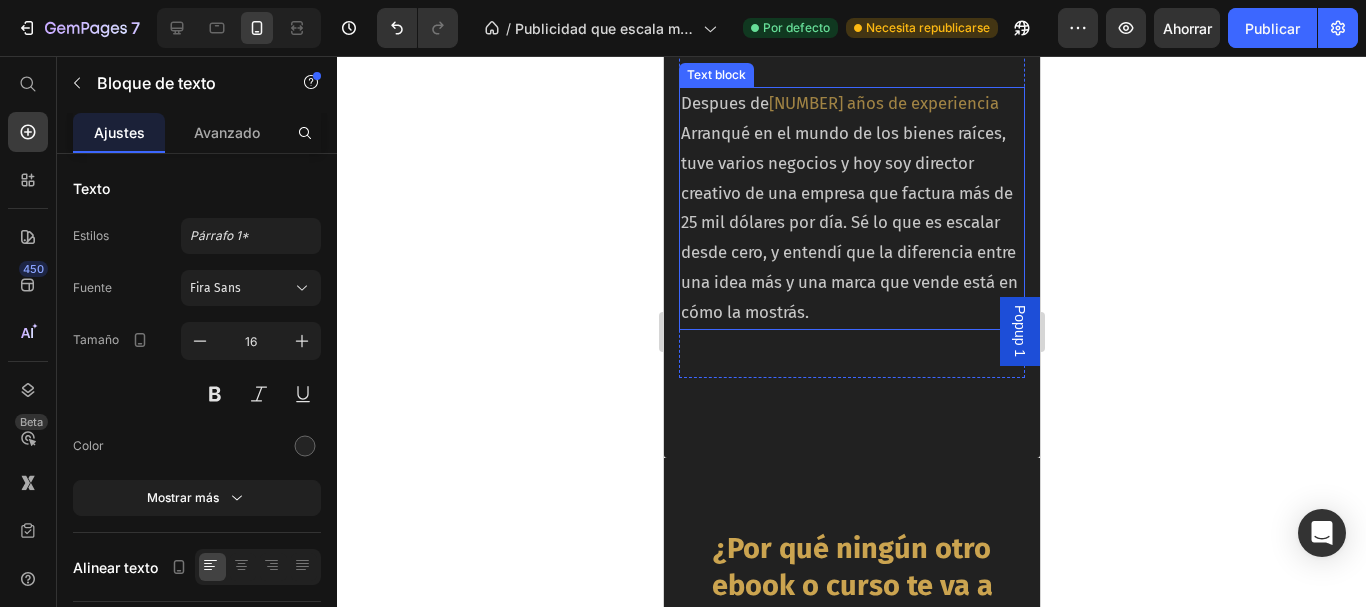 click on "Despues de 5 años de experiencia Arranqué en el mundo de los bienes raíces, tuve varios negocios y hoy soy director creativo de una empresa que factura más de 25 mil dólares por día. Sé lo que es escalar desde cero, y entendí que la diferencia entre una idea más y una marca que vende está en cómo la mostrás." at bounding box center [851, 208] 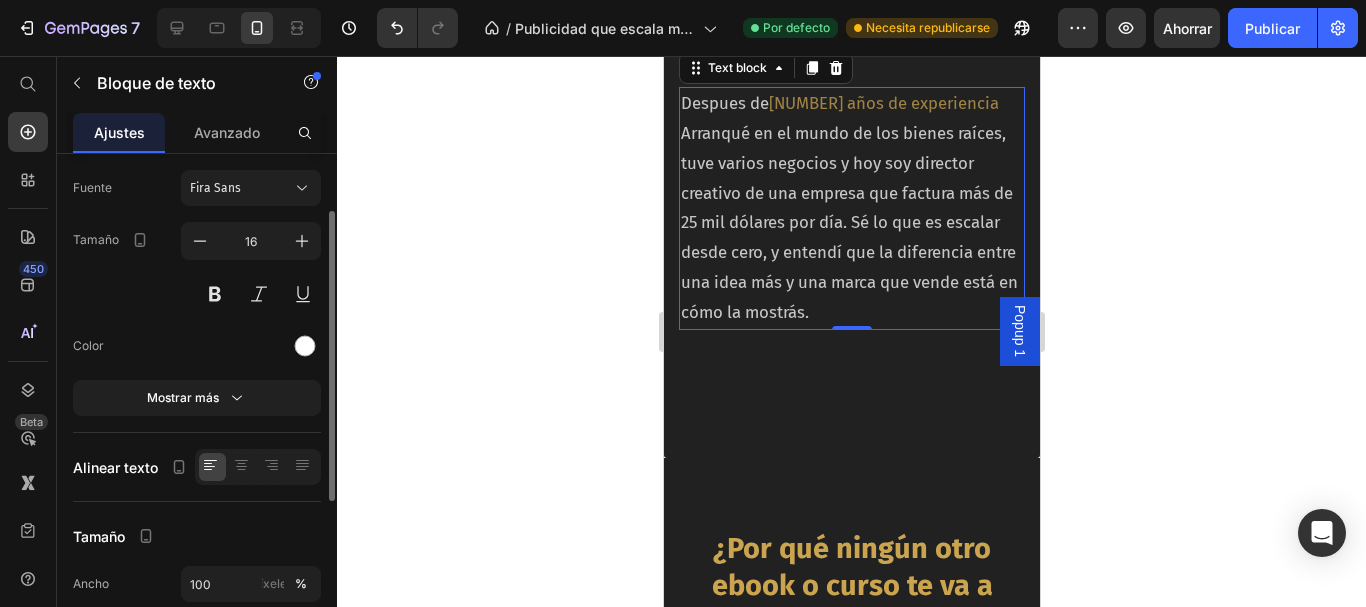scroll, scrollTop: 200, scrollLeft: 0, axis: vertical 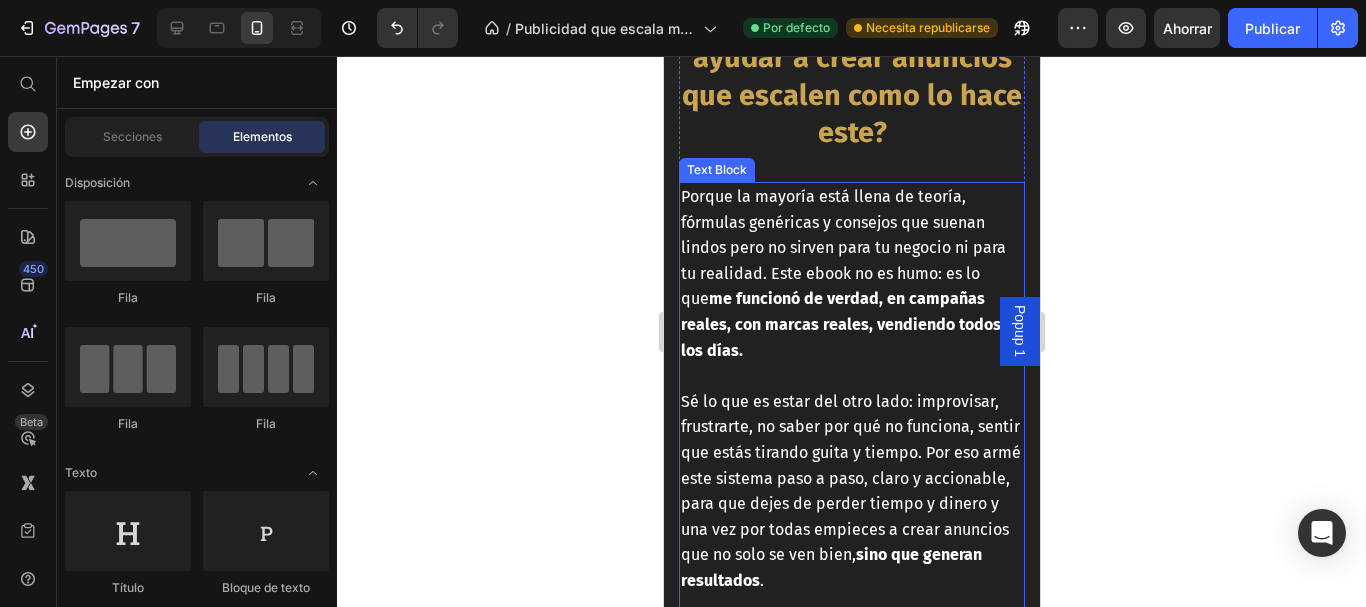 click on "Porque la mayoría está llena de teoría, fórmulas genéricas y consejos que suenan lindos pero no sirven para tu negocio ni para tu realidad. Este ebook no es humo: es lo que me funcionó de verdad, en campañas reales, con marcas reales, vendiendo todos los días." at bounding box center (842, 273) 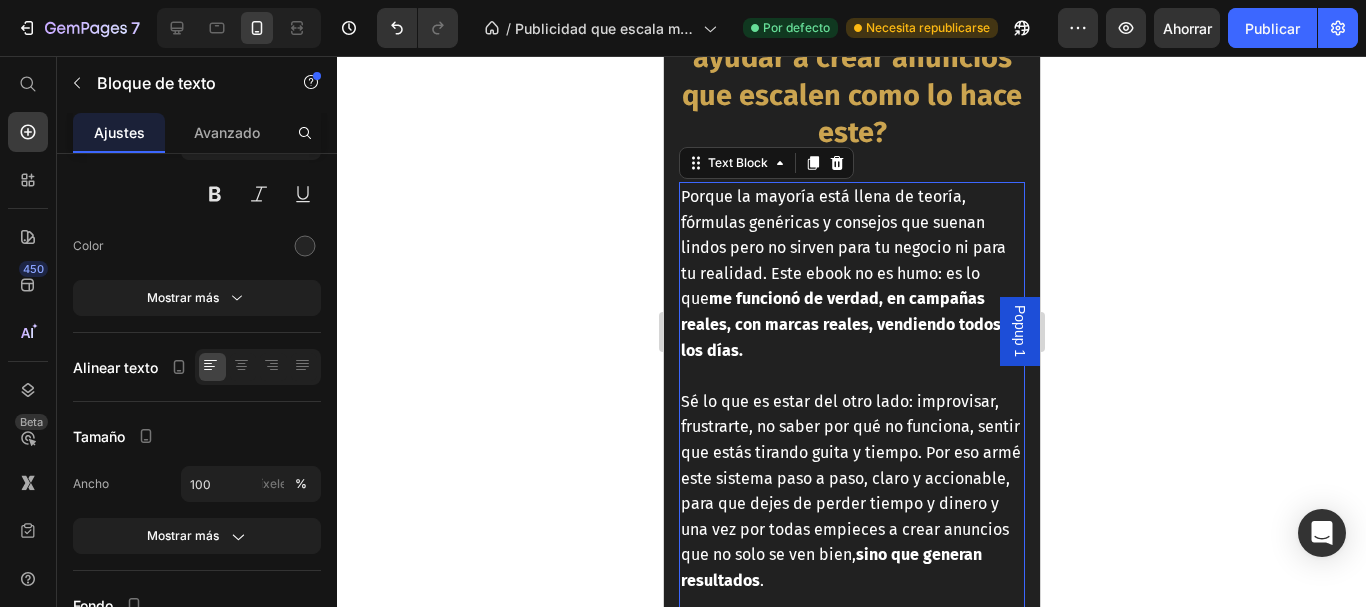 click on "Porque la mayoría está llena de teoría, fórmulas genéricas y consejos que suenan lindos pero no sirven para tu negocio ni para tu realidad. Este ebook no es humo: es lo que me funcionó de verdad, en campañas reales, con marcas reales, vendiendo todos los días." at bounding box center [842, 273] 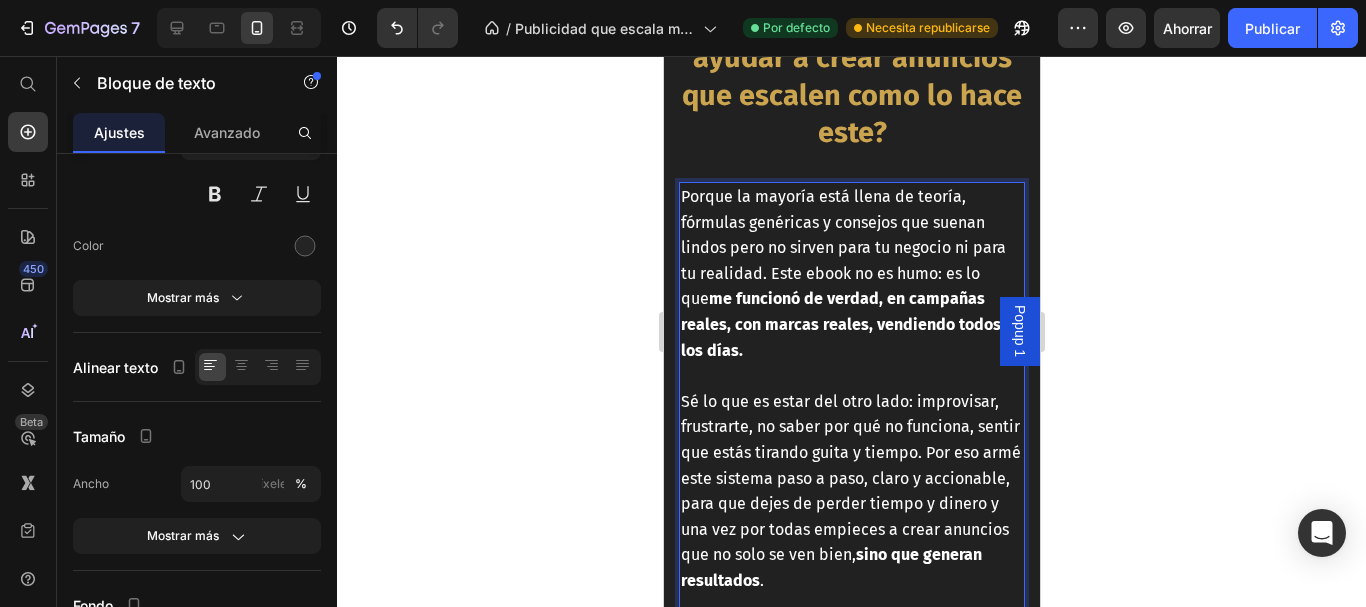 click on "Porque la mayoría está llena de teoría, fórmulas genéricas y consejos que suenan lindos pero no sirven para tu negocio ni para tu realidad. Este ebook no es humo: es lo que me funcionó de verdad, en campañas reales, con marcas reales, vendiendo todos los días." at bounding box center [842, 273] 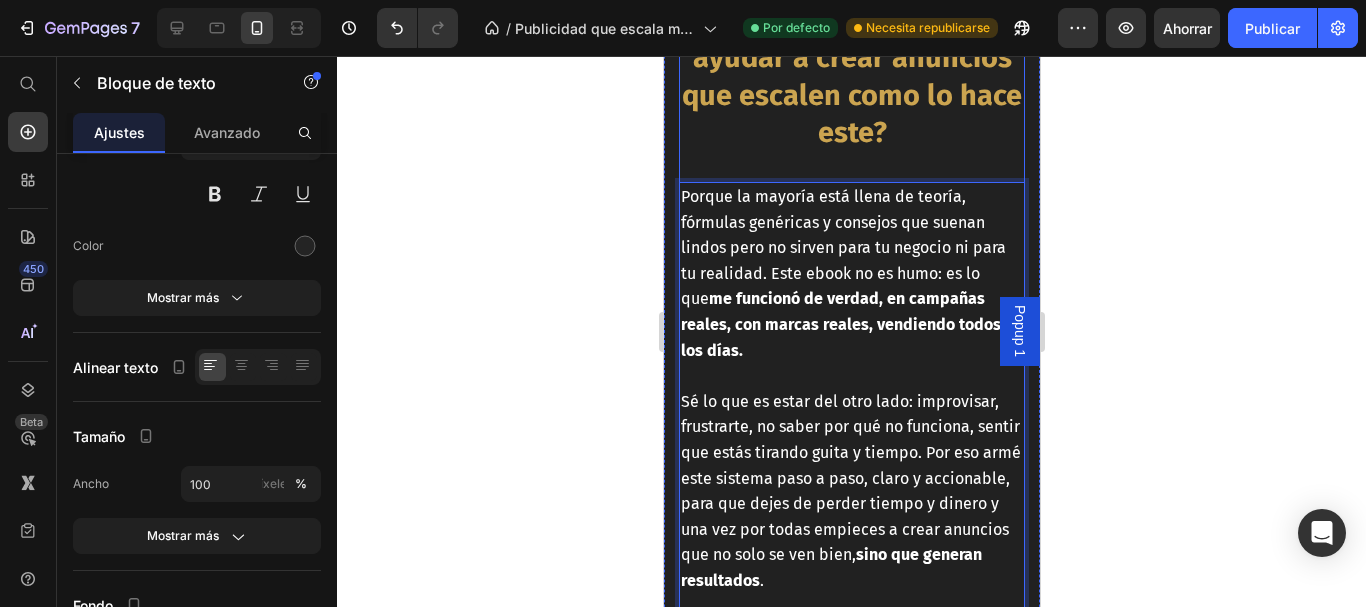 scroll, scrollTop: 9111, scrollLeft: 0, axis: vertical 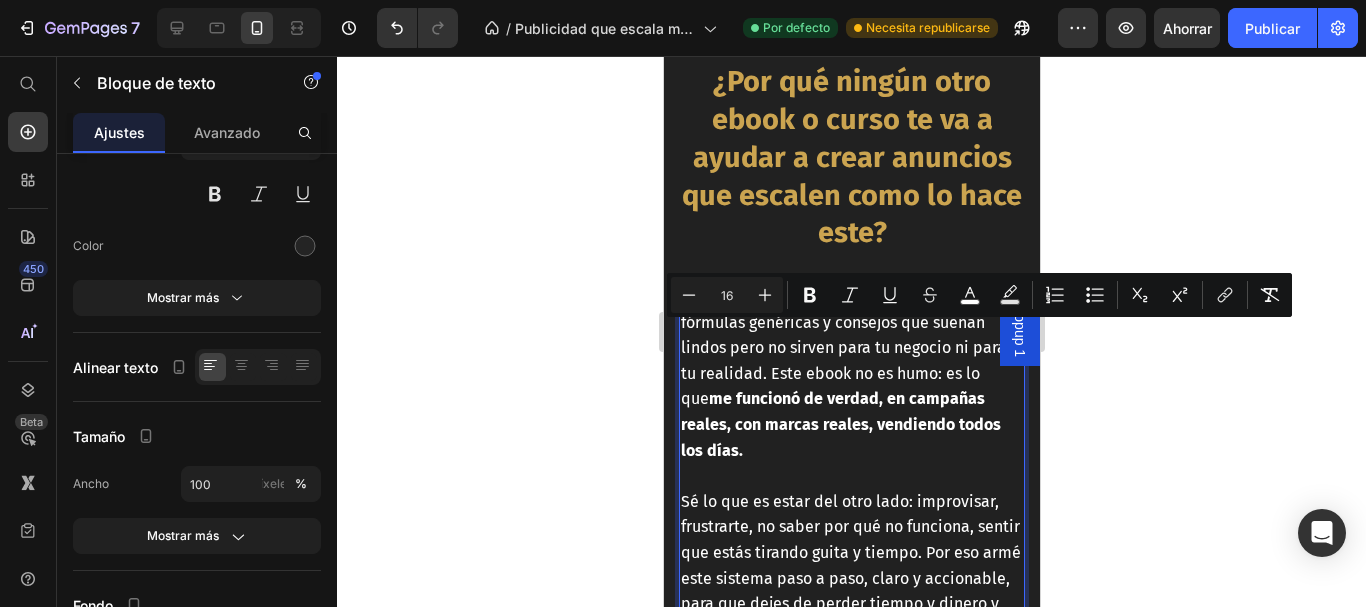 drag, startPoint x: 741, startPoint y: 335, endPoint x: 701, endPoint y: 338, distance: 40.112343 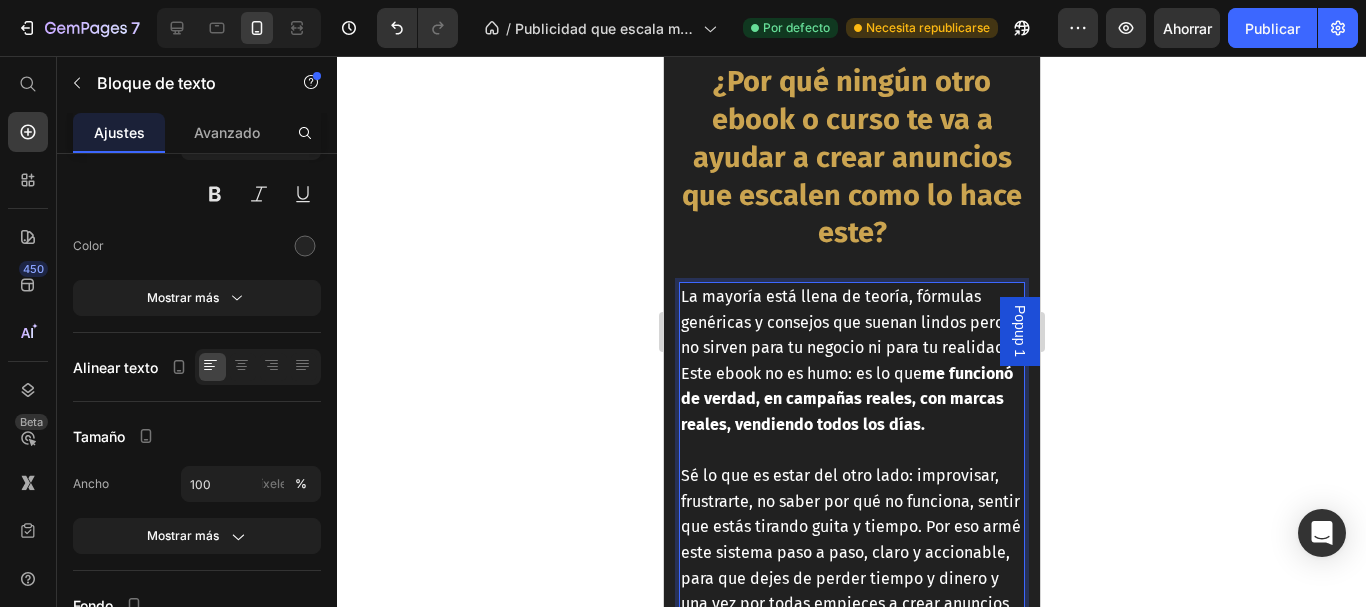 drag, startPoint x: 819, startPoint y: 332, endPoint x: 840, endPoint y: 345, distance: 24.698177 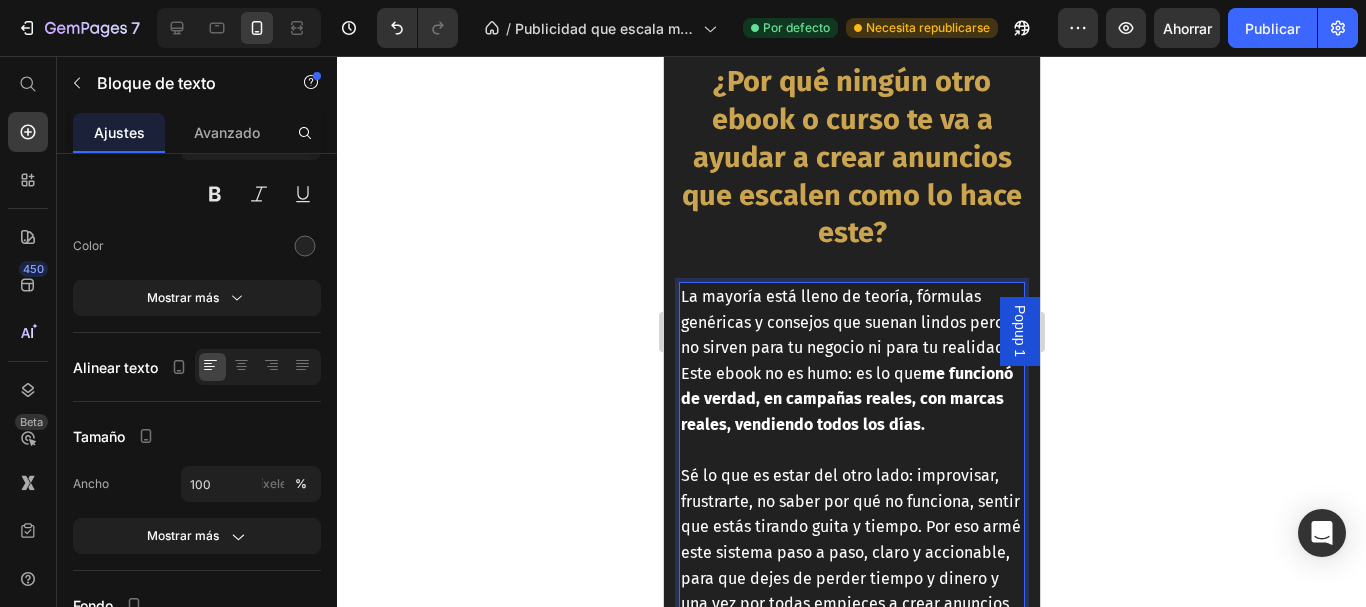 click on "La mayoría está lleno de teoría, fórmulas genéricas y consejos que suenan lindos pero no sirven para tu negocio ni para tu realidad. Este ebook no es humo: es lo que me funcionó de verdad, en campañas reales, con marcas reales, vendiendo todos los días." at bounding box center [846, 360] 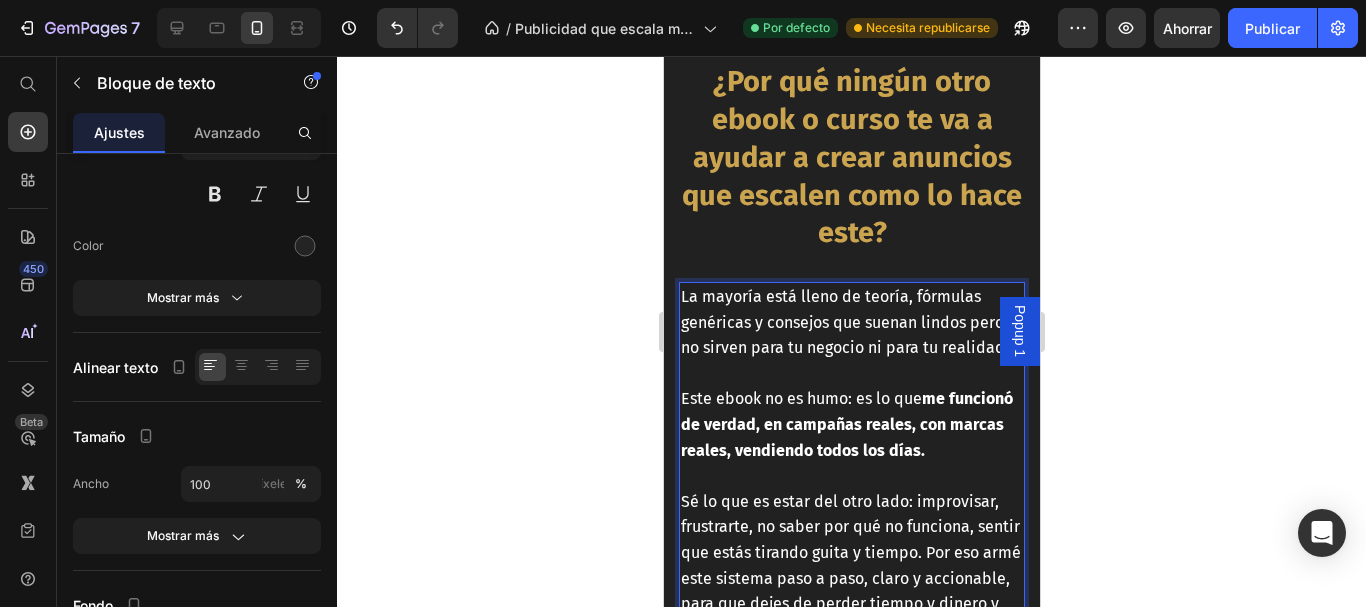 click on "Este ebook no es humo: es lo que  me funcionó de verdad, en campañas reales, con marcas reales, vendiendo todos los días." at bounding box center (846, 424) 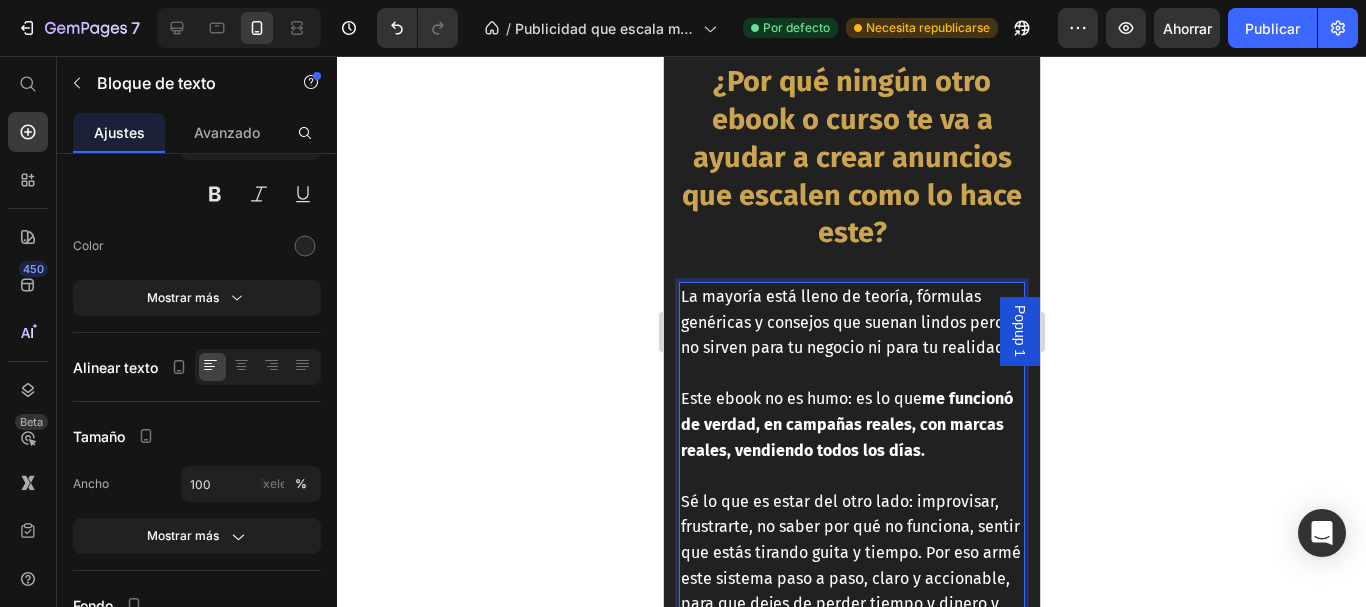 click 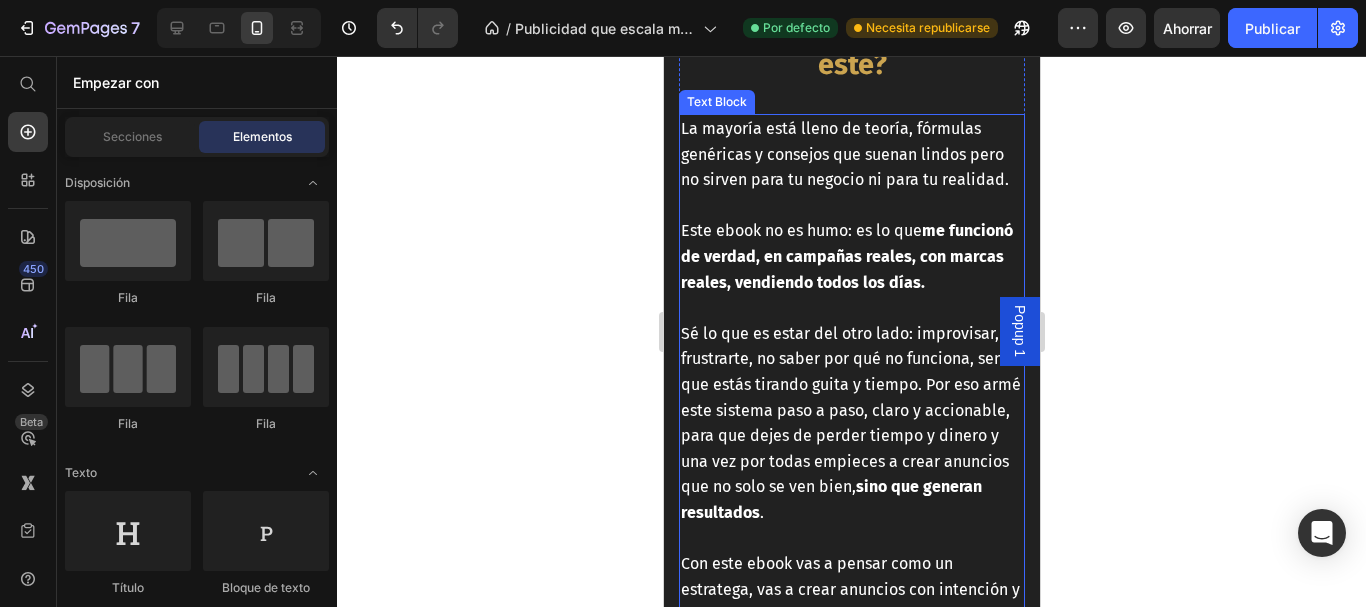 scroll, scrollTop: 9311, scrollLeft: 0, axis: vertical 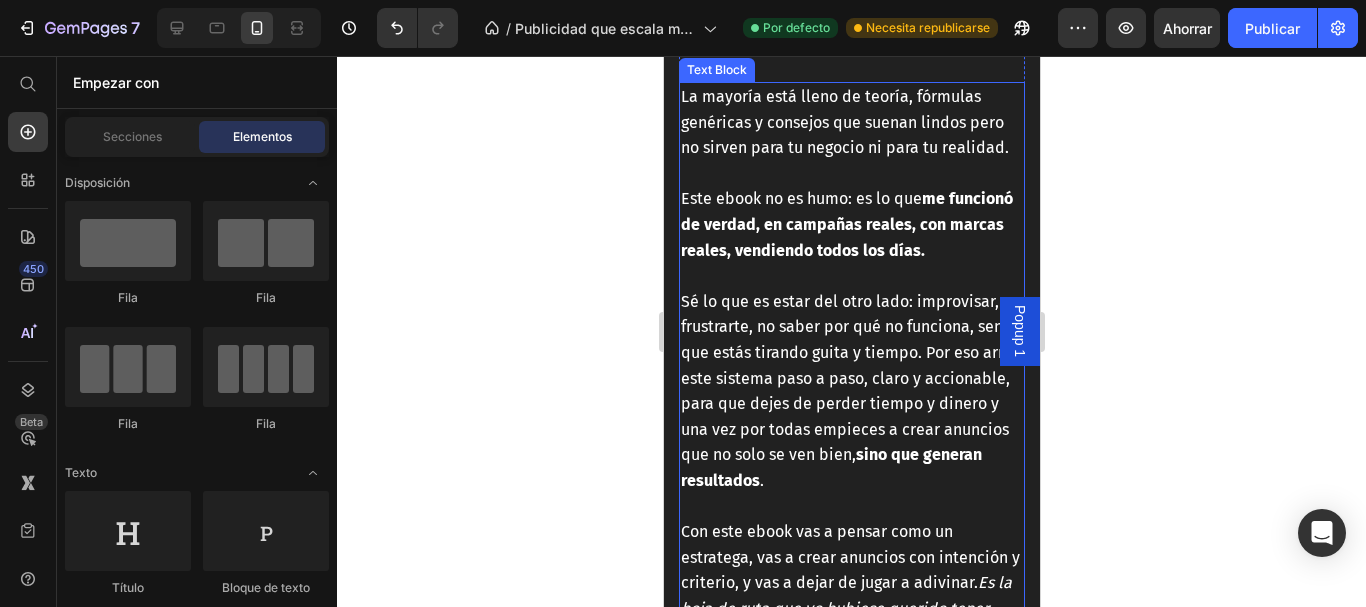 click on "Sé lo que es estar del otro lado: improvisar, frustrarte, no saber por qué no funciona, sentir que estás tirando guita y tiempo. Por eso armé este sistema paso a paso, claro y accionable, para que dejes de perder tiempo y dinero y una vez por todas empieces a crear anuncios que no solo se ven bien, sino que generan resultados ." at bounding box center [850, 391] 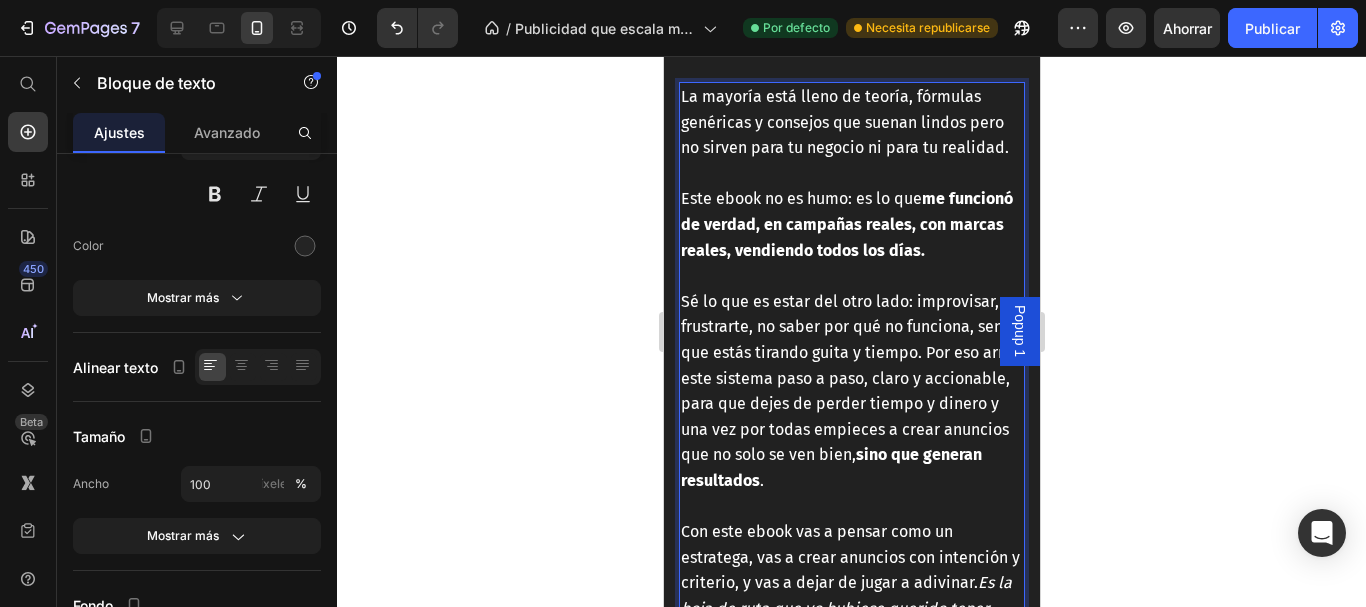 click on "Sé lo que es estar del otro lado: improvisar, frustrarte, no saber por qué no funciona, sentir que estás tirando guita y tiempo. Por eso armé este sistema paso a paso, claro y accionable, para que dejes de perder tiempo y dinero y una vez por todas empieces a crear anuncios que no solo se ven bien, sino que generan resultados ." at bounding box center [850, 391] 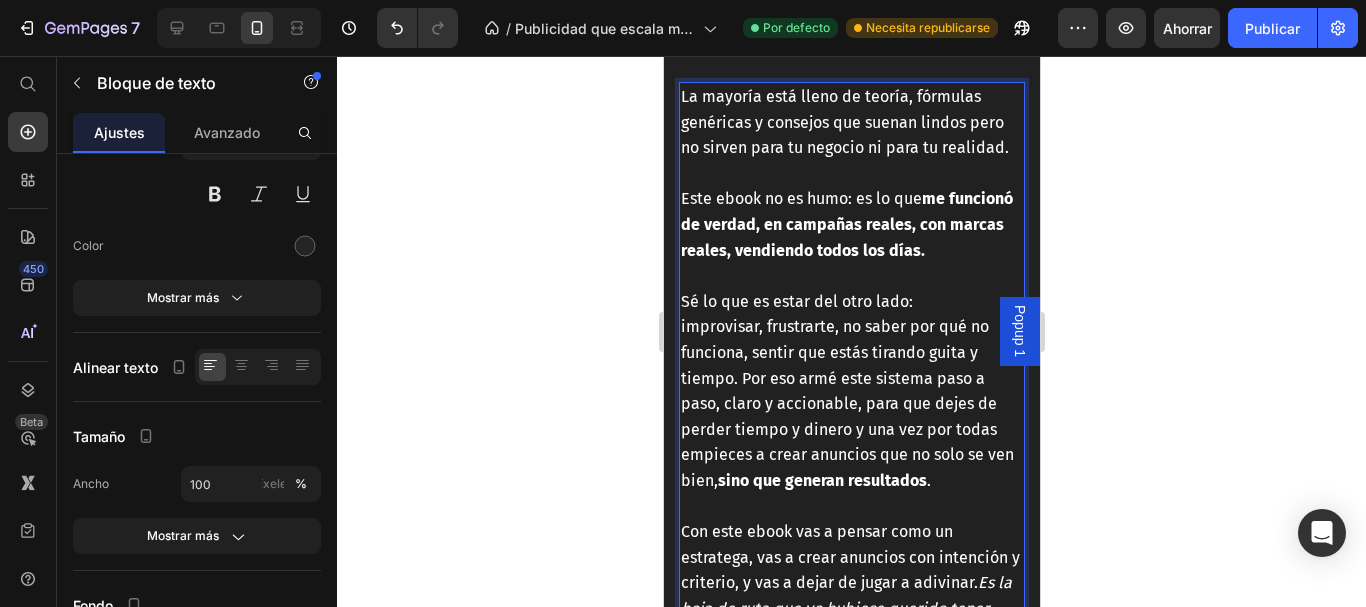 click on "improvisar, frustrarte, no saber por qué no funciona, sentir que estás tirando guita y tiempo. Por eso armé este sistema paso a paso, claro y accionable, para que dejes de perder tiempo y dinero y una vez por todas empieces a crear anuncios que no solo se ven bien,  sino que generan resultados ." at bounding box center [846, 403] 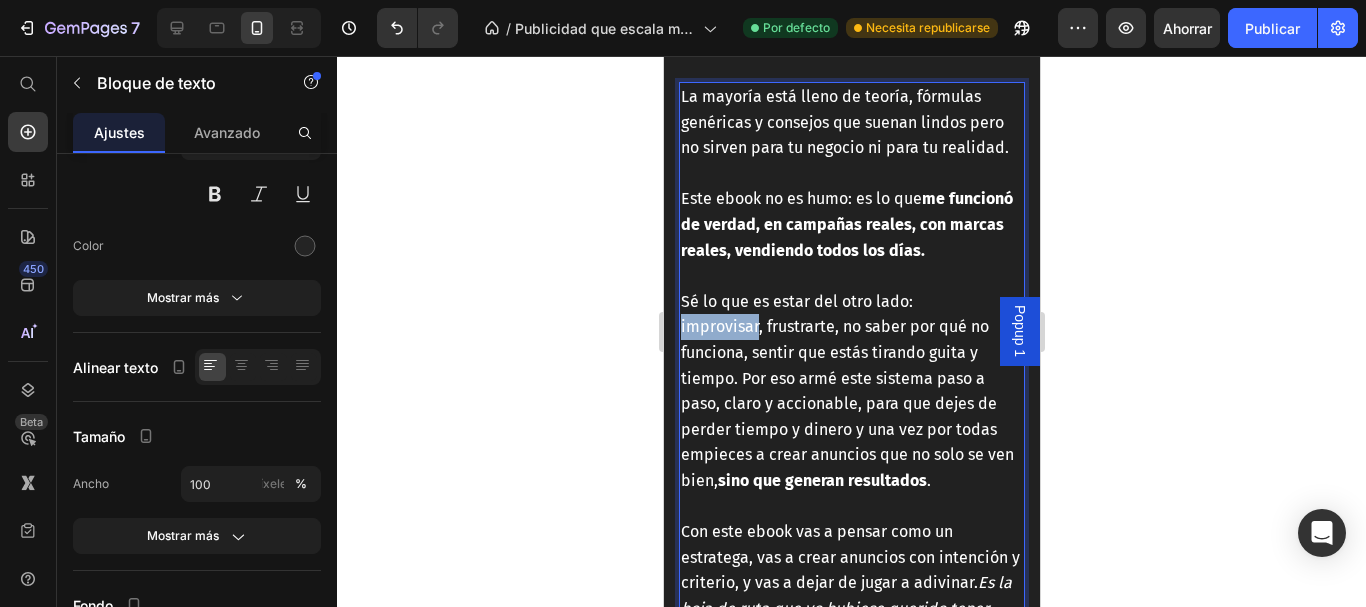 click on "improvisar, frustrarte, no saber por qué no funciona, sentir que estás tirando guita y tiempo. Por eso armé este sistema paso a paso, claro y accionable, para que dejes de perder tiempo y dinero y una vez por todas empieces a crear anuncios que no solo se ven bien,  sino que generan resultados ." at bounding box center [846, 403] 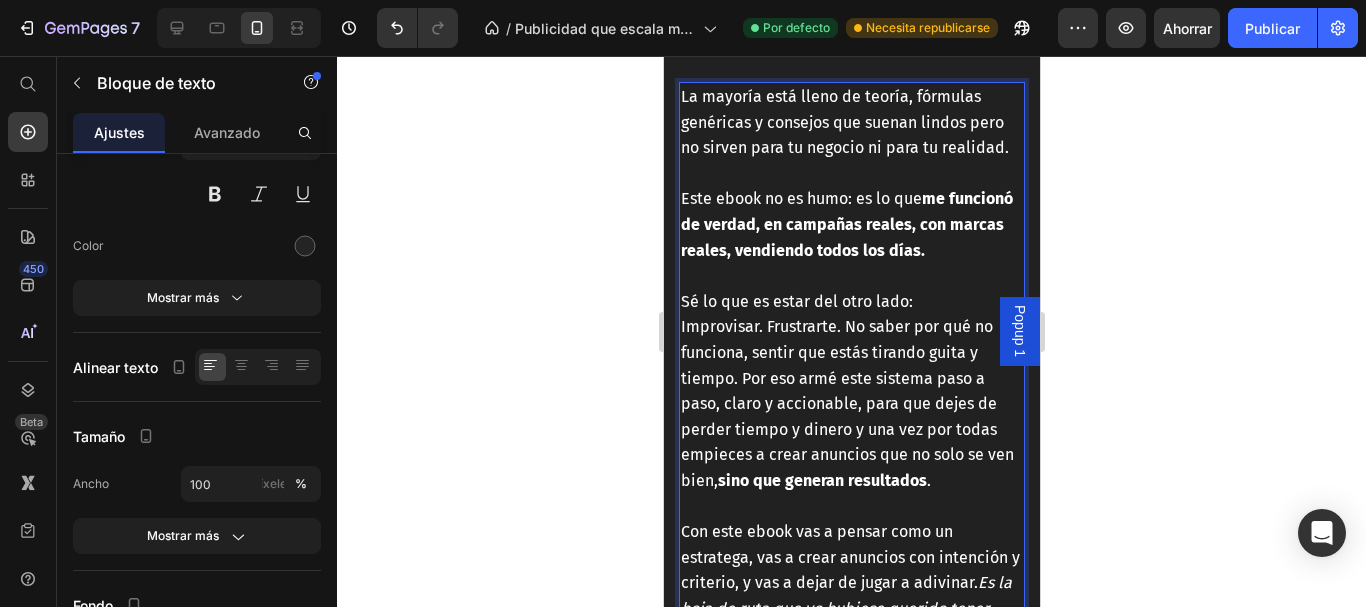 click on "Improvisar. Frustrarte. No saber por qué no funciona, sentir que estás tirando guita y tiempo. Por eso armé este sistema paso a paso, claro y accionable, para que dejes de perder tiempo y dinero y una vez por todas empieces a crear anuncios que no solo se ven bien,  sino que generan resultados ." at bounding box center [846, 403] 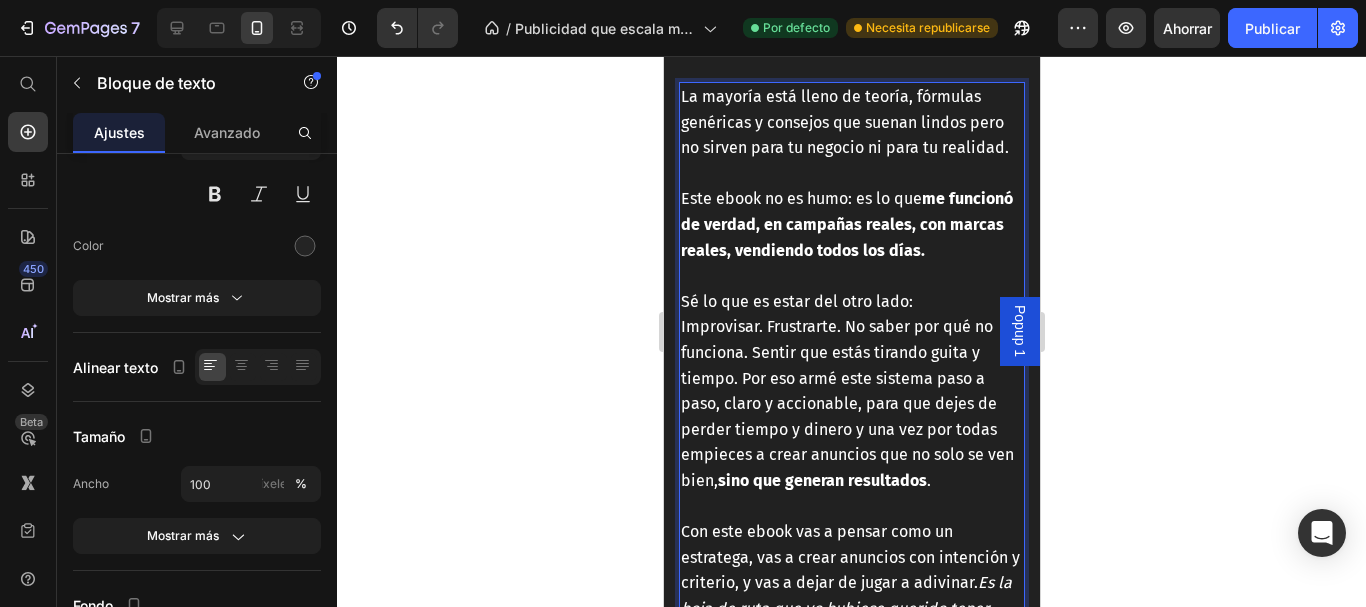 drag, startPoint x: 873, startPoint y: 382, endPoint x: 828, endPoint y: 388, distance: 45.39824 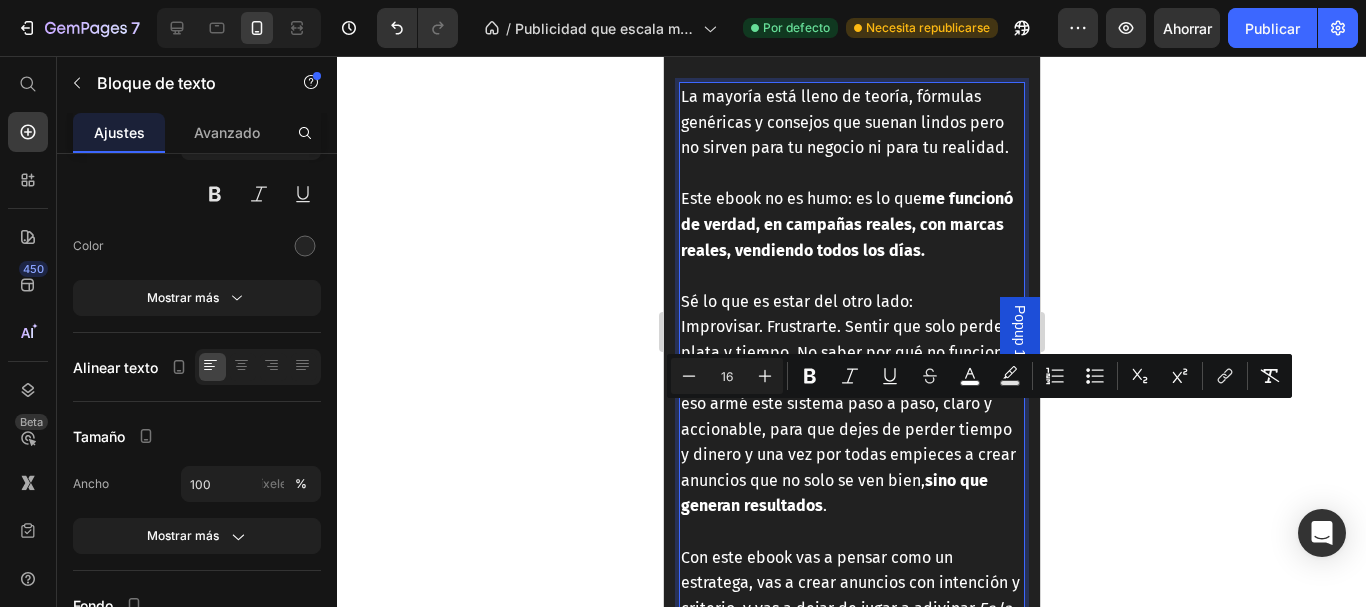 drag, startPoint x: 754, startPoint y: 416, endPoint x: 731, endPoint y: 445, distance: 37.01351 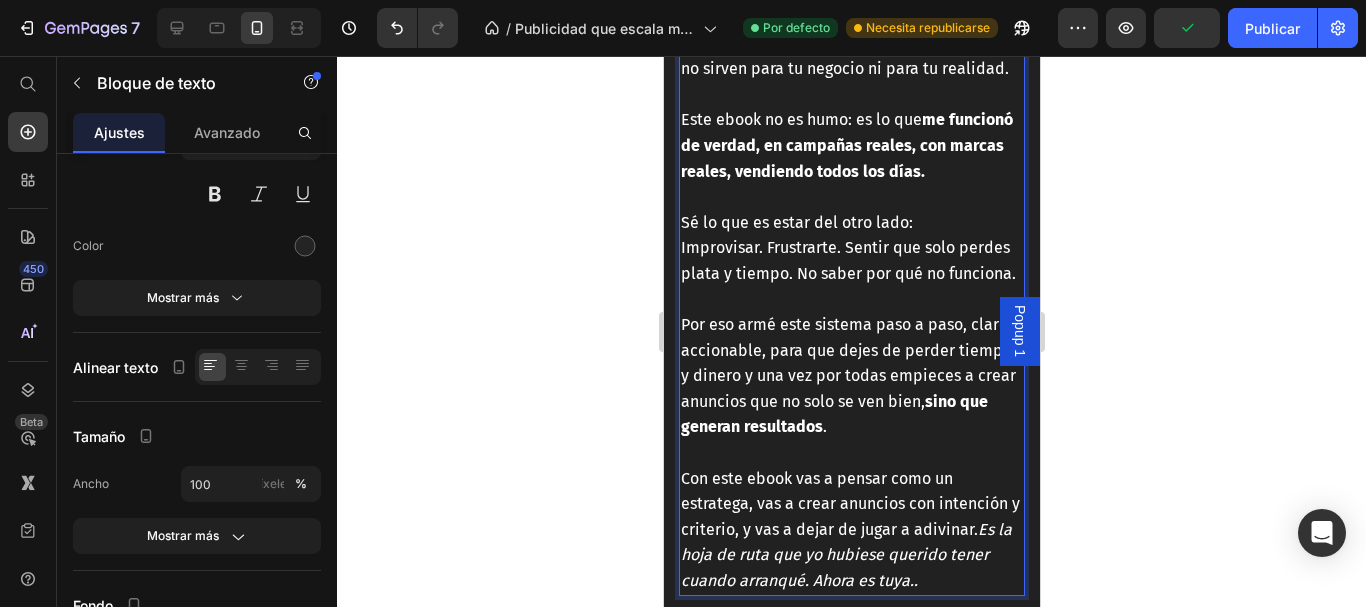 scroll, scrollTop: 9411, scrollLeft: 0, axis: vertical 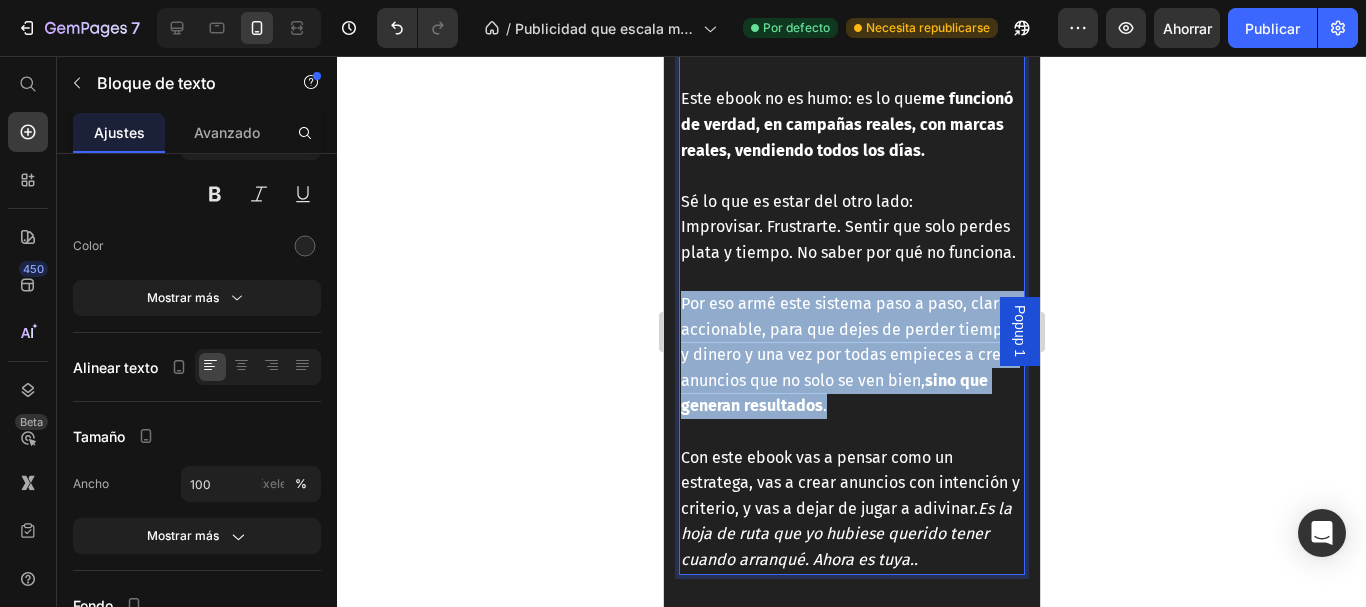 drag, startPoint x: 963, startPoint y: 467, endPoint x: 687, endPoint y: 372, distance: 291.8921 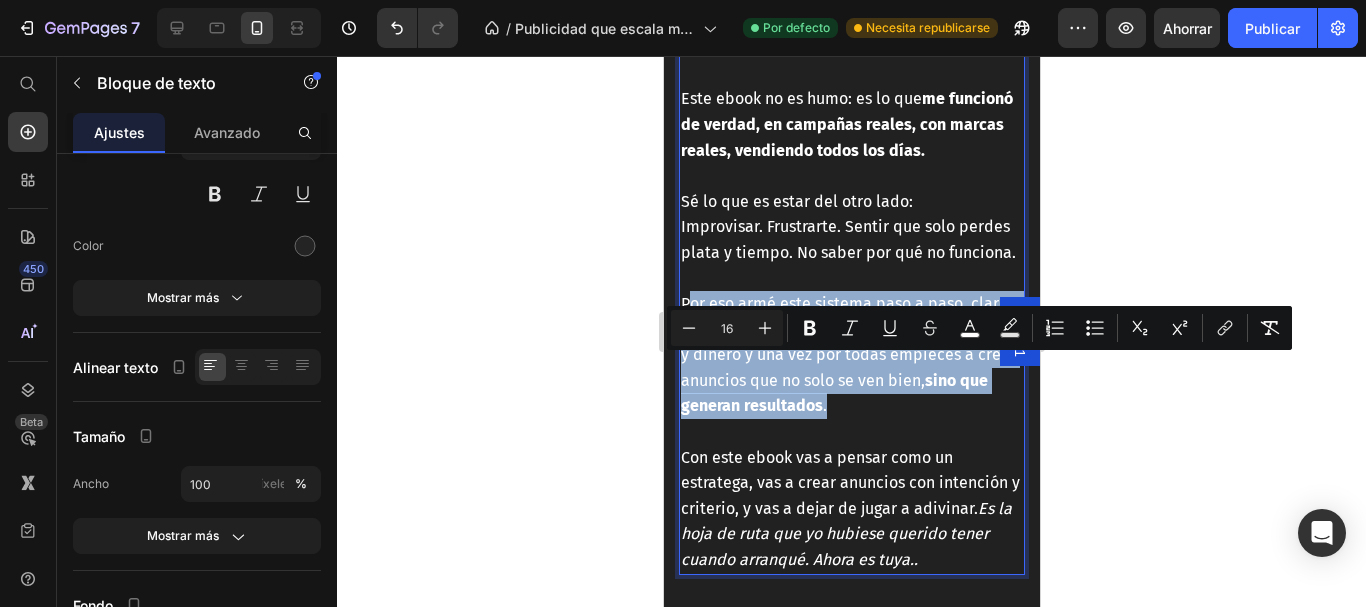 copy on "or eso armé este sistema paso a paso, claro y accionable, para que dejes de perder tiempo y dinero y una vez por todas empieces a crear anuncios que no solo se ven bien,  sino que generan resultados ." 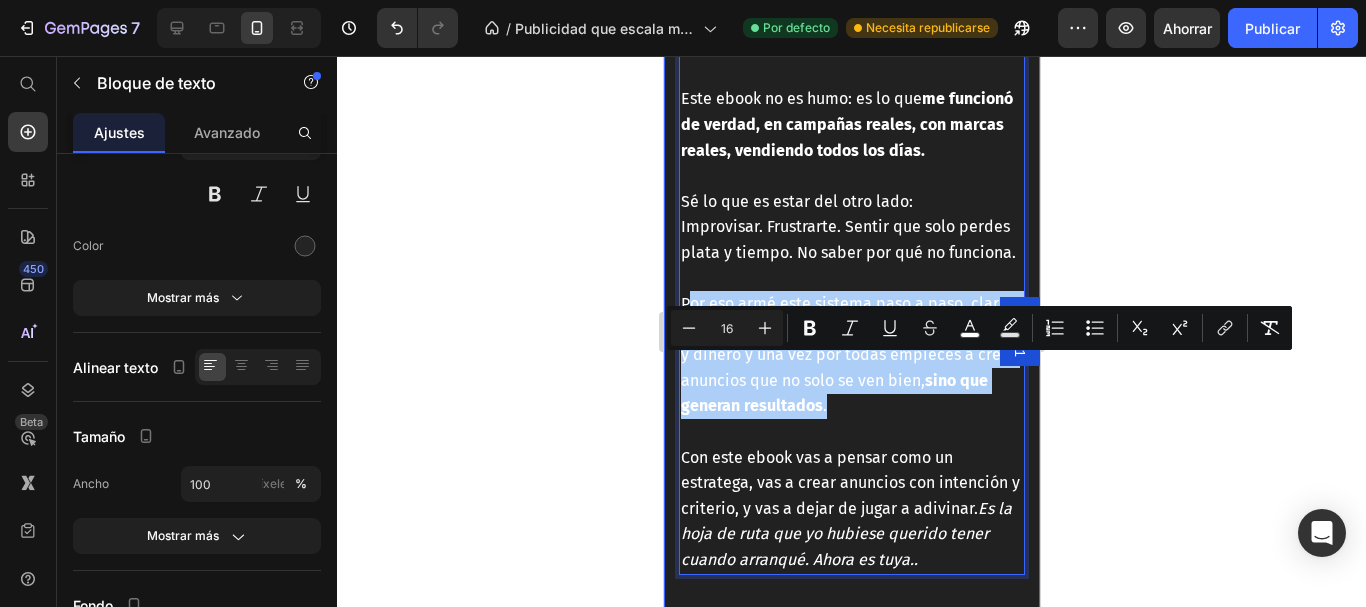 click 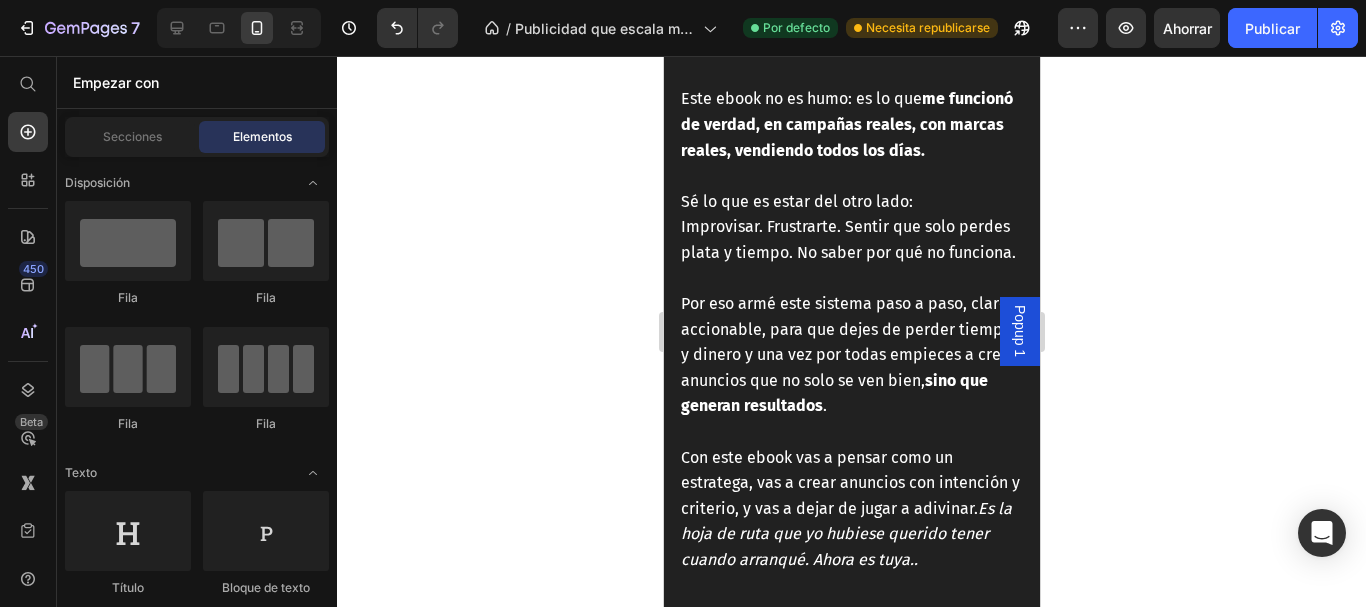 click 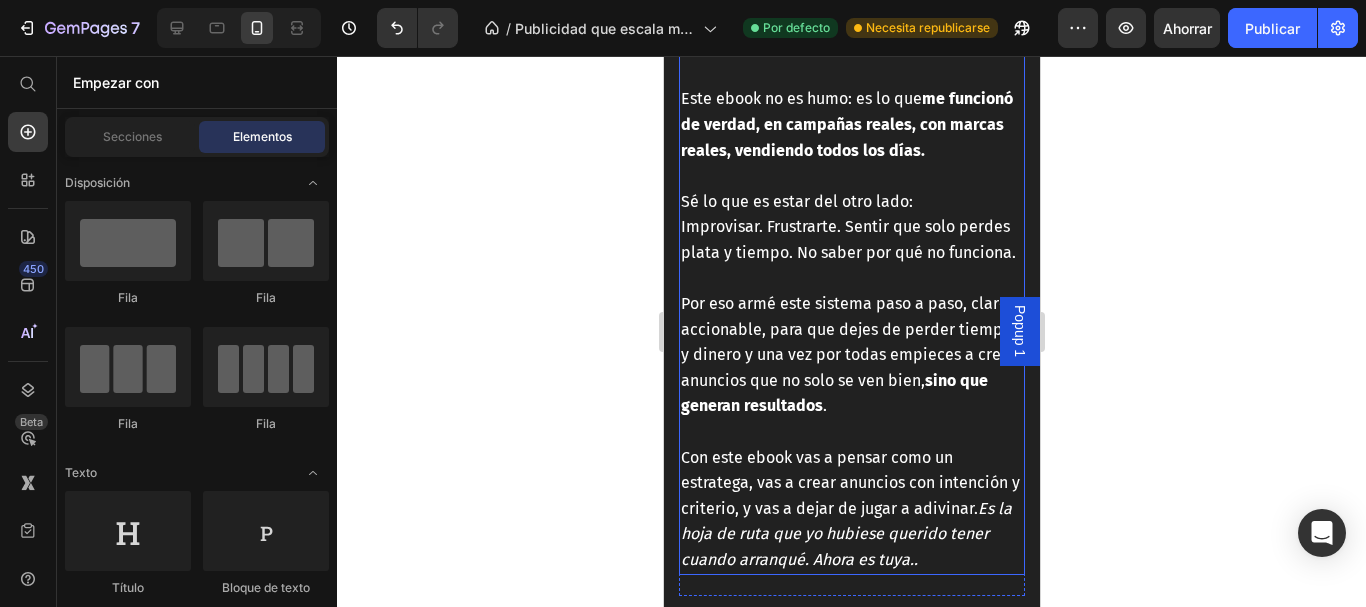 click on "Improvisar. Frustrarte. Sentir que solo perdes plata y tiempo. No saber por qué no funciona." at bounding box center [851, 239] 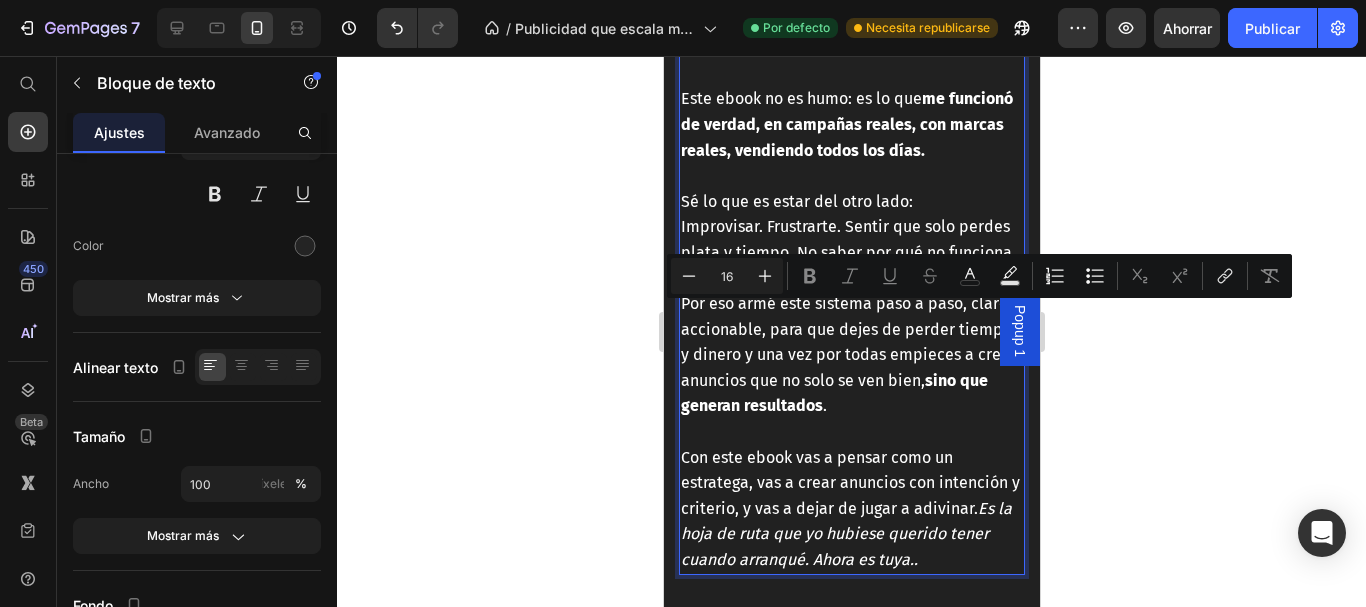 click 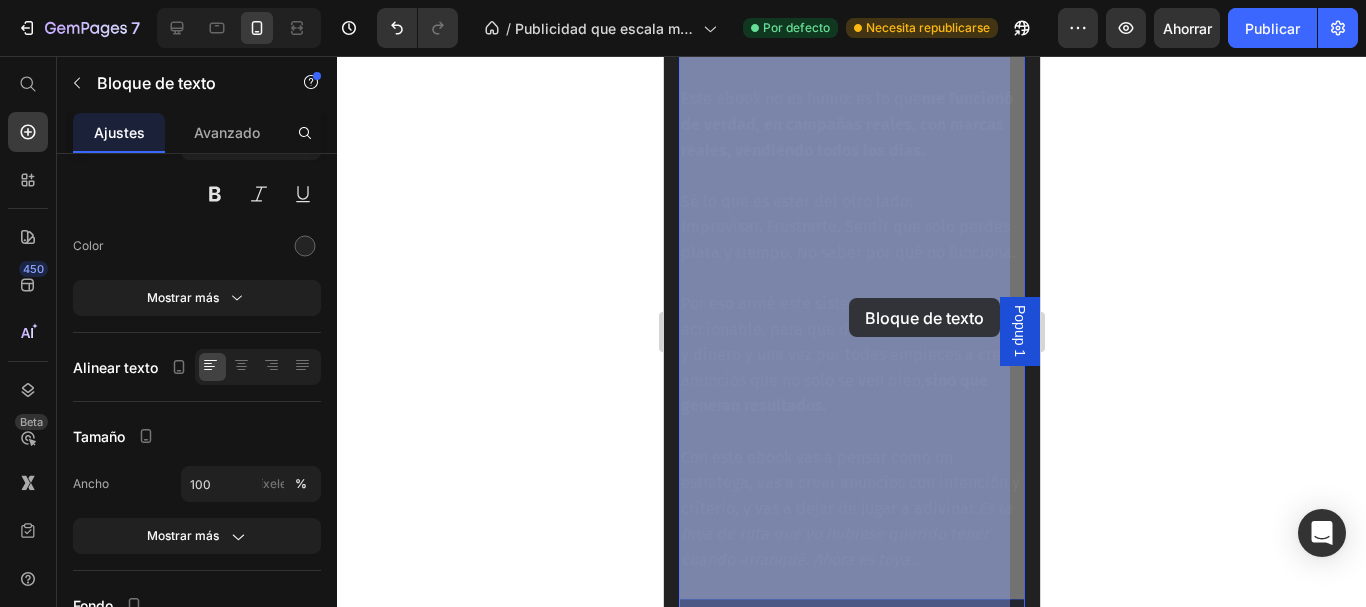 drag, startPoint x: 856, startPoint y: 308, endPoint x: 848, endPoint y: 300, distance: 11.313708 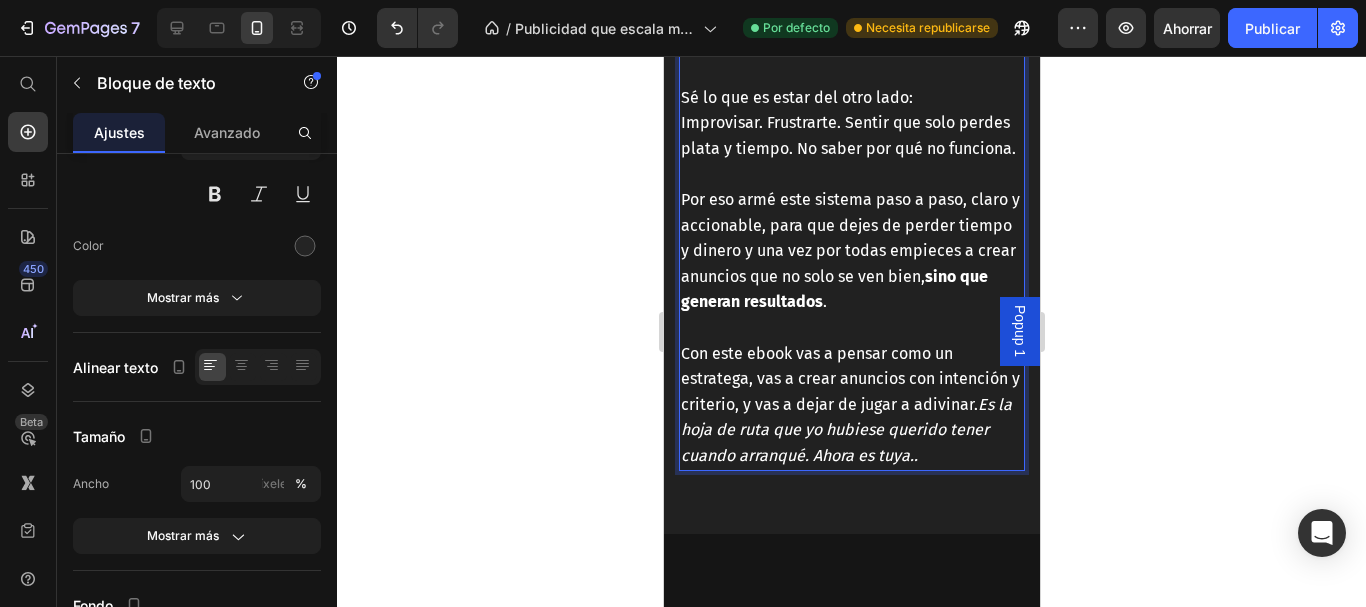scroll, scrollTop: 9415, scrollLeft: 0, axis: vertical 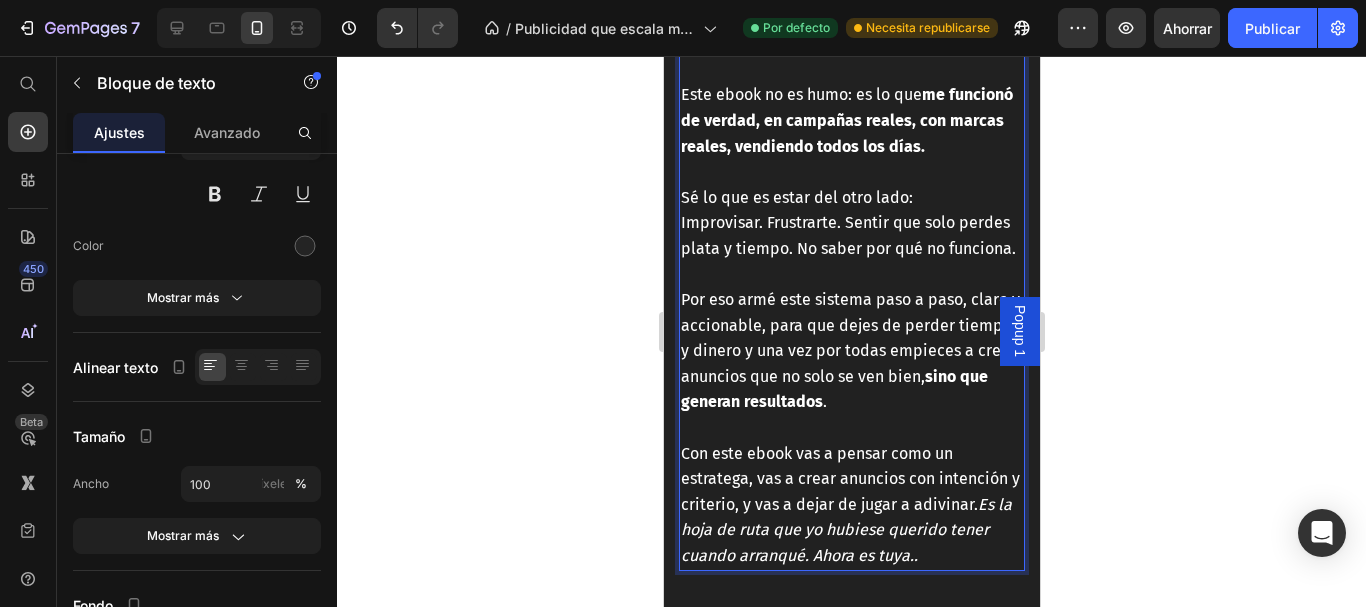 drag, startPoint x: 845, startPoint y: 283, endPoint x: 860, endPoint y: 316, distance: 36.249138 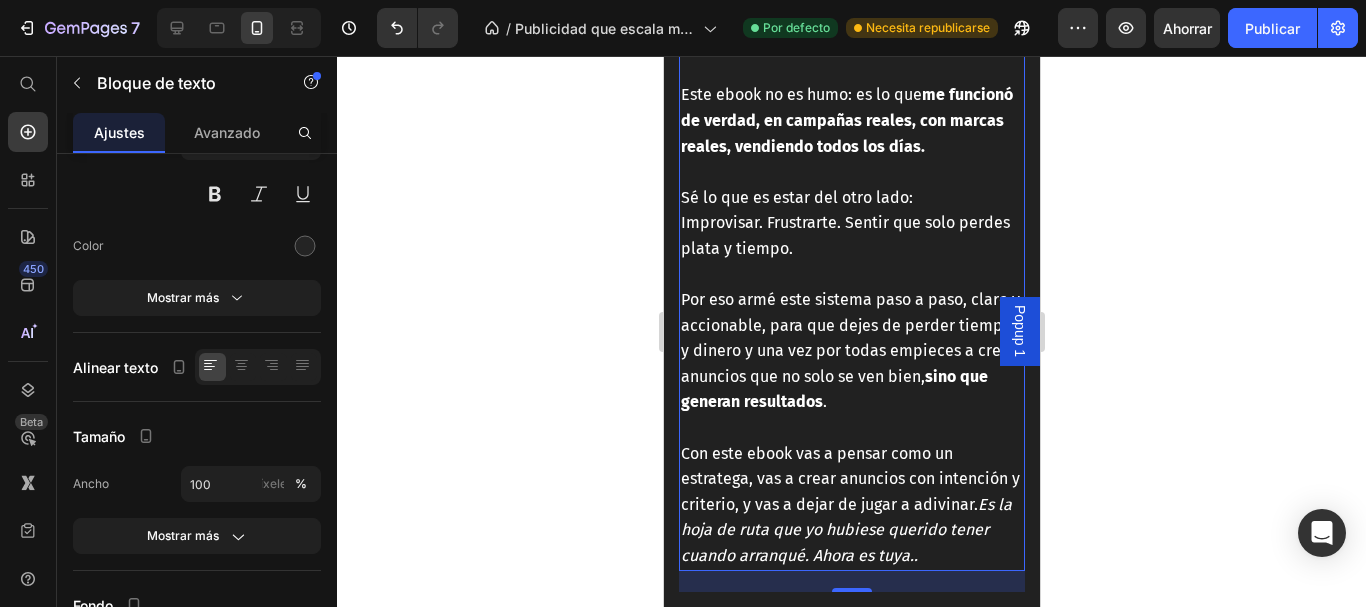 click 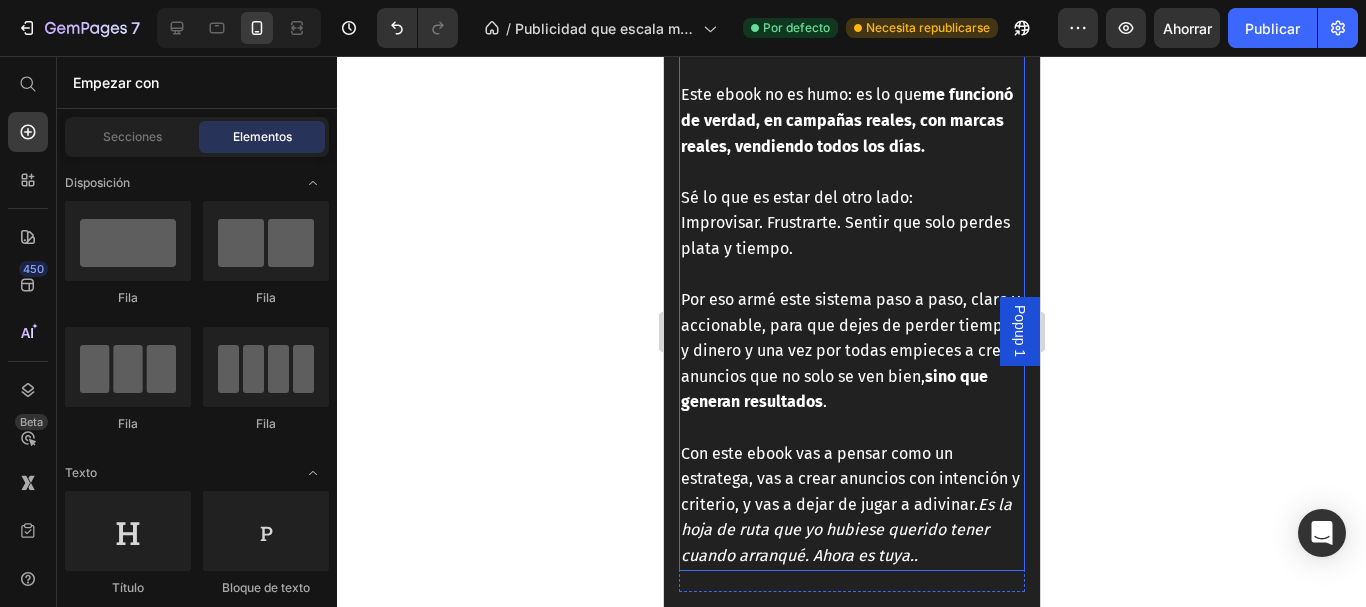 click on "Por eso armé este sistema paso a paso, claro y accionable, para que dejes de perder tiempo y dinero y una vez por todas empieces a crear anuncios que no solo se ven bien,  sino que generan resultados ." at bounding box center (849, 350) 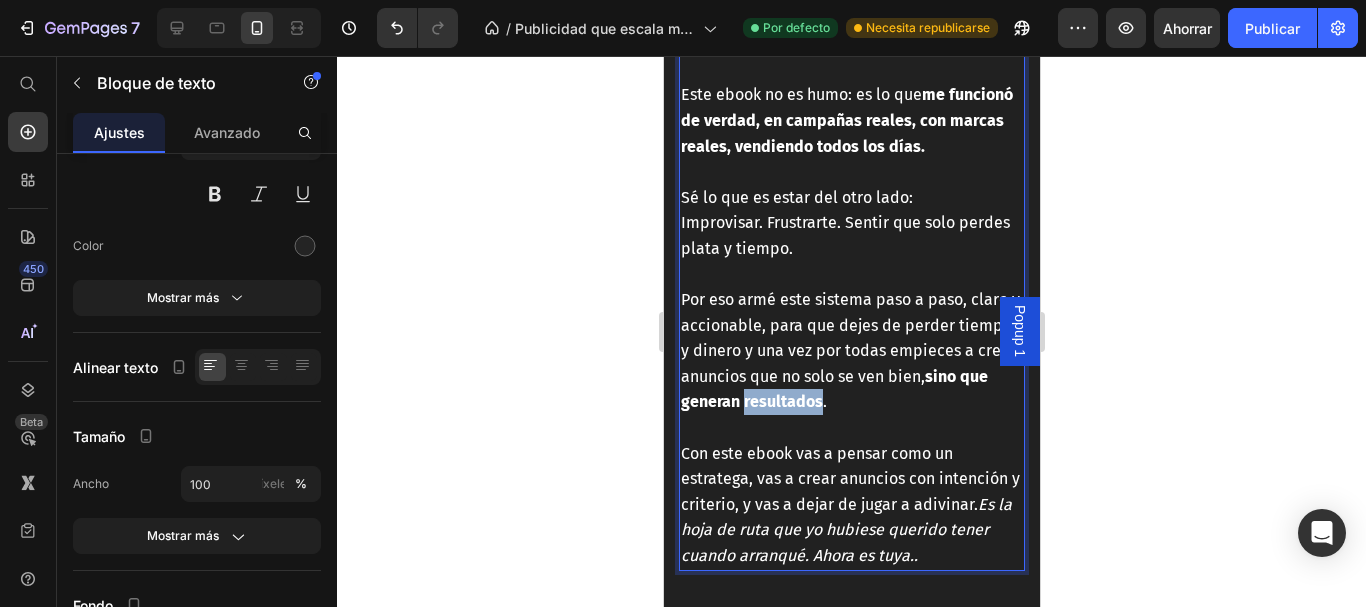 click on "Por eso armé este sistema paso a paso, claro y accionable, para que dejes de perder tiempo y dinero y una vez por todas empieces a crear anuncios que no solo se ven bien,  sino que generan resultados ." at bounding box center (851, 351) 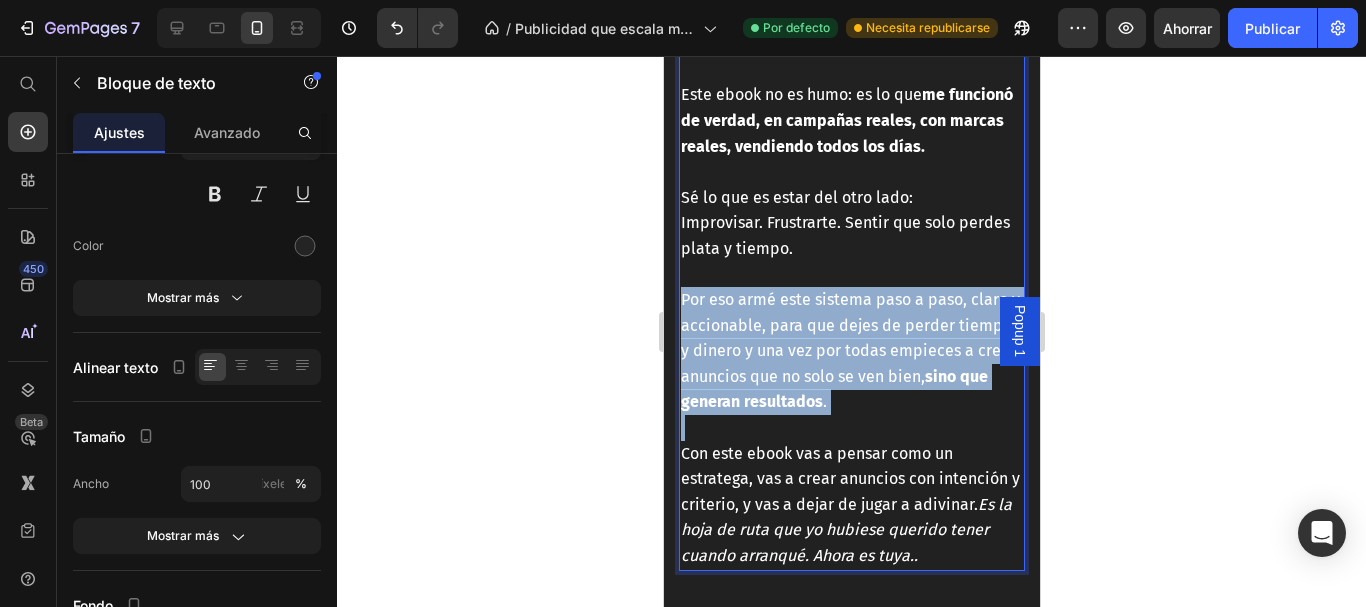 click on "Por eso armé este sistema paso a paso, claro y accionable, para que dejes de perder tiempo y dinero y una vez por todas empieces a crear anuncios que no solo se ven bien,  sino que generan resultados ." at bounding box center [851, 351] 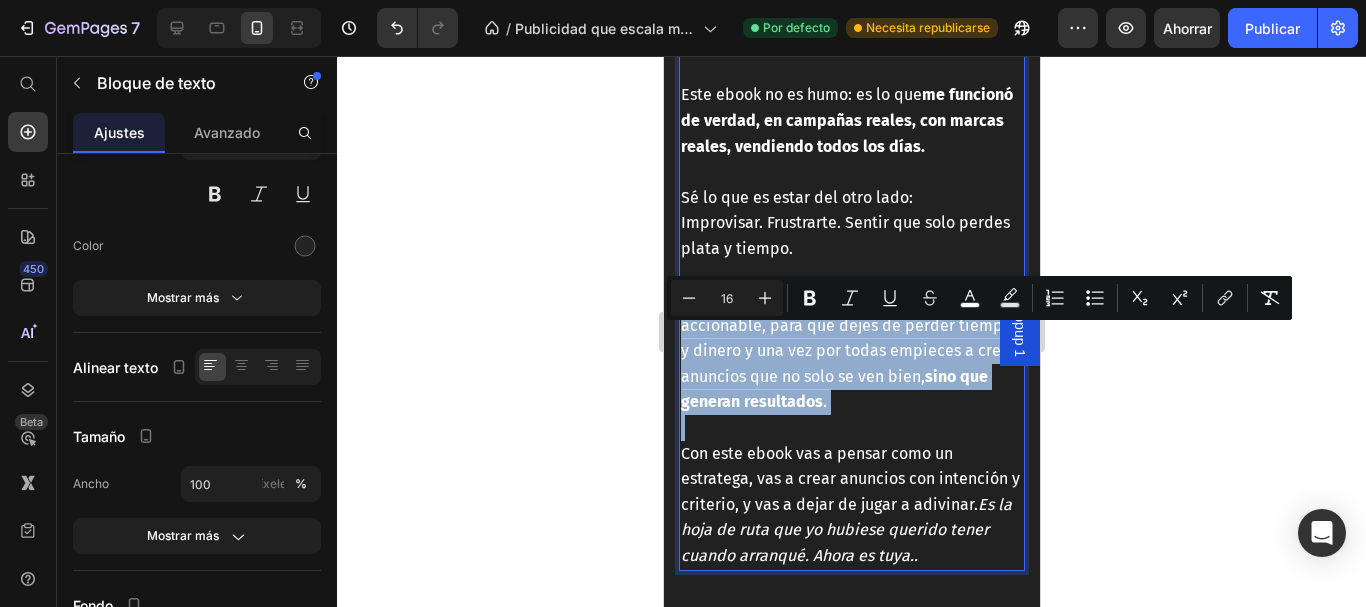 copy on "Por eso armé este sistema paso a paso, claro y accionable, para que dejes de perder tiempo y dinero y una vez por todas empieces a crear anuncios que no solo se ven bien,  sino que generan resultados ." 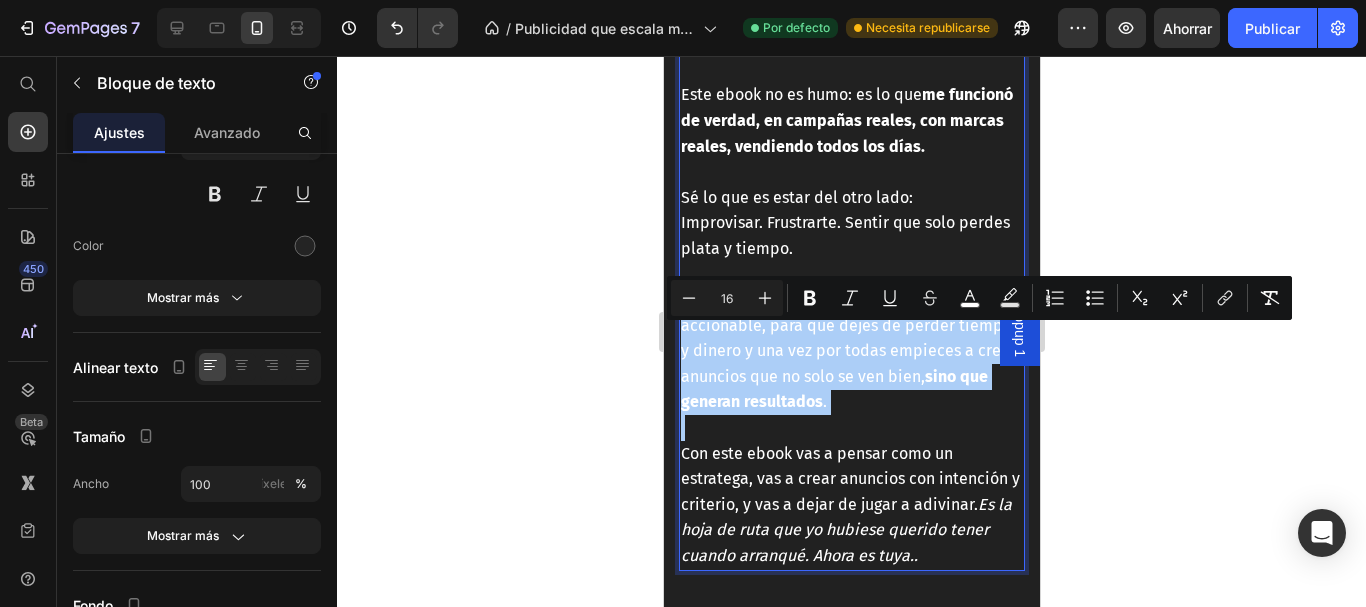 click 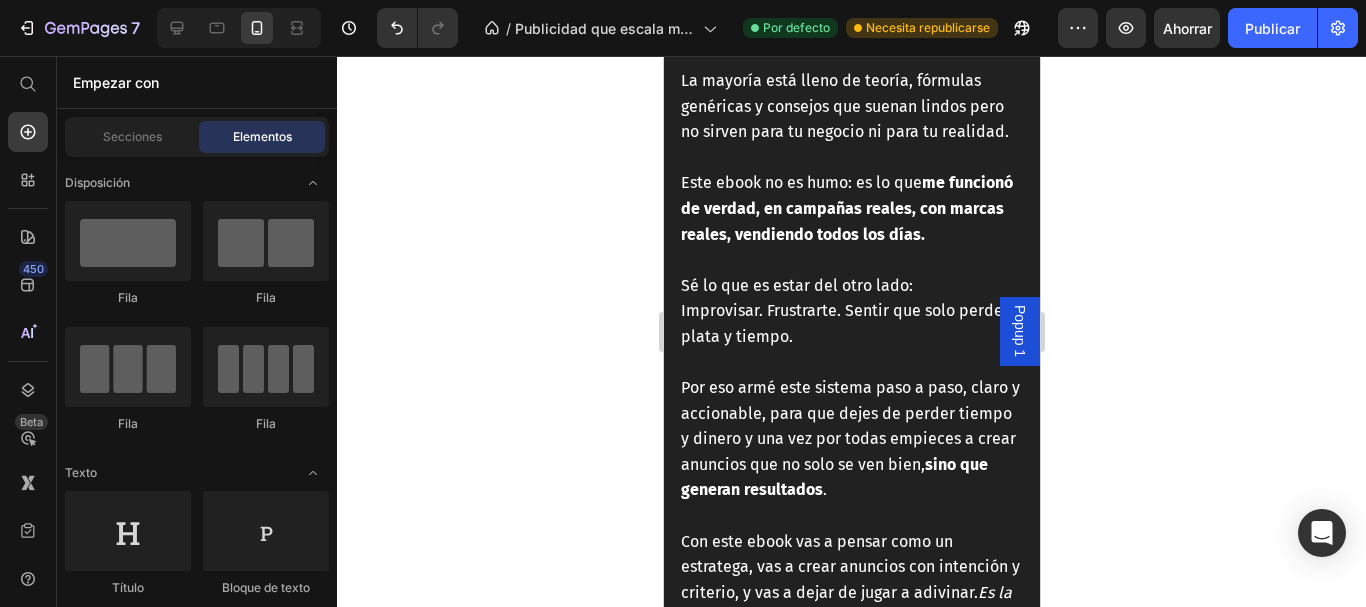 scroll, scrollTop: 9315, scrollLeft: 0, axis: vertical 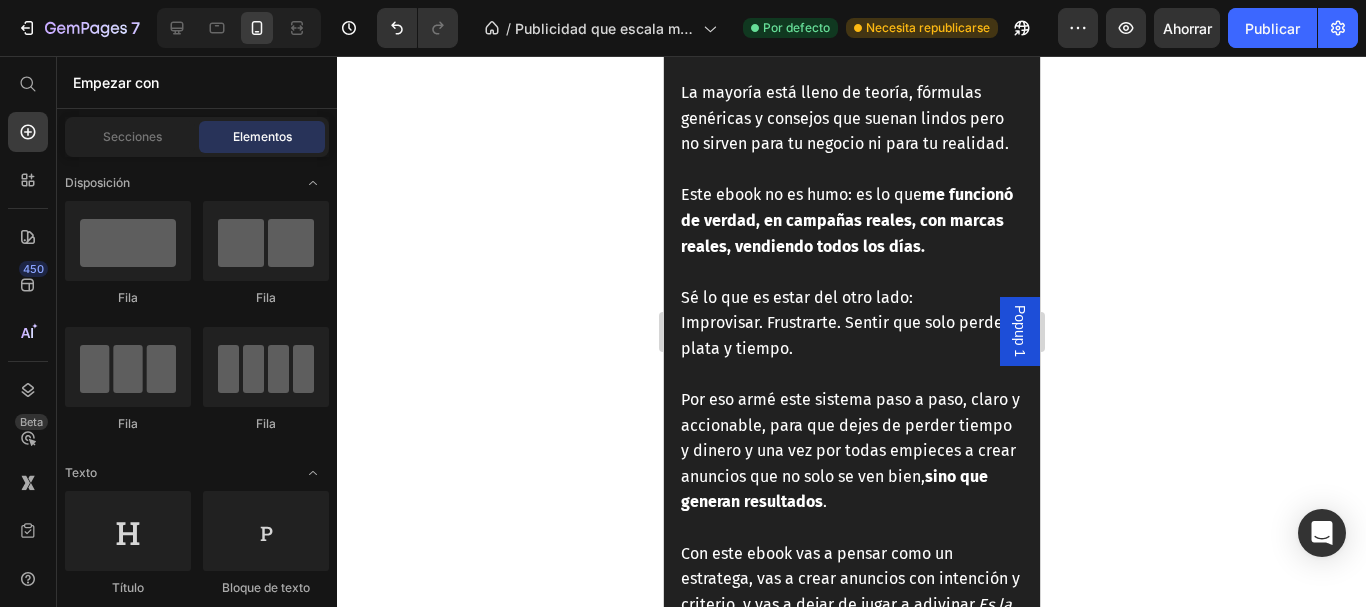 click 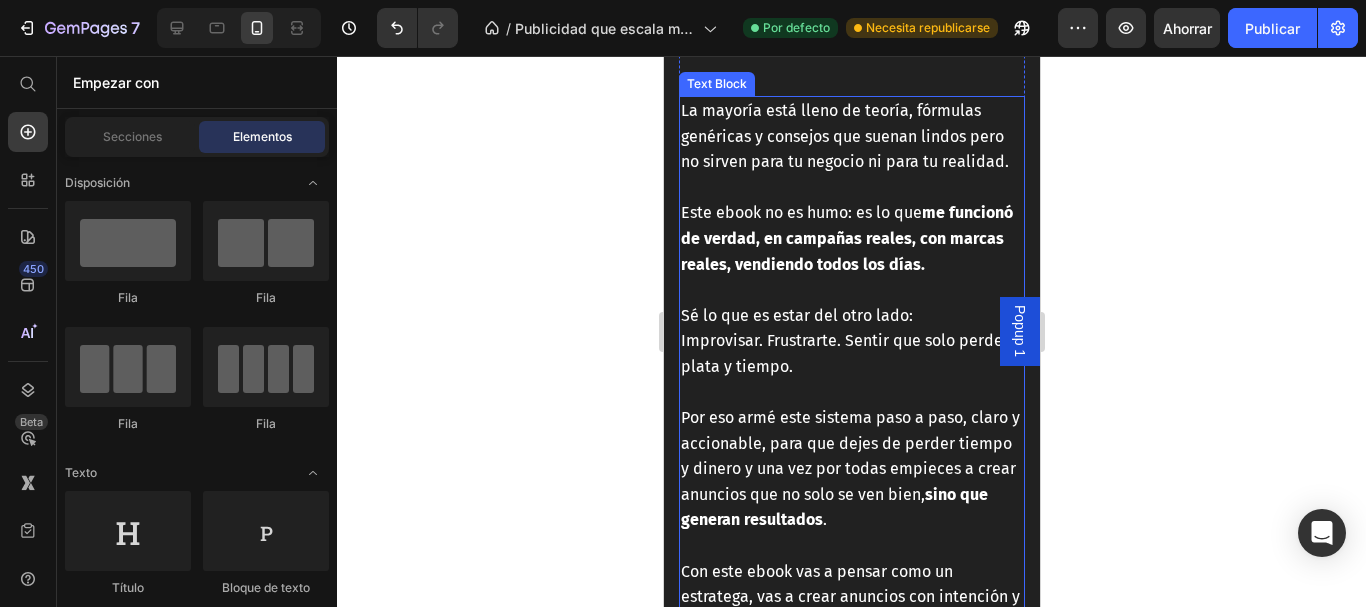 scroll, scrollTop: 9315, scrollLeft: 0, axis: vertical 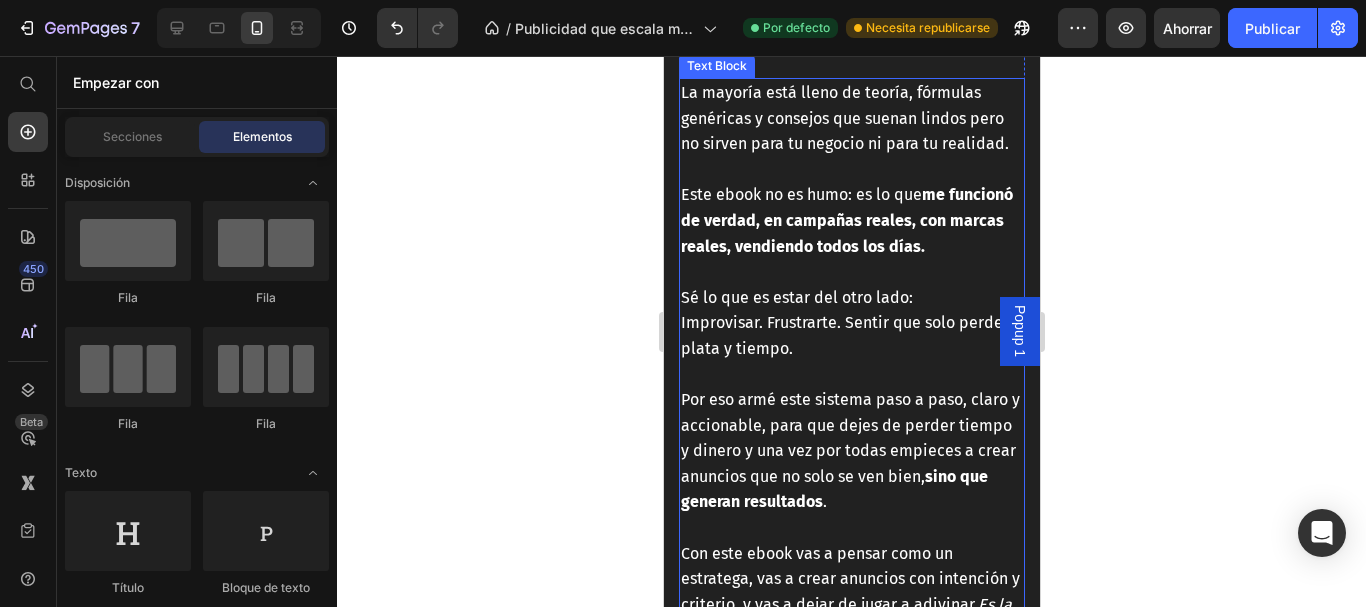 click on "Por eso armé este sistema paso a paso, claro y accionable, para que dejes de perder tiempo y dinero y una vez por todas empieces a crear anuncios que no solo se ven bien,  sino que generan resultados ." at bounding box center [849, 450] 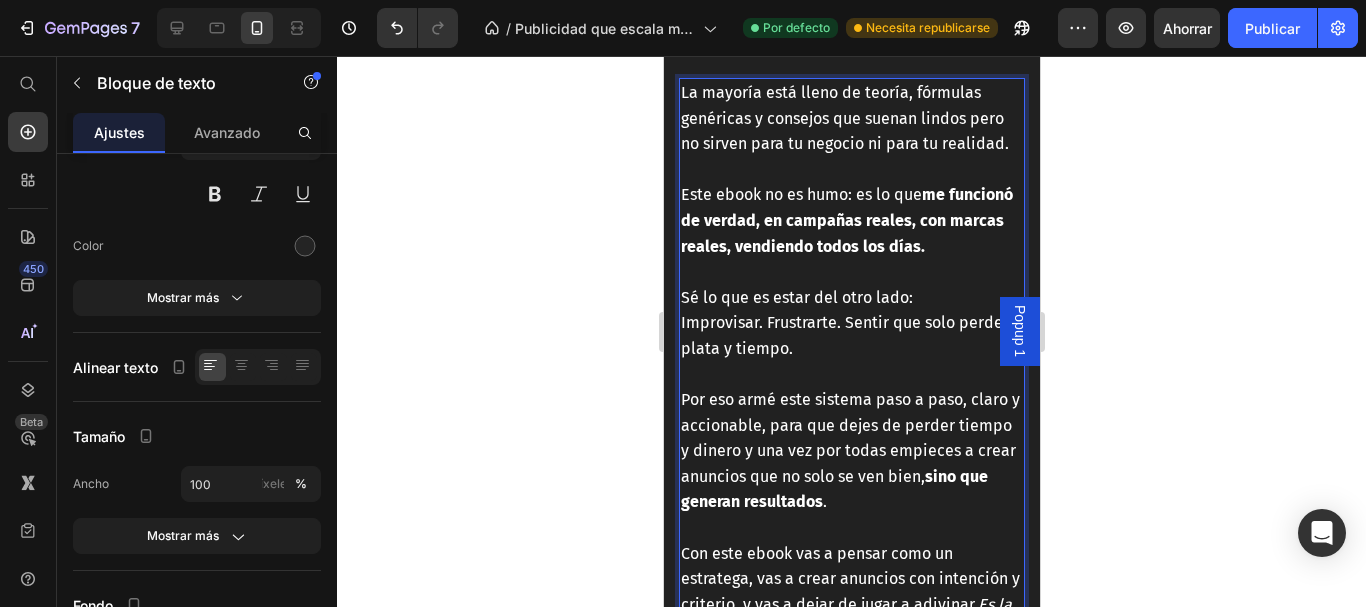 click on "Por eso armé este sistema paso a paso, claro y accionable, para que dejes de perder tiempo y dinero y una vez por todas empieces a crear anuncios que no solo se ven bien,  sino que generan resultados ." at bounding box center [849, 450] 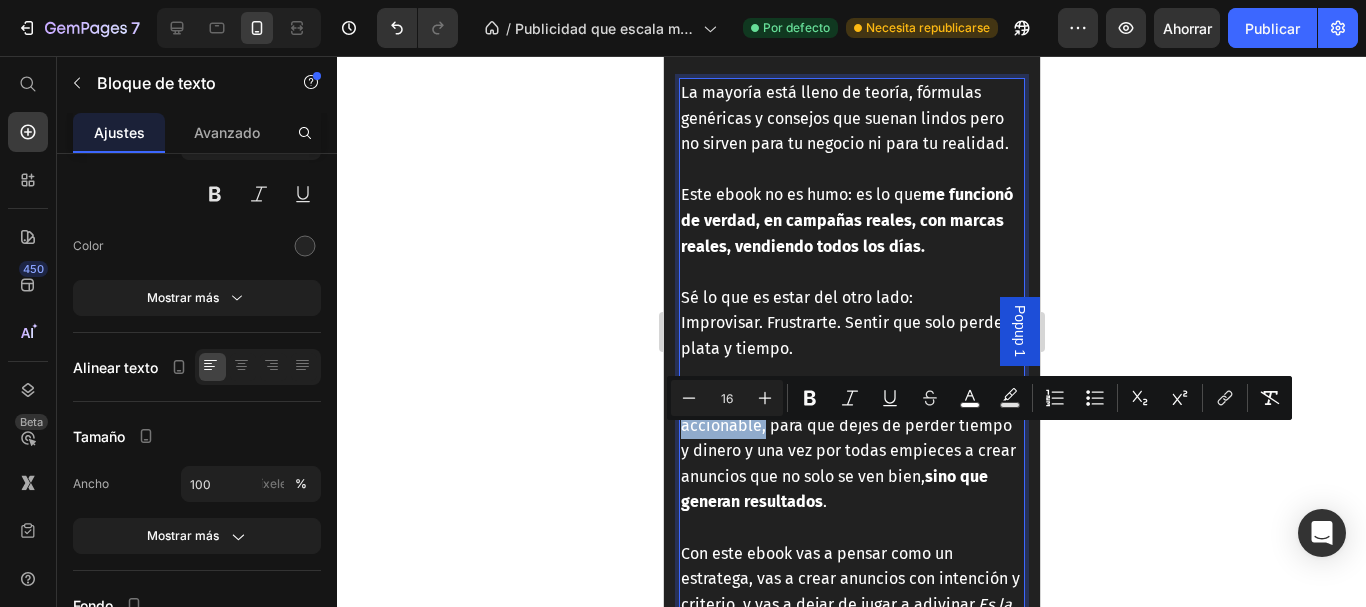 drag, startPoint x: 775, startPoint y: 463, endPoint x: 679, endPoint y: 443, distance: 98.0612 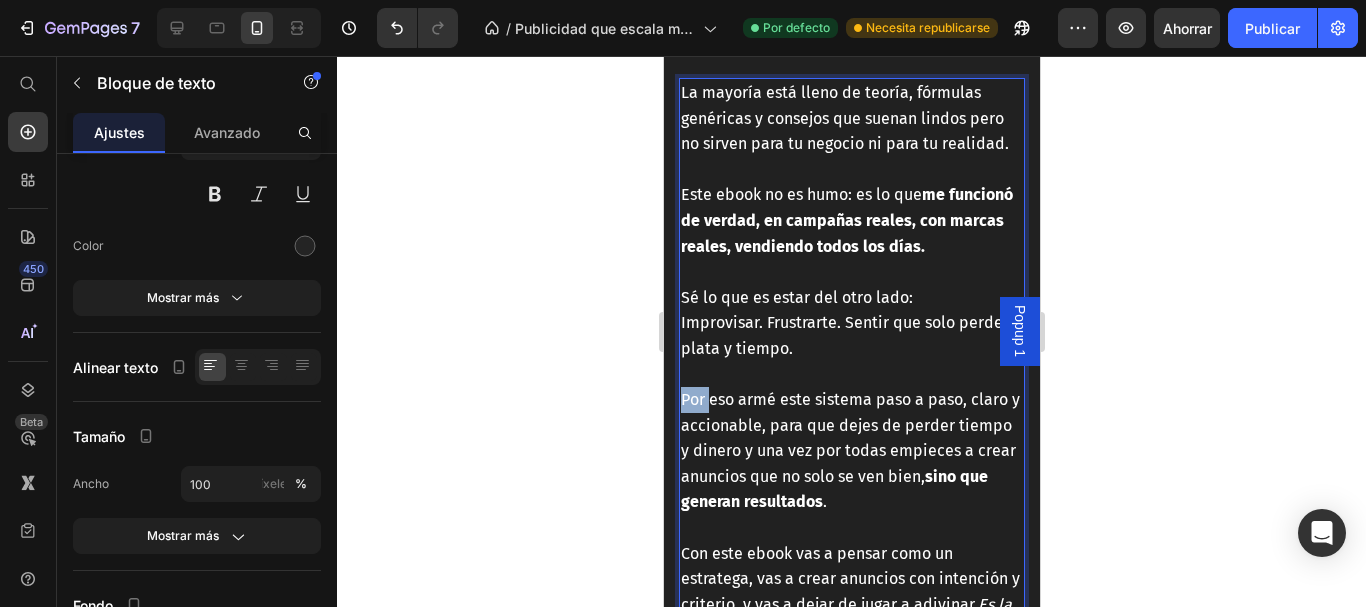 click on "Por eso armé este sistema paso a paso, claro y accionable, para que dejes de perder tiempo y dinero y una vez por todas empieces a crear anuncios que no solo se ven bien,  sino que generan resultados ." at bounding box center [849, 450] 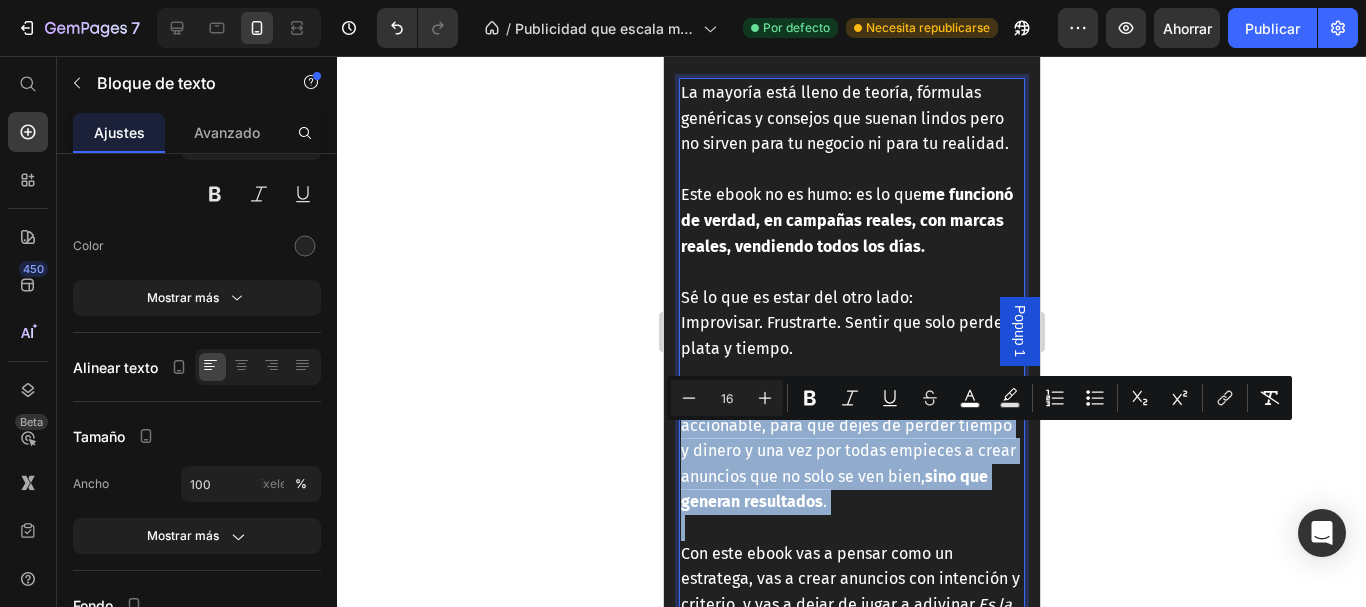 click on "Por eso armé este sistema paso a paso, claro y accionable, para que dejes de perder tiempo y dinero y una vez por todas empieces a crear anuncios que no solo se ven bien,  sino que generan resultados ." at bounding box center (849, 450) 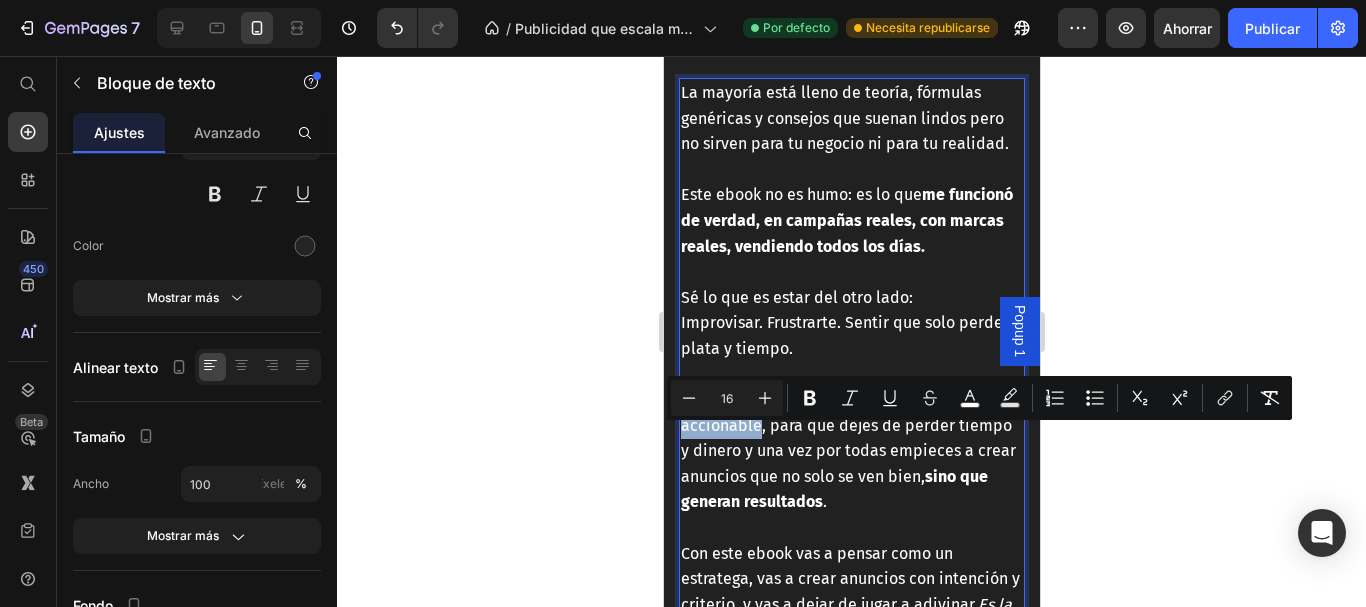 drag, startPoint x: 690, startPoint y: 440, endPoint x: 767, endPoint y: 463, distance: 80.36168 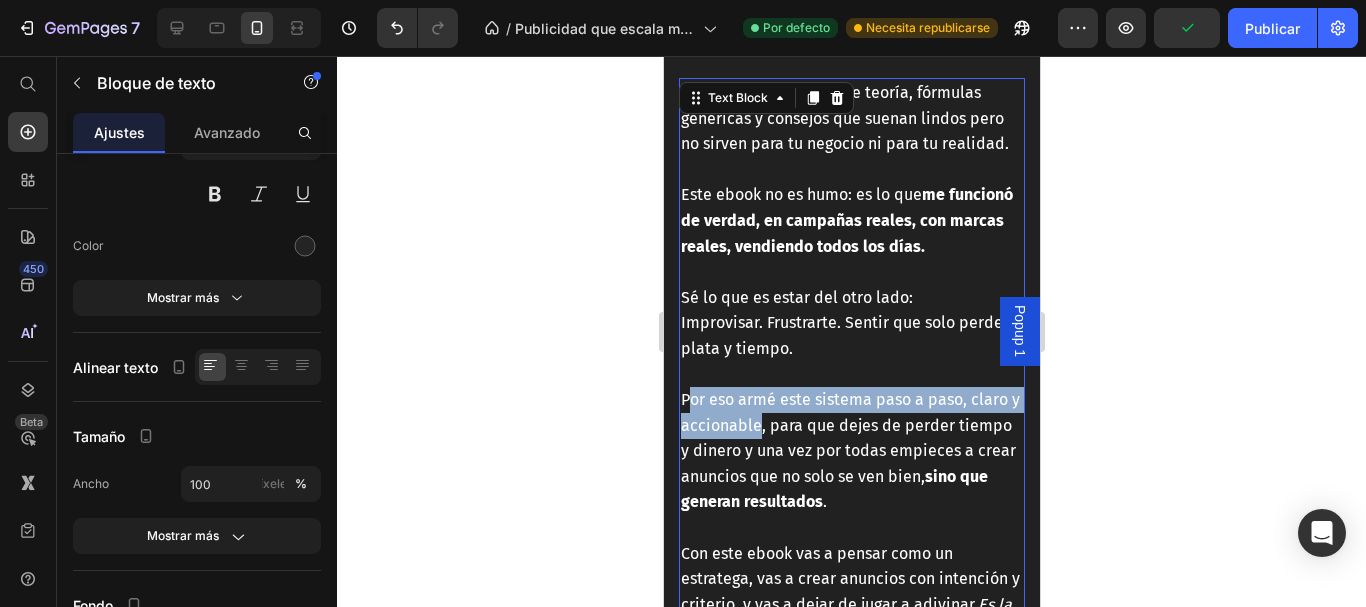 click on "Por eso armé este sistema paso a paso, claro y accionable, para que dejes de perder tiempo y dinero y una vez por todas empieces a crear anuncios que no solo se ven bien,  sino que generan resultados ." at bounding box center (849, 450) 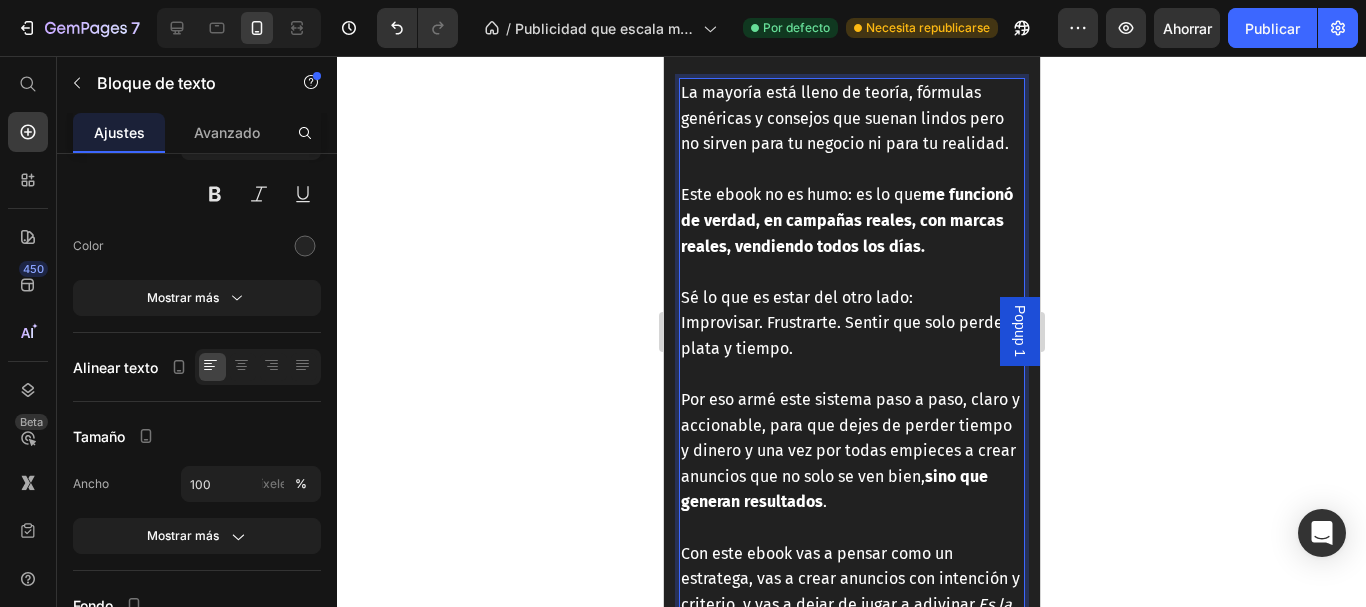 click on "Por eso armé este sistema paso a paso, claro y accionable, para que dejes de perder tiempo y dinero y una vez por todas empieces a crear anuncios que no solo se ven bien,  sino que generan resultados ." at bounding box center [849, 450] 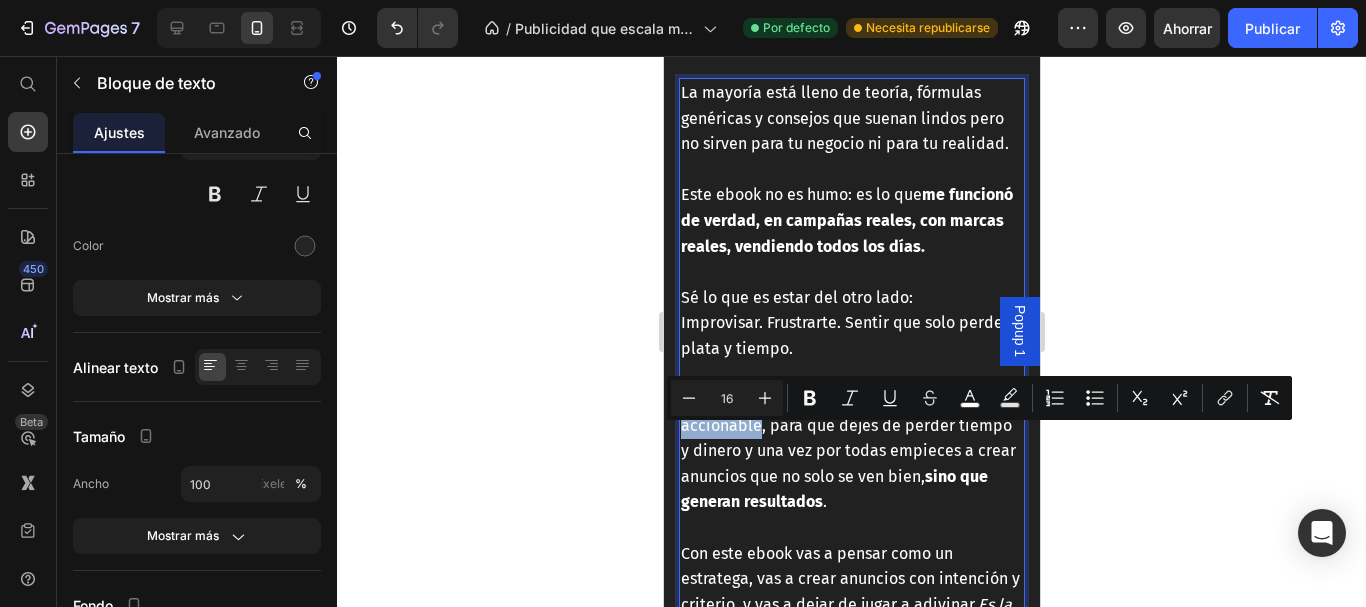 drag, startPoint x: 682, startPoint y: 438, endPoint x: 759, endPoint y: 463, distance: 80.95678 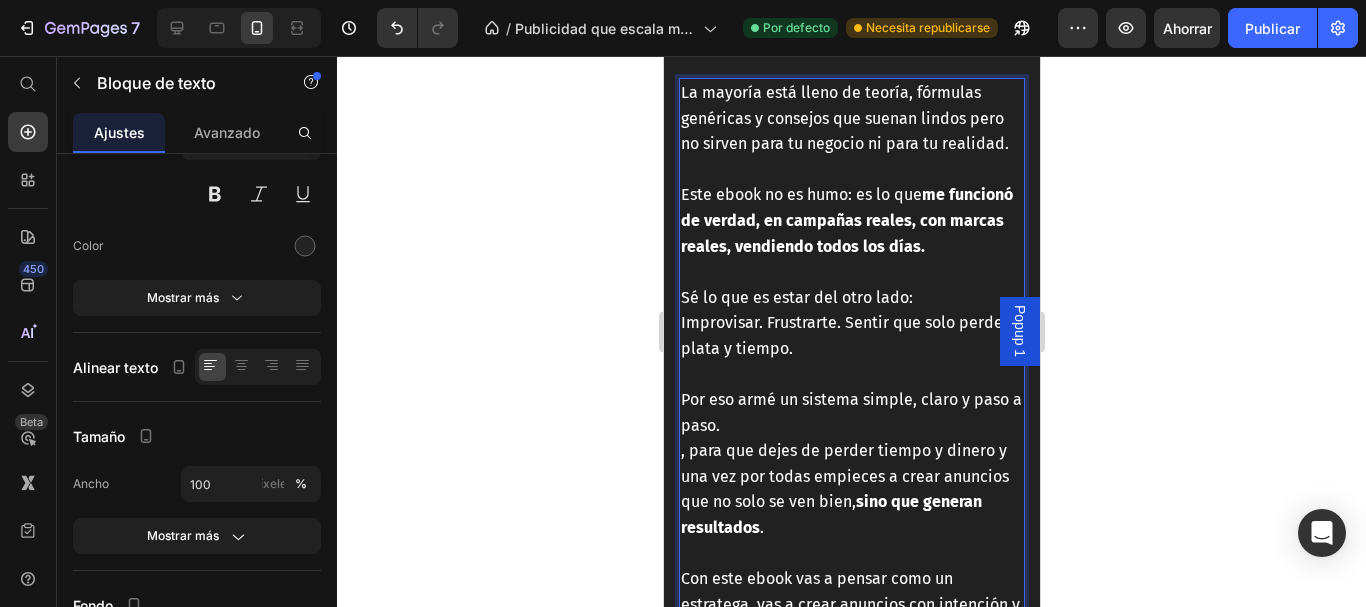 click on ", para que dejes de perder tiempo y dinero y una vez por todas empieces a crear anuncios que no solo se ven bien, sino que generan resultados ." at bounding box center (844, 489) 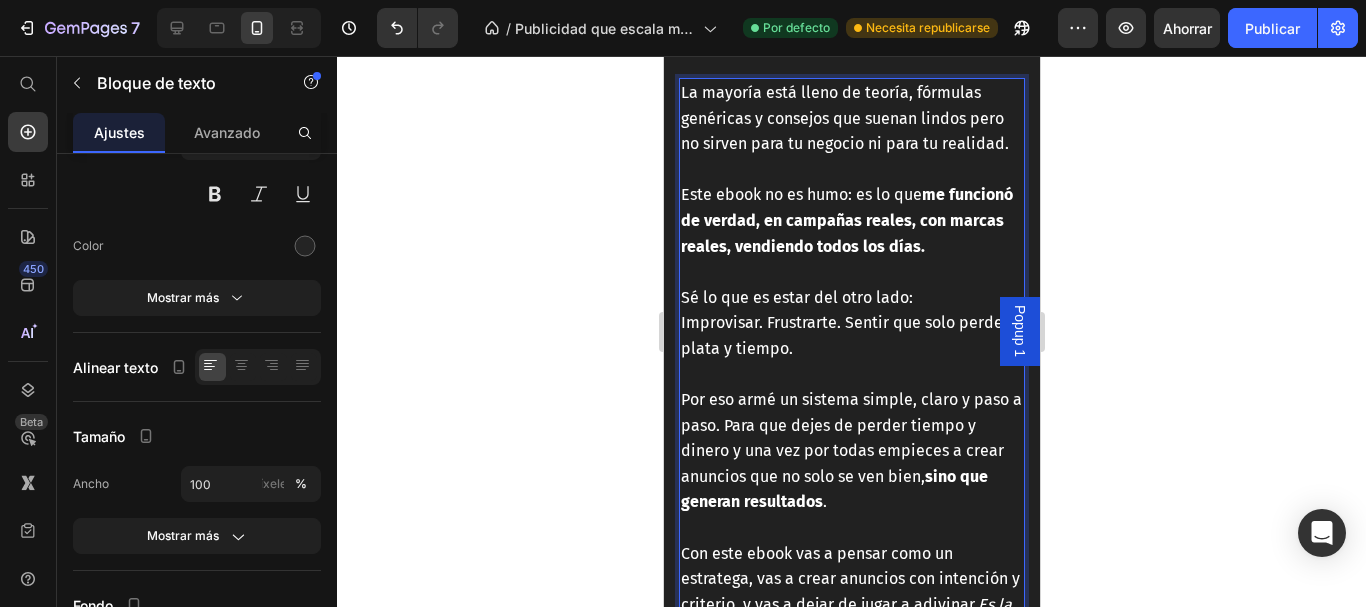 click on "Por eso armé un sistema simple, claro y paso a paso. Para que dejes de perder tiempo y dinero y una vez por todas empieces a crear anuncios que no solo se ven bien,  sino que generan resultados ." at bounding box center (850, 450) 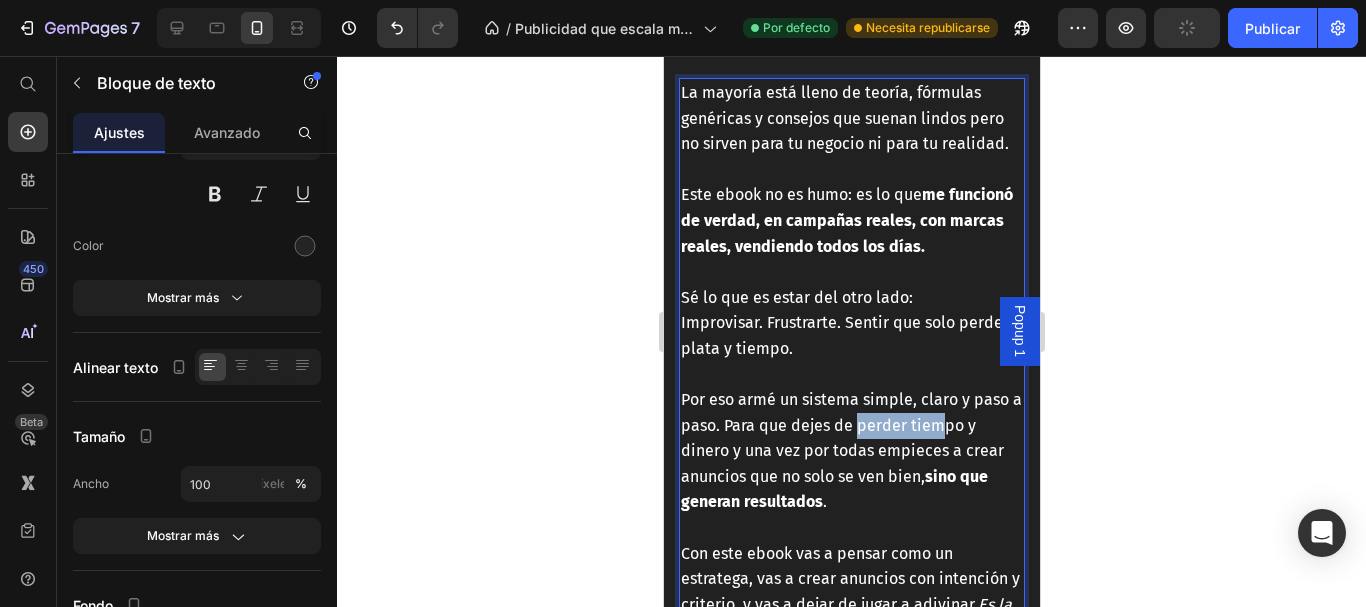 drag, startPoint x: 871, startPoint y: 464, endPoint x: 955, endPoint y: 474, distance: 84.59315 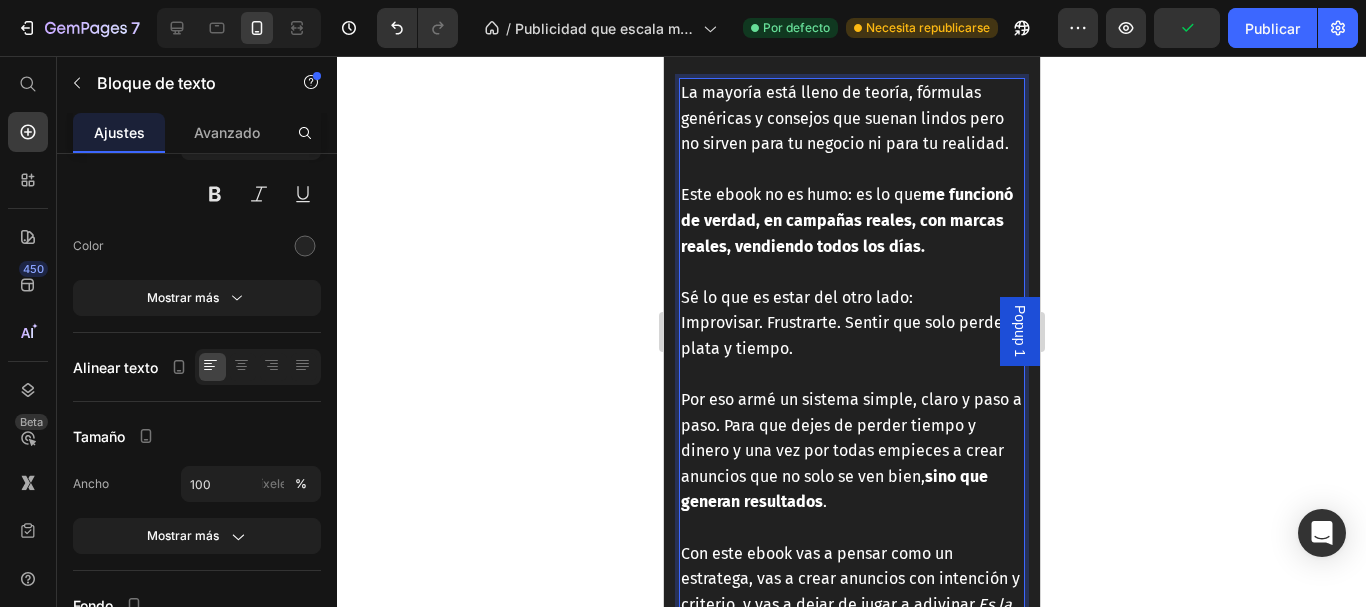 drag, startPoint x: 830, startPoint y: 489, endPoint x: 724, endPoint y: 489, distance: 106 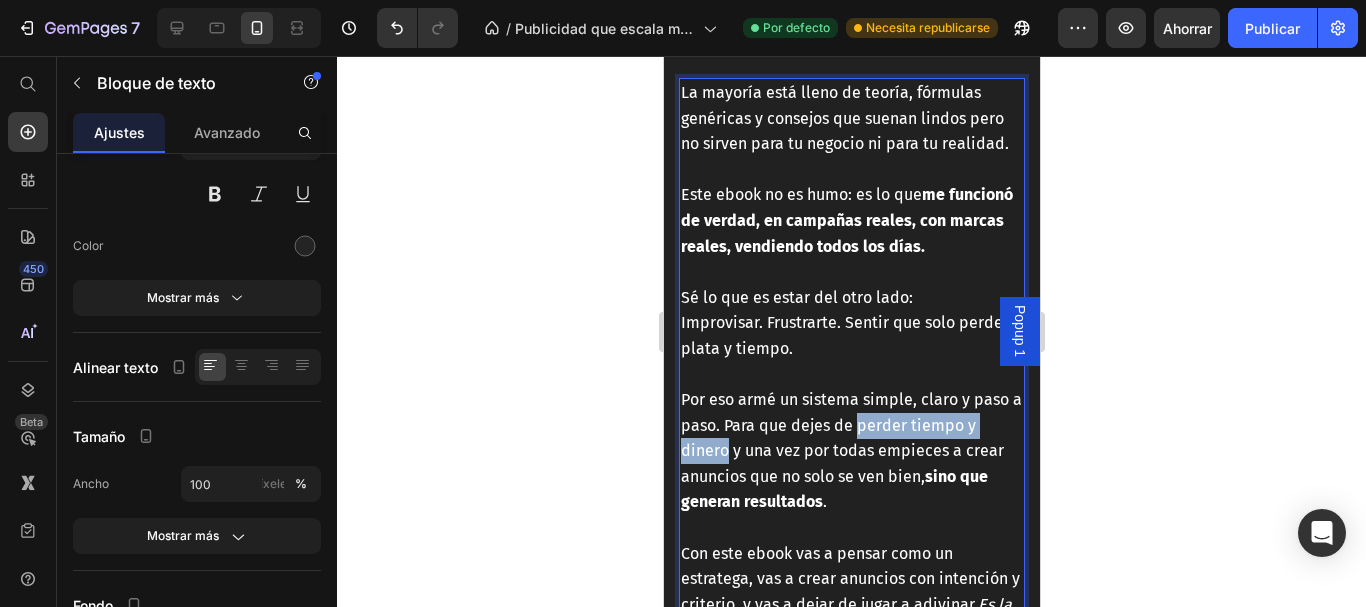 drag, startPoint x: 724, startPoint y: 489, endPoint x: 869, endPoint y: 465, distance: 146.9728 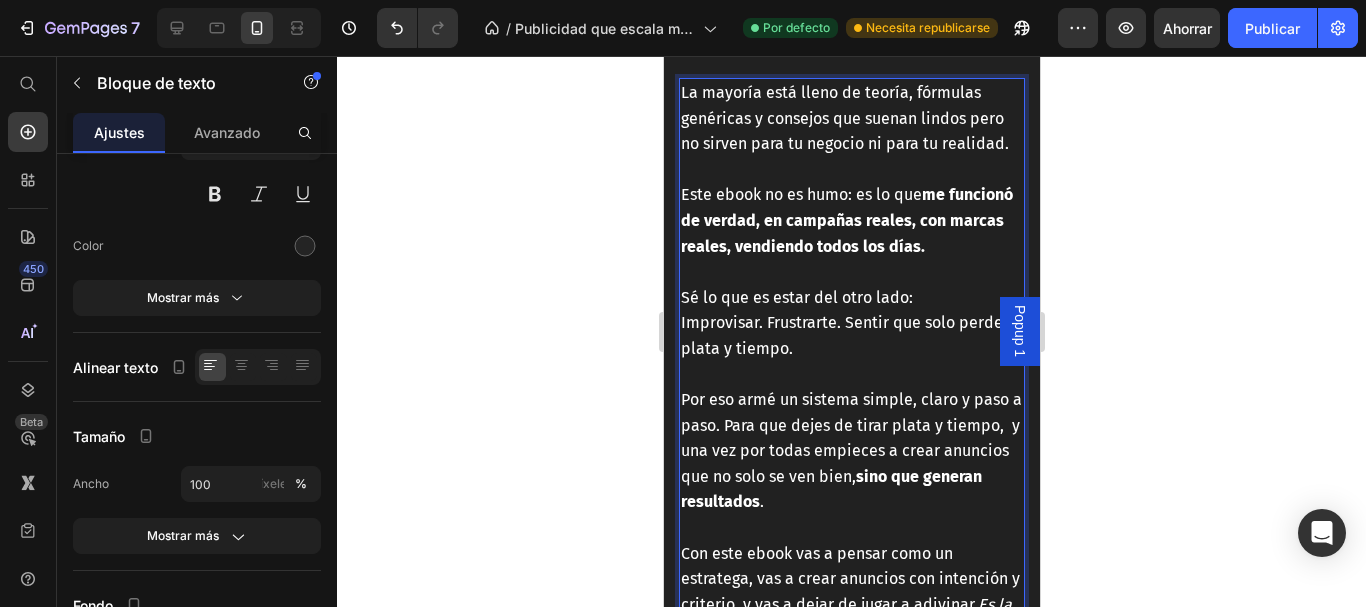 click on "Por eso armé un sistema simple, claro y paso a paso. Para que dejes de tirar plata y tiempo,  y una vez por todas empieces a crear anuncios que no solo se ven bien,  sino que generan resultados ." at bounding box center (851, 451) 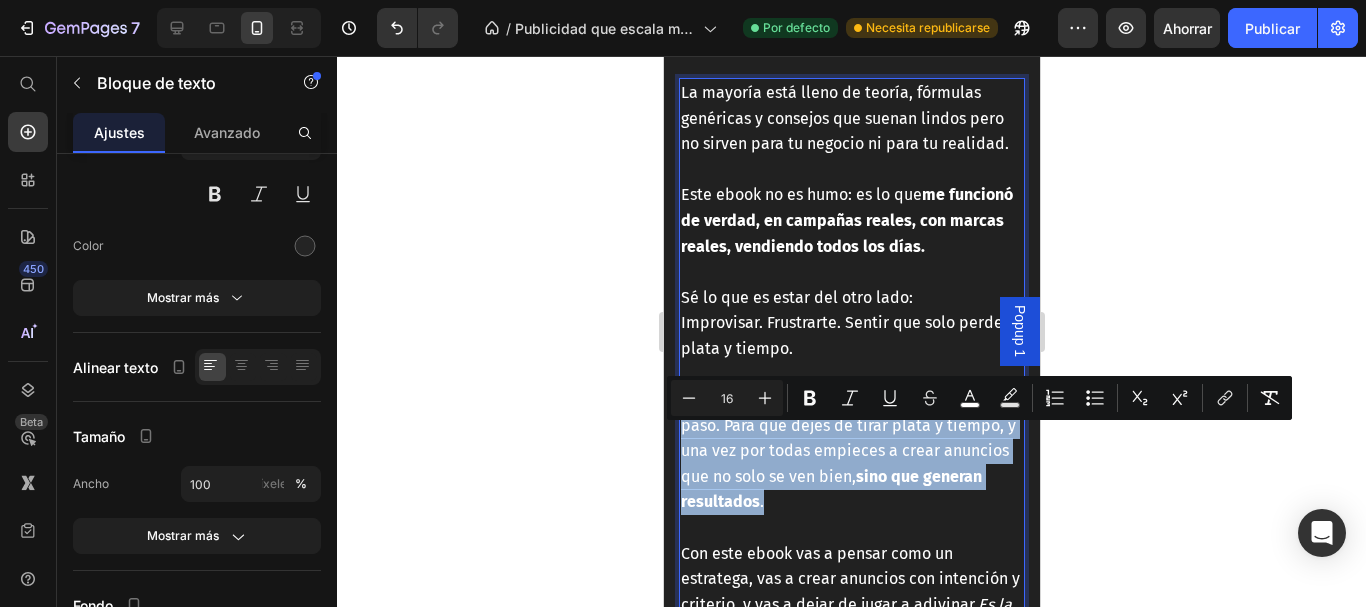 drag, startPoint x: 860, startPoint y: 538, endPoint x: 689, endPoint y: 435, distance: 199.62465 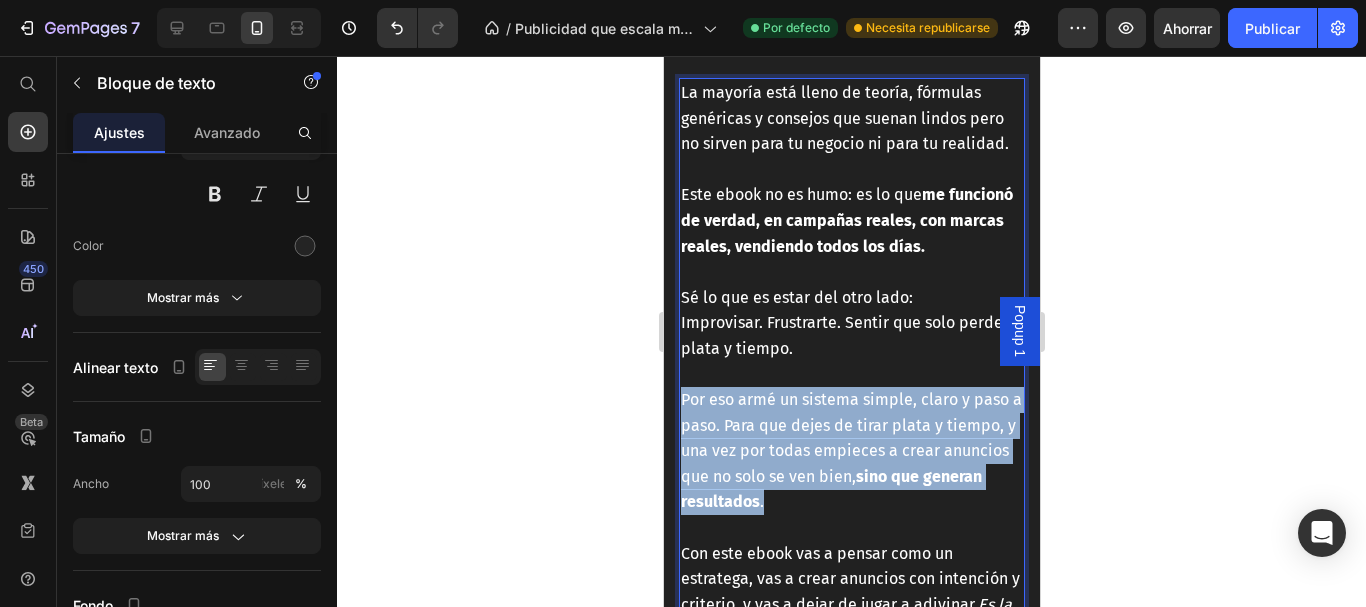 drag, startPoint x: 681, startPoint y: 435, endPoint x: 868, endPoint y: 542, distance: 215.44836 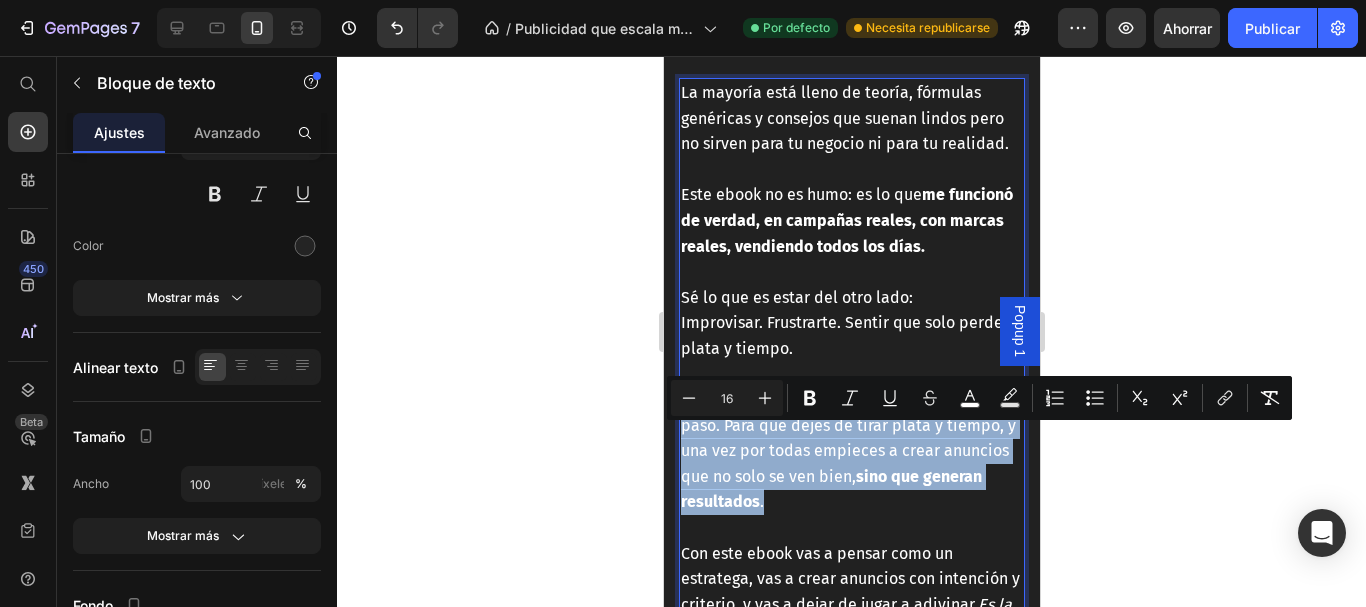 click on "Por eso armé un sistema simple, claro y paso a paso. Para que dejes de tirar plata y tiempo, y una vez por todas empieces a crear anuncios que no solo se ven bien,  sino que generan resultados ." at bounding box center (850, 450) 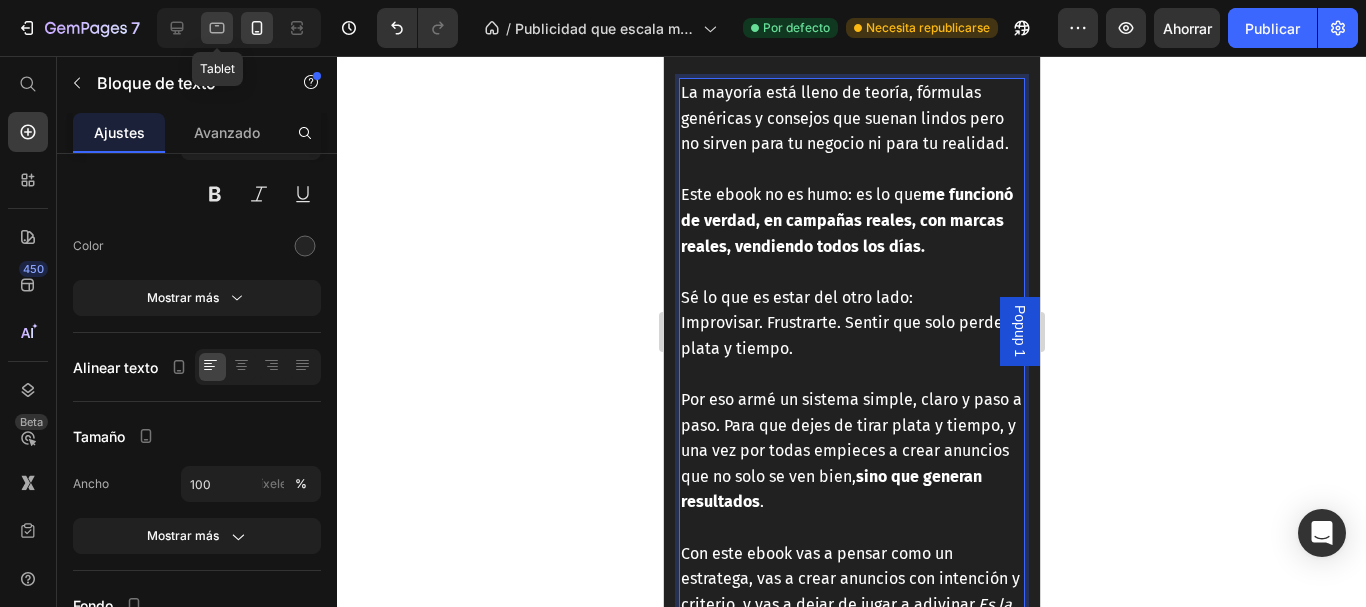 click 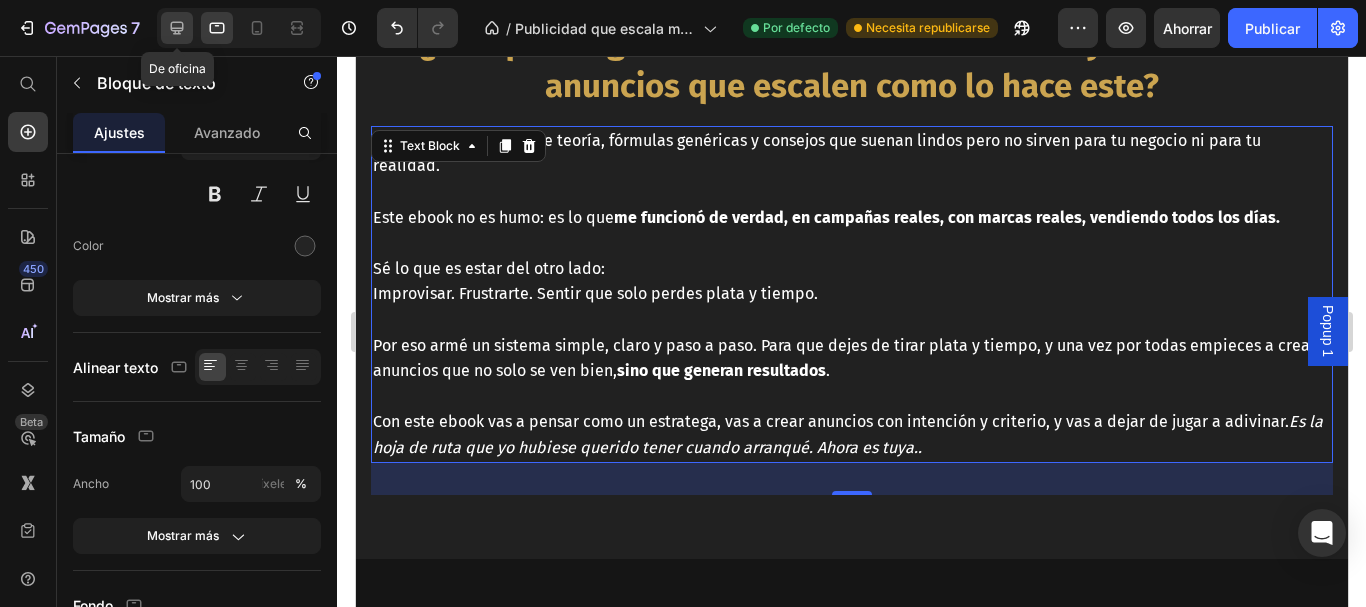 click 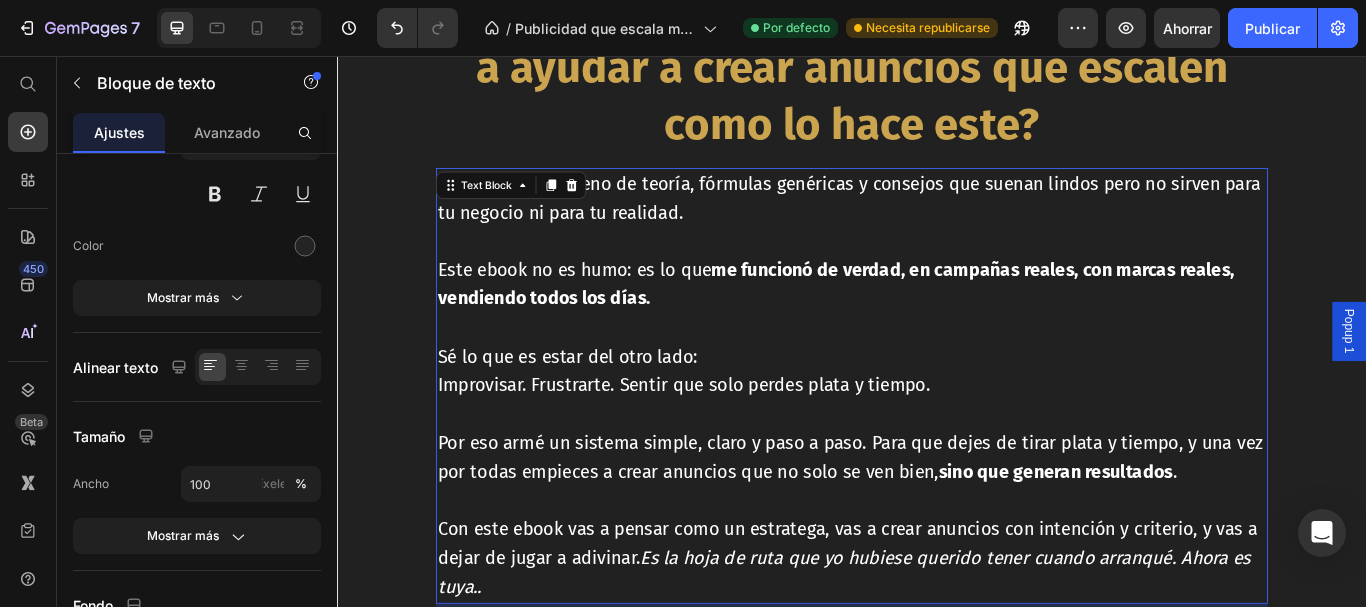 scroll, scrollTop: 8985, scrollLeft: 0, axis: vertical 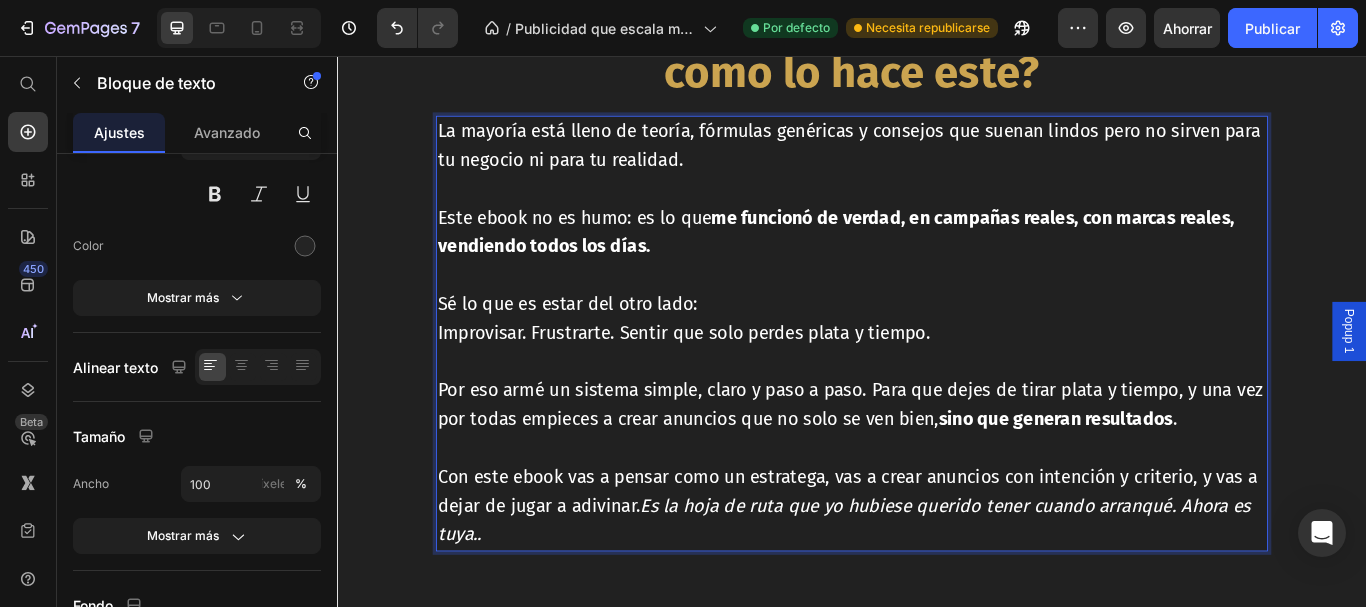 click on "Por eso armé un sistema simple, claro y paso a paso. Para que dejes de tirar plata y tiempo, y una vez por todas empieces a crear anuncios que no solo se ven bien,  sino que generan resultados ." at bounding box center (935, 463) 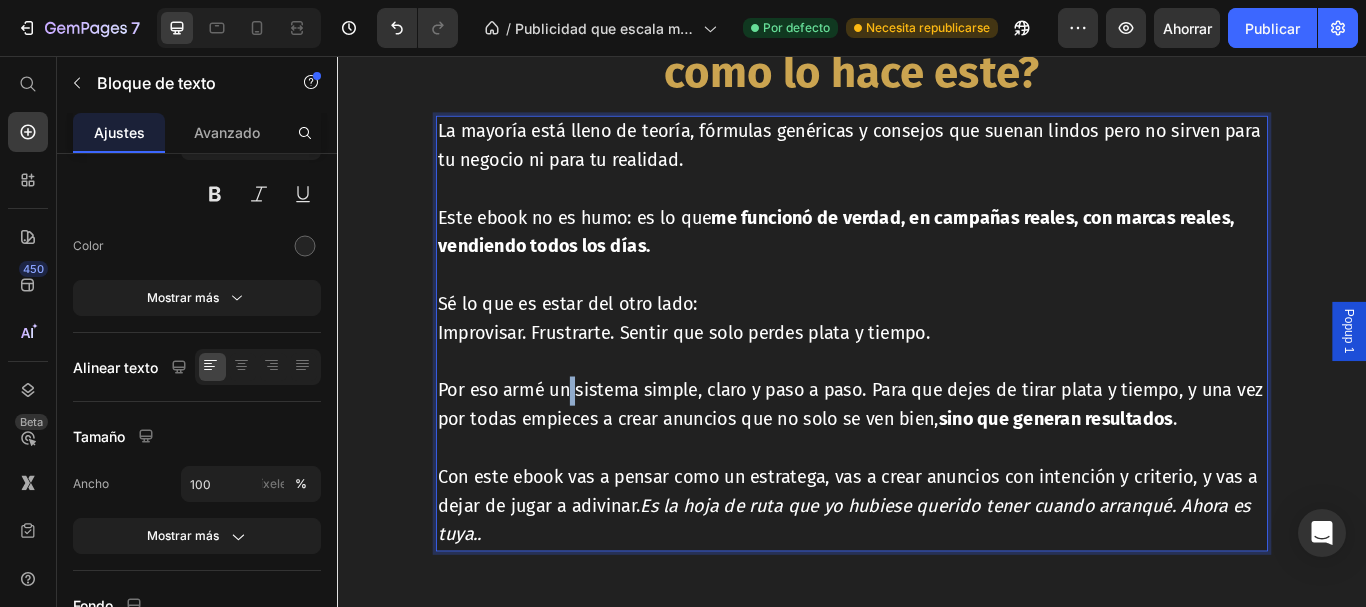 click on "Por eso armé un sistema simple, claro y paso a paso. Para que dejes de tirar plata y tiempo, y una vez por todas empieces a crear anuncios que no solo se ven bien,  sino que generan resultados ." at bounding box center (935, 463) 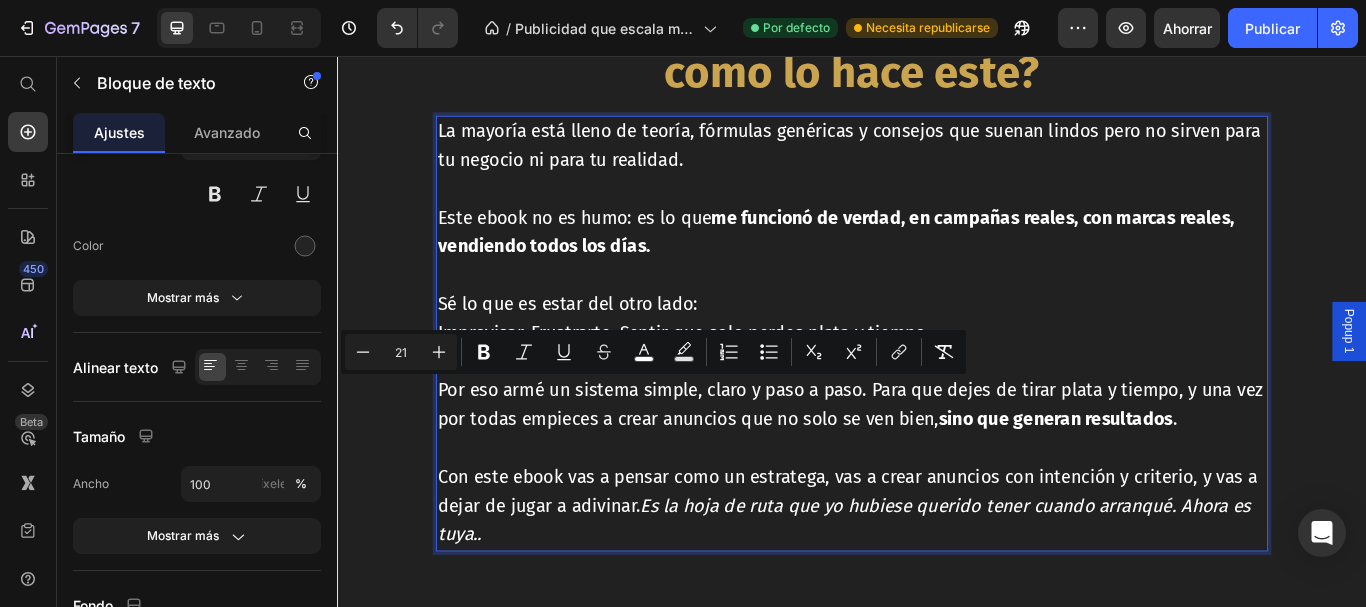 click on "Por eso armé un sistema simple, claro y paso a paso. Para que dejes de tirar plata y tiempo, y una vez por todas empieces a crear anuncios que no solo se ven bien,  sino que generan resultados ." at bounding box center (935, 463) 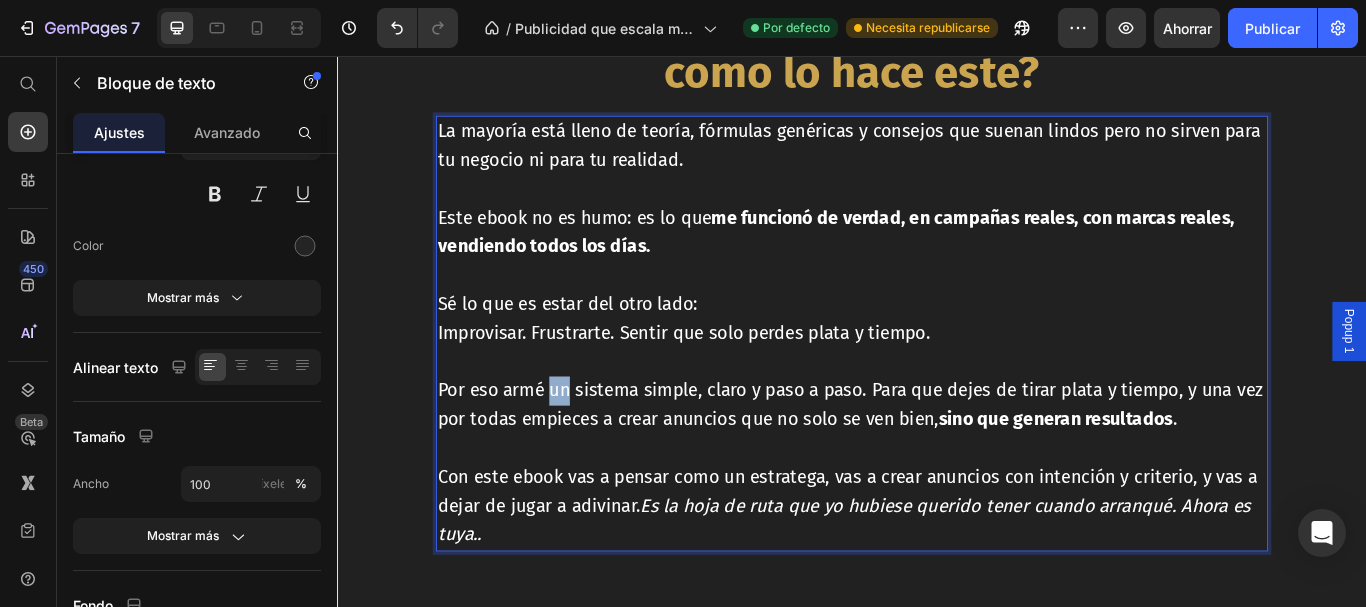 click on "Por eso armé un sistema simple, claro y paso a paso. Para que dejes de tirar plata y tiempo, y una vez por todas empieces a crear anuncios que no solo se ven bien,  sino que generan resultados ." at bounding box center [935, 463] 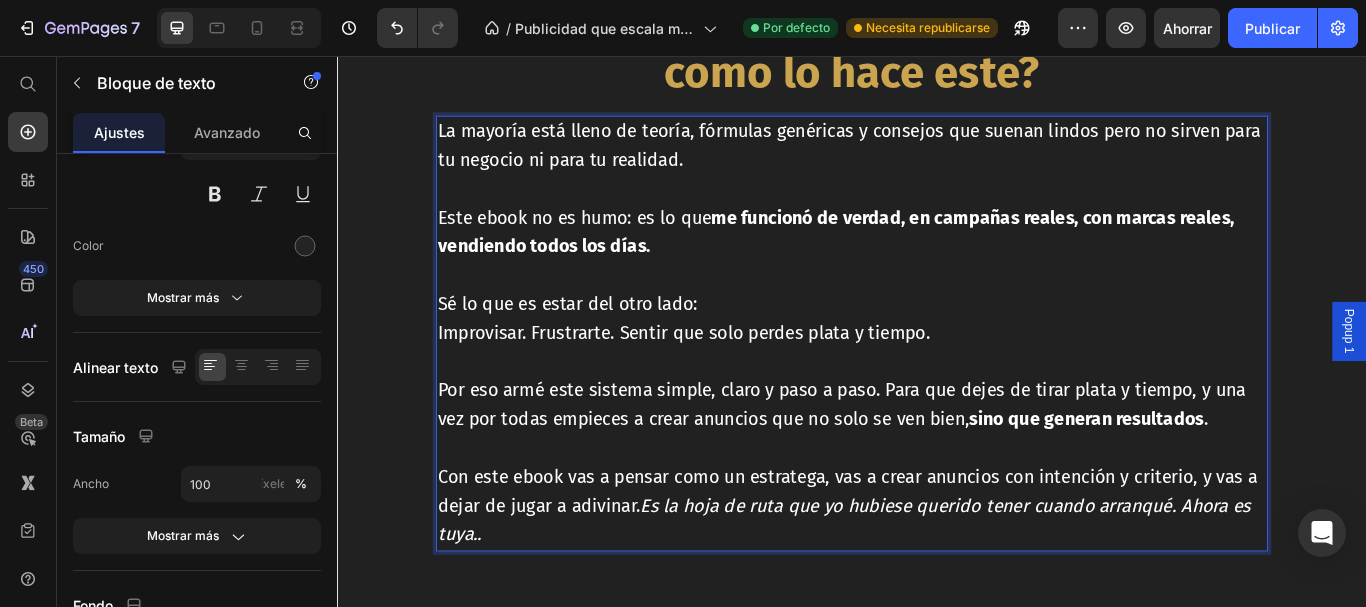 click on "Por eso armé este sistema simple, claro y paso a paso. Para que dejes de tirar plata y tiempo, y una vez por todas empieces a crear anuncios que no solo se ven bien,  sino que generan resultados ." at bounding box center [925, 463] 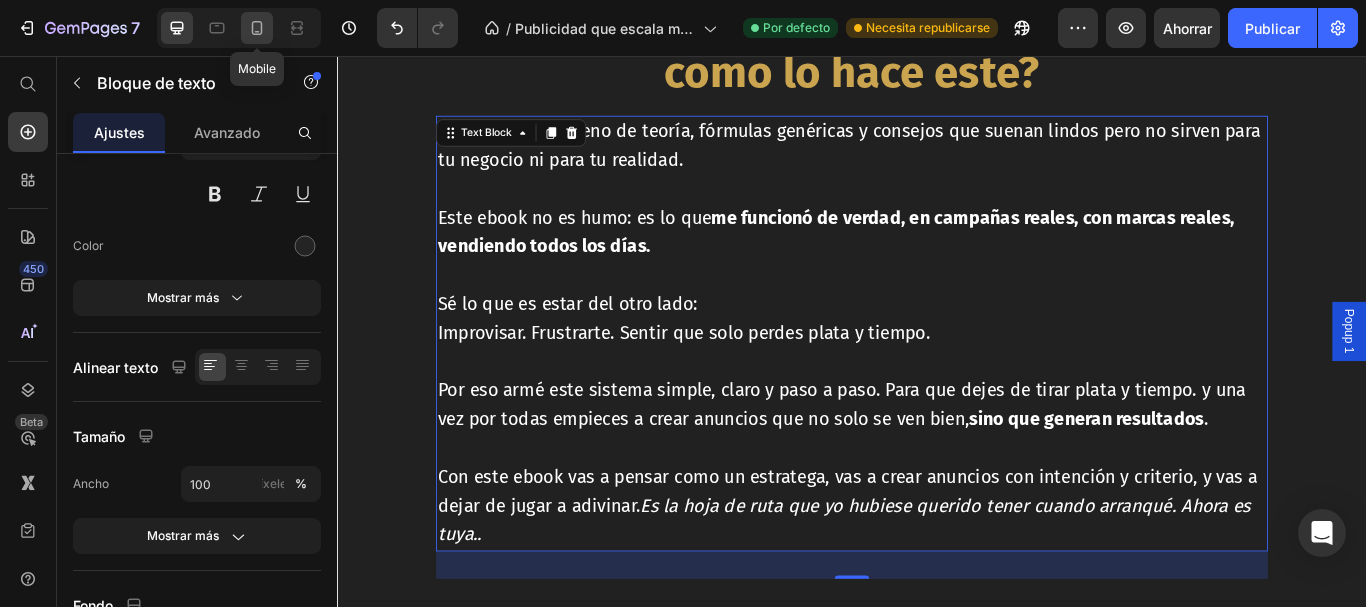 click 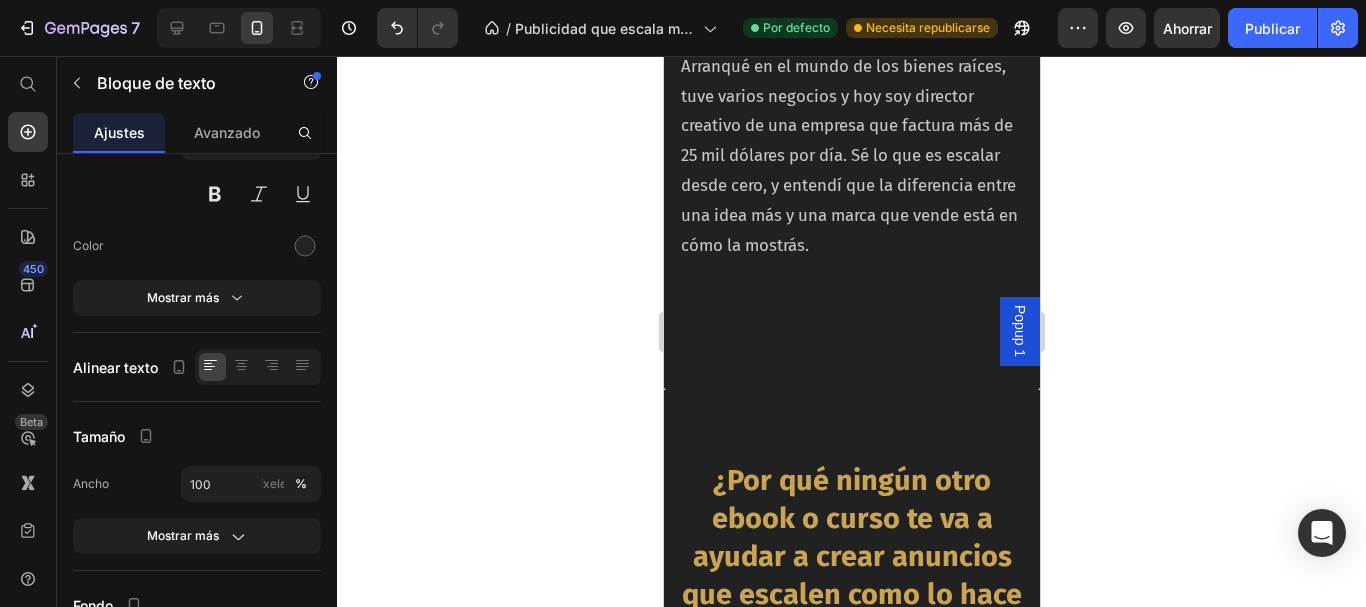 scroll, scrollTop: 9305, scrollLeft: 0, axis: vertical 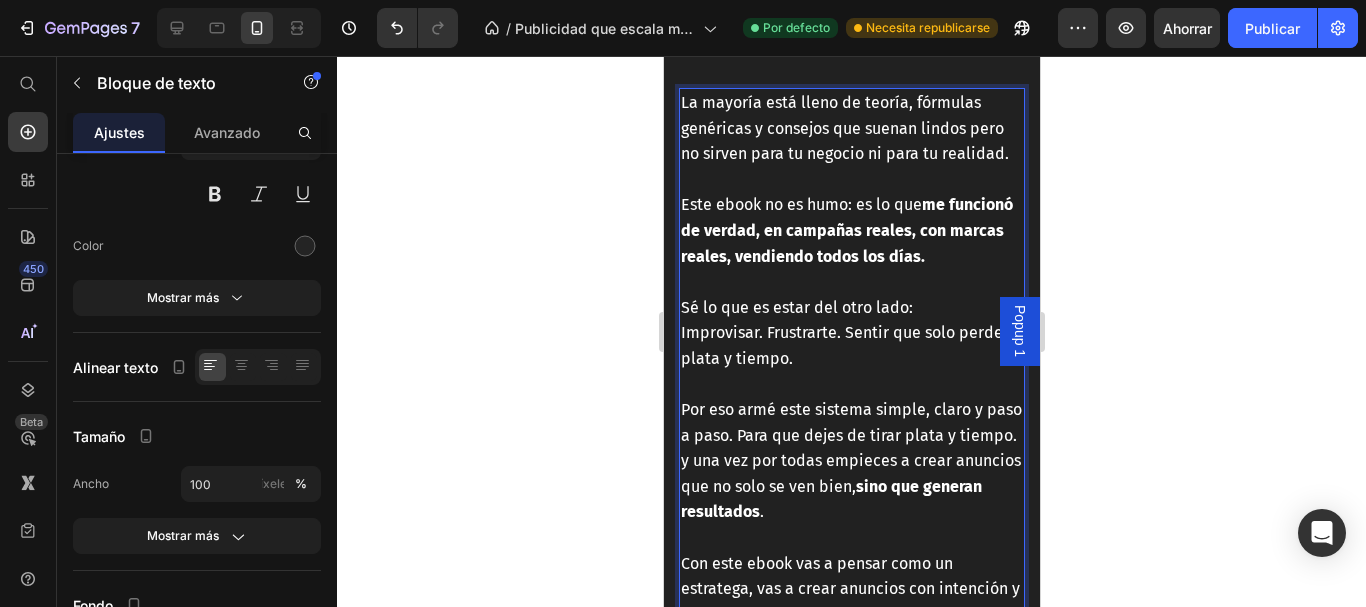 click on "Por eso armé este sistema simple, claro y paso a paso. Para que dejes de tirar plata y tiempo. y una vez por todas empieces a crear anuncios que no solo se ven bien, sino que generan resultados ." at bounding box center [850, 460] 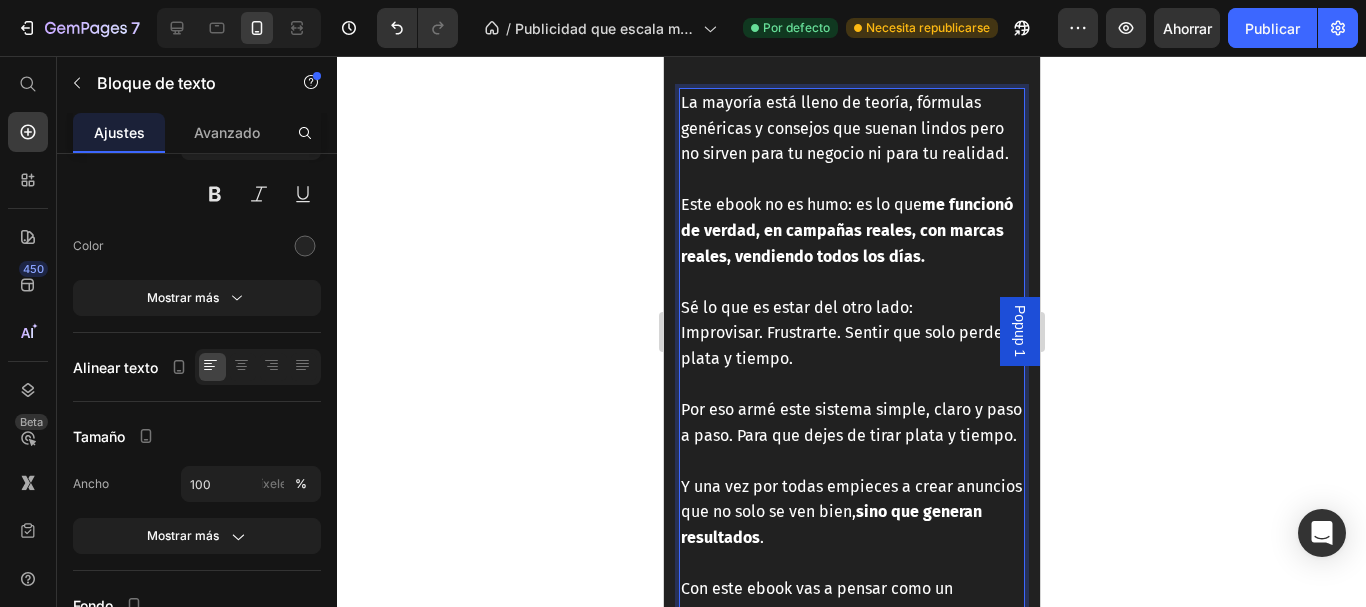 click 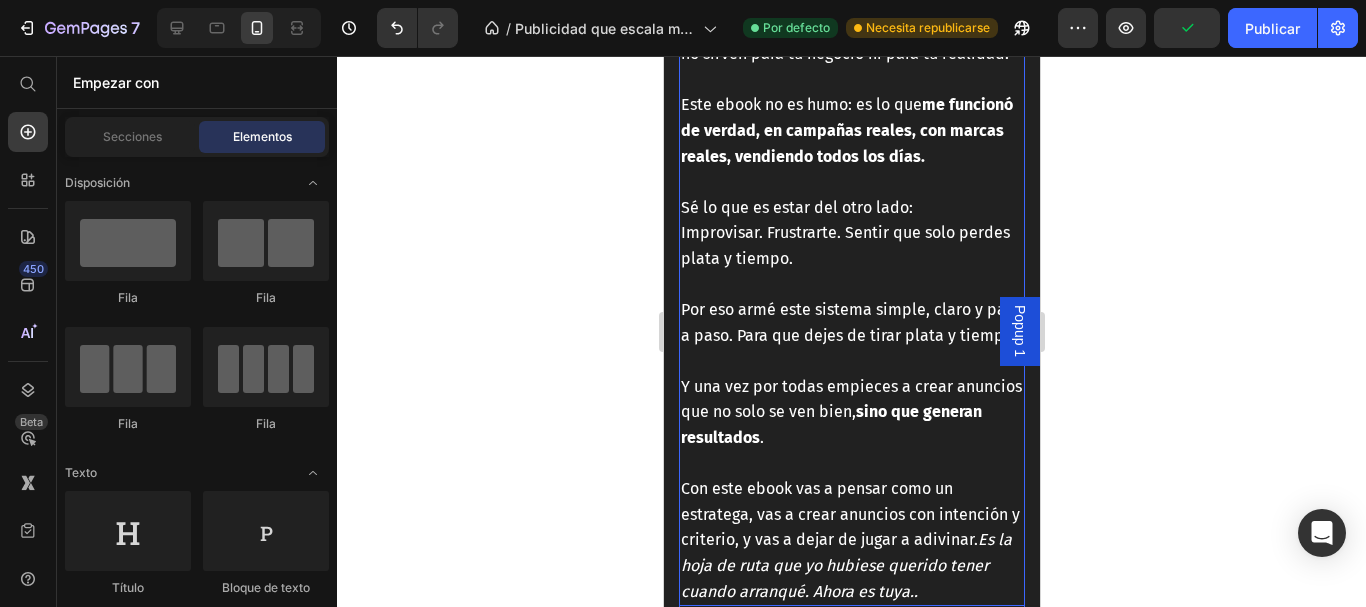 scroll, scrollTop: 9505, scrollLeft: 0, axis: vertical 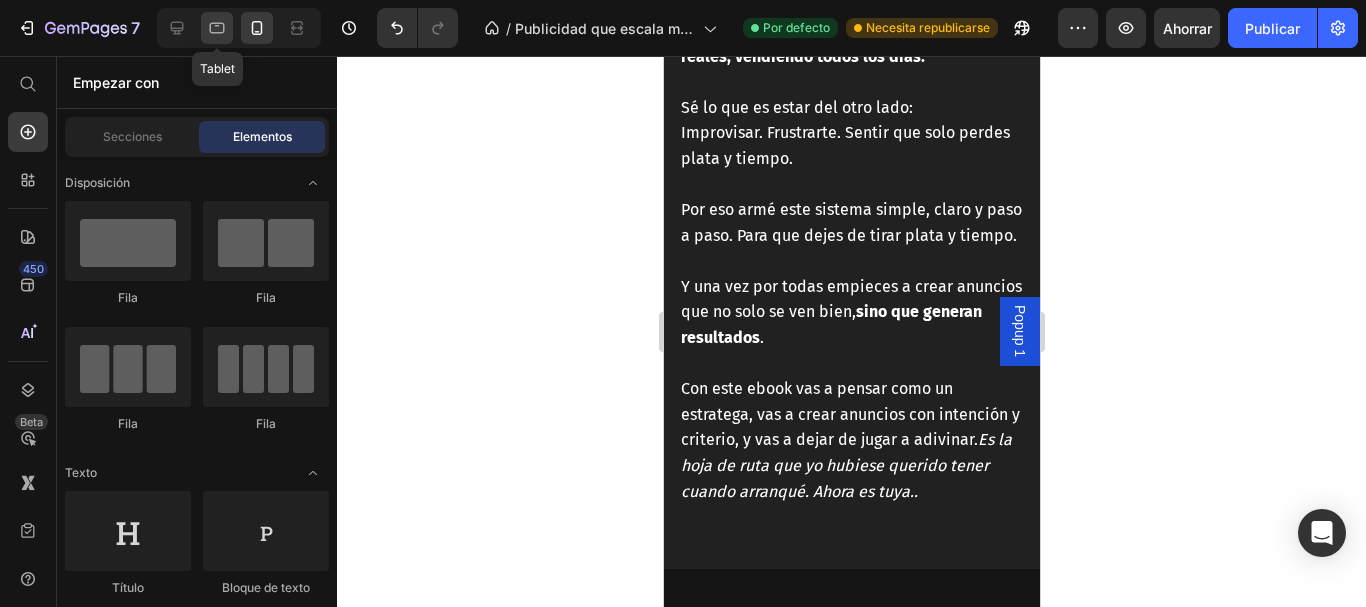 click 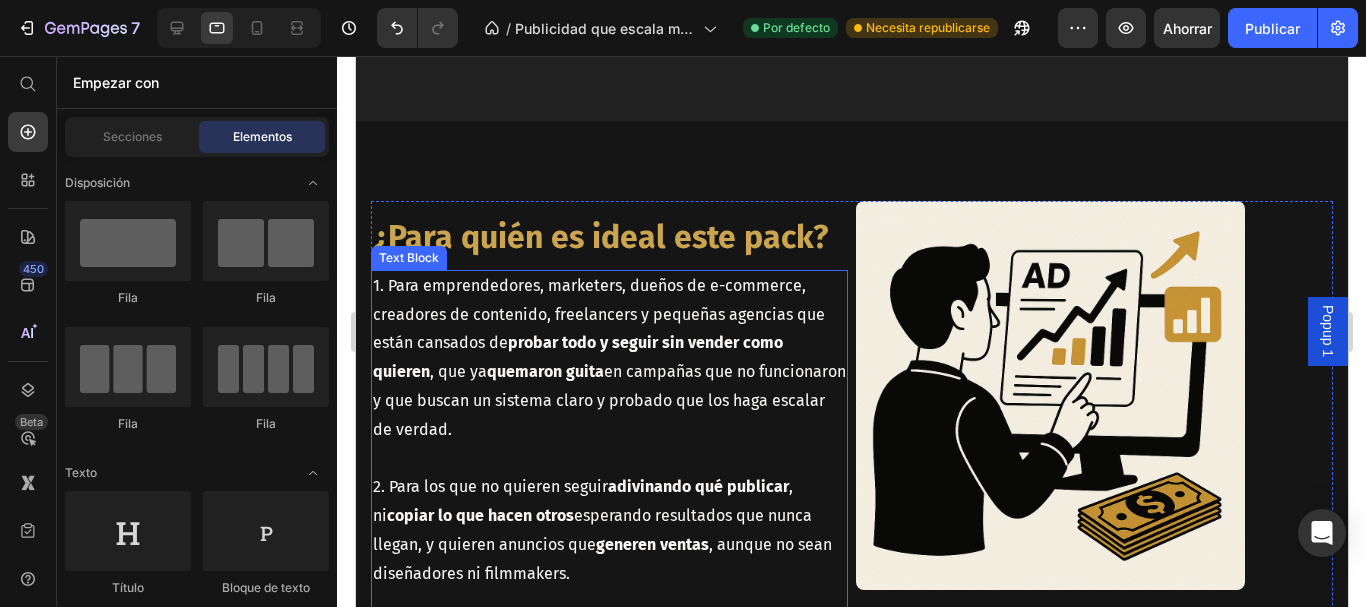 scroll, scrollTop: 8980, scrollLeft: 0, axis: vertical 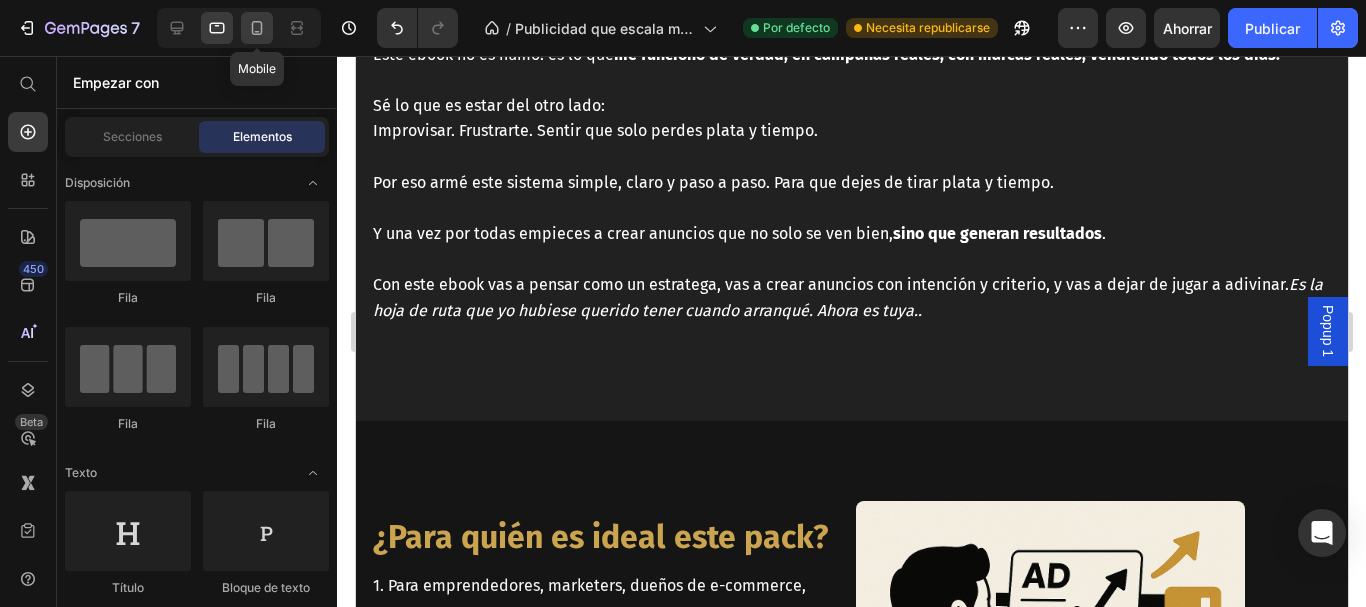 click 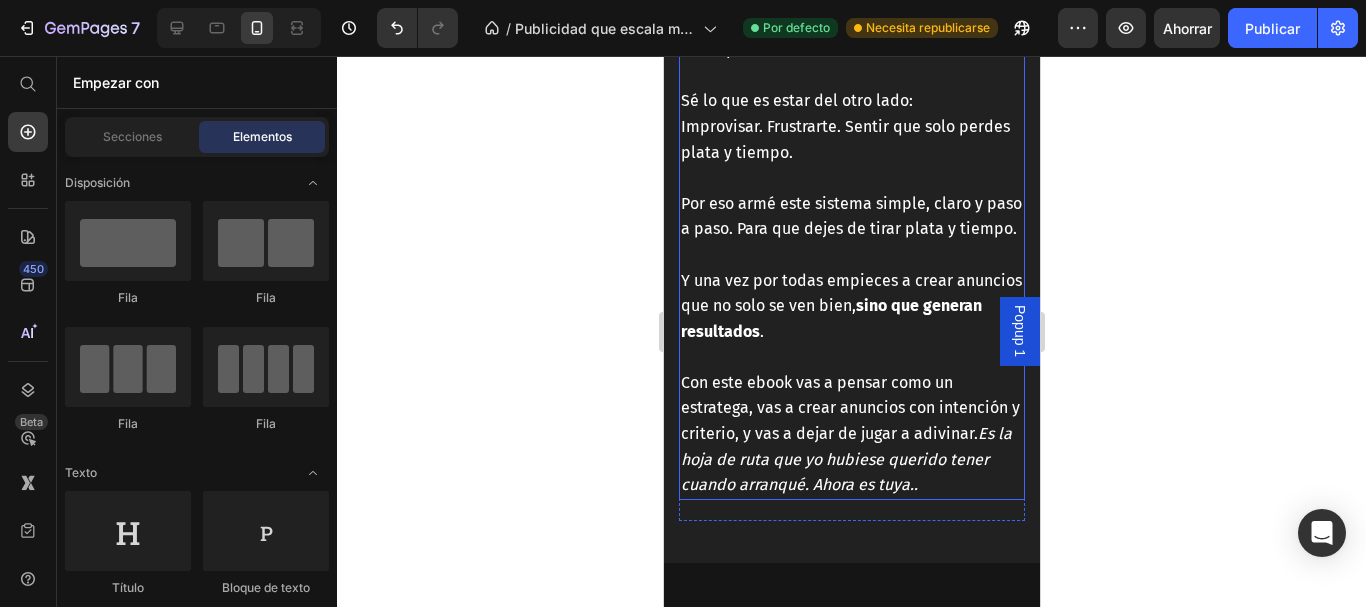 scroll, scrollTop: 9714, scrollLeft: 0, axis: vertical 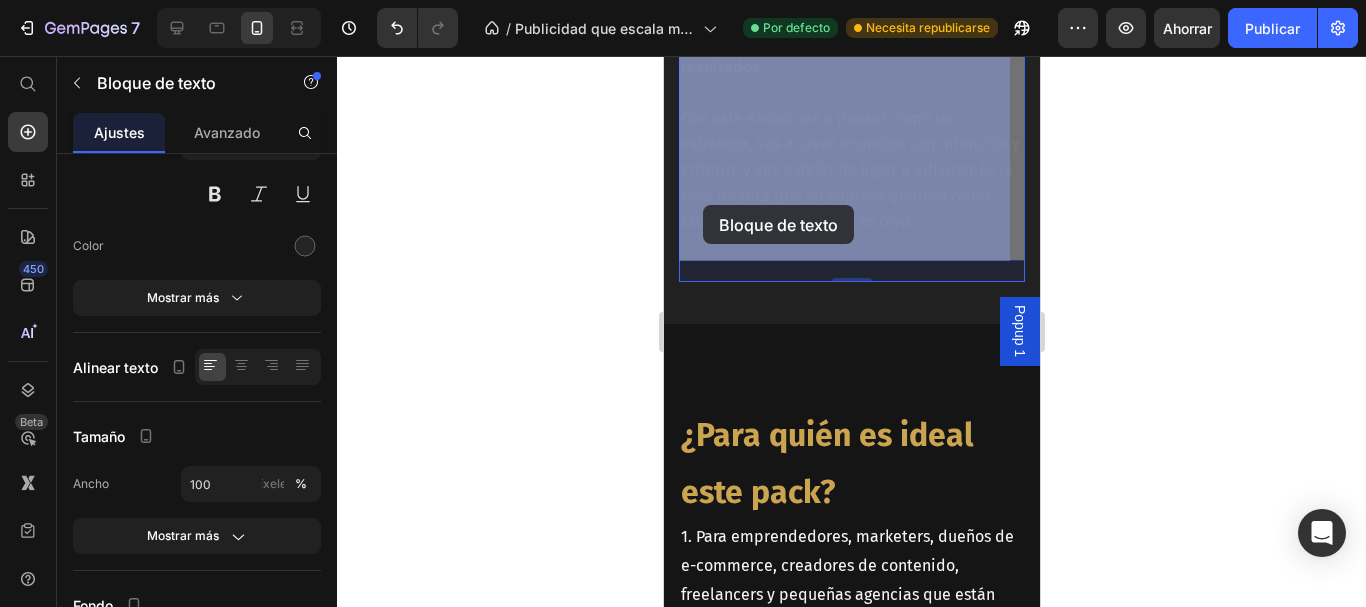 drag, startPoint x: 938, startPoint y: 164, endPoint x: 702, endPoint y: 205, distance: 239.53497 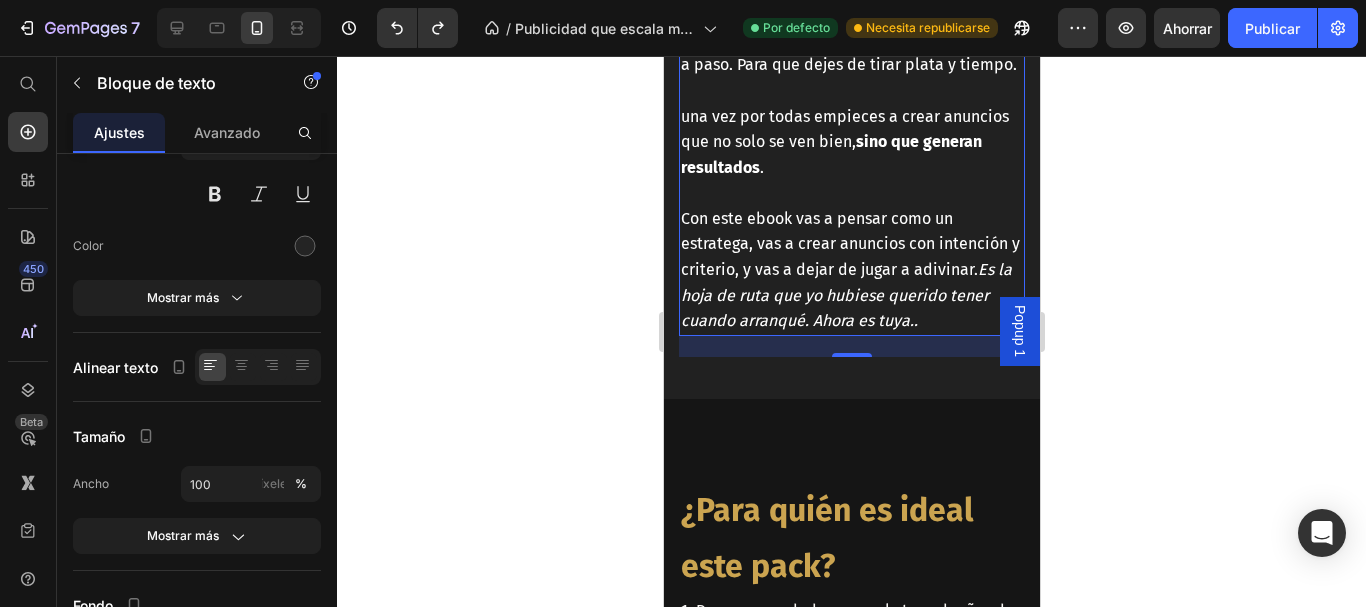 scroll, scrollTop: 9514, scrollLeft: 0, axis: vertical 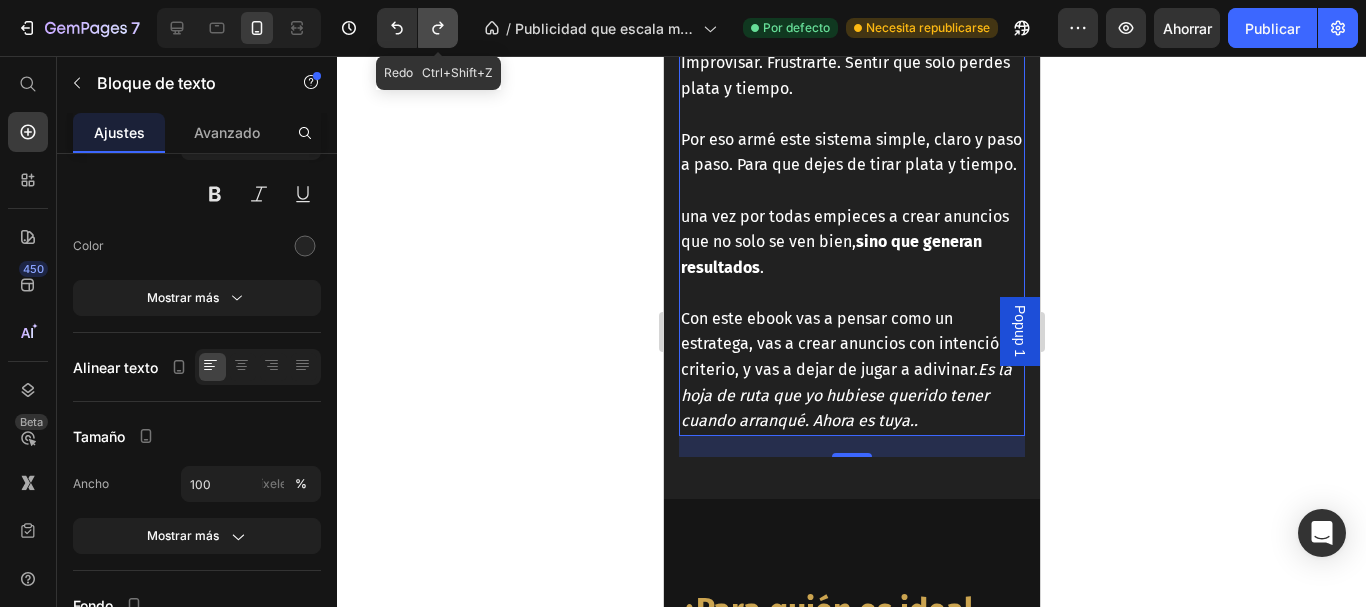 click 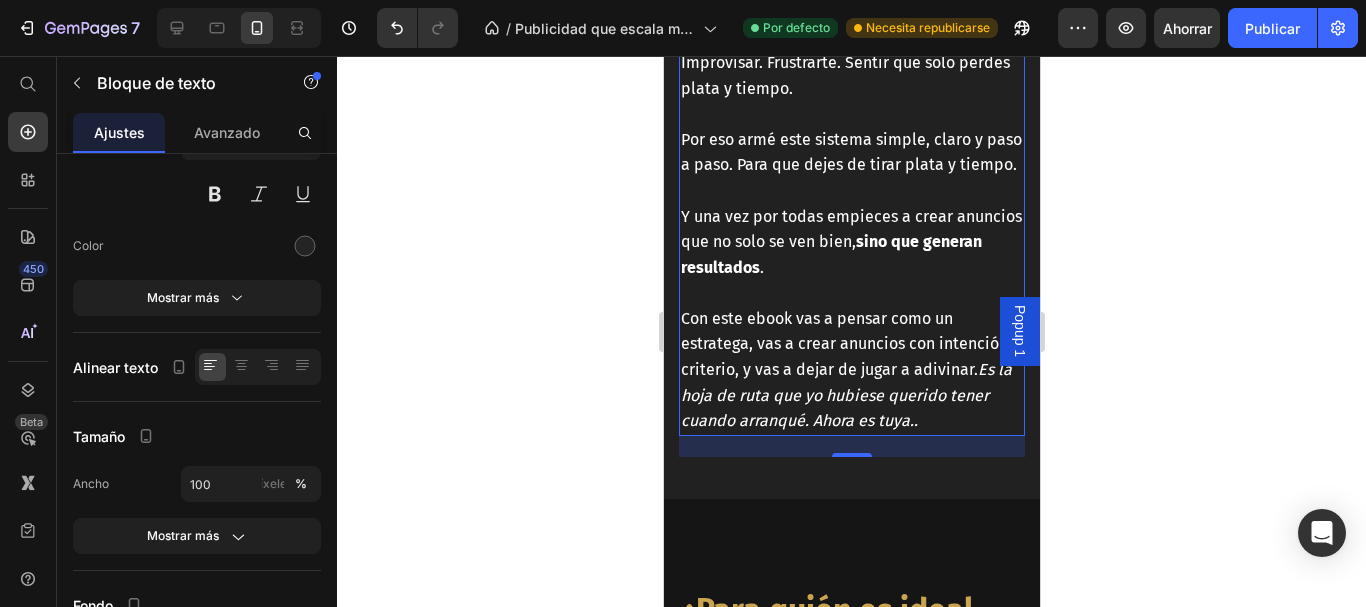 click on "Es la hoja de ruta que yo hubiese querido tener cuando arranqué. Ahora es tuya.." at bounding box center [845, 395] 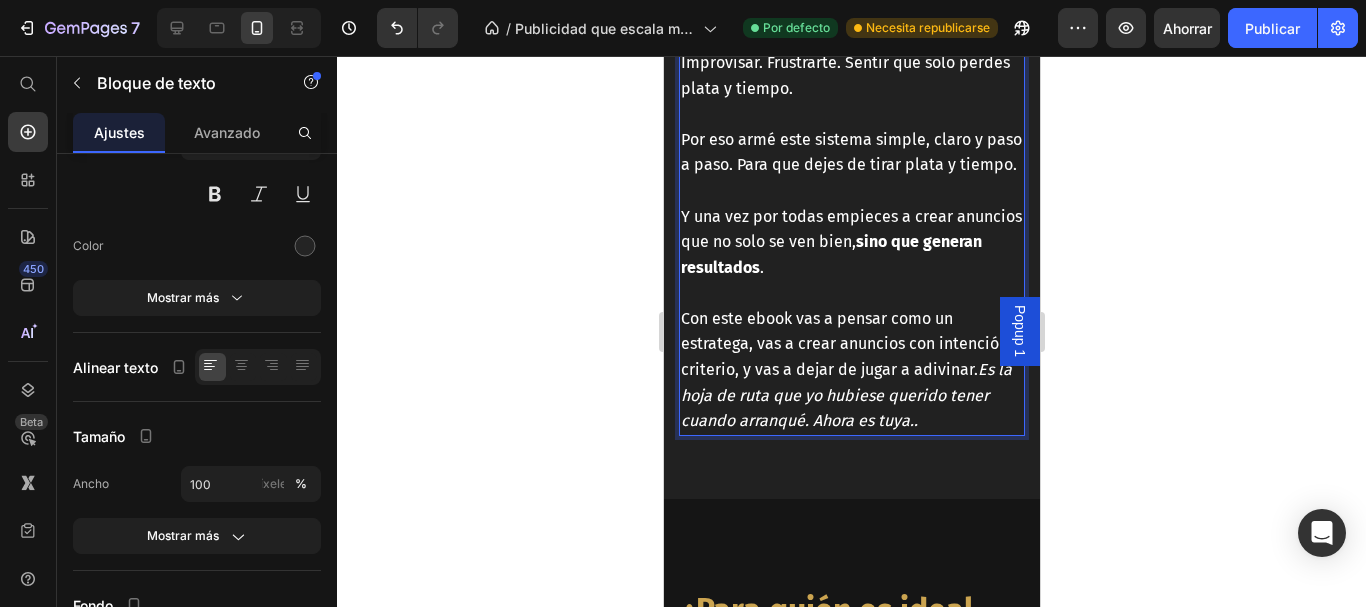 click on "Con este ebook vas a pensar como un estratega, vas a crear anuncios con intención y criterio, y vas a dejar de adivinar. Es la hoja de ruta que yo hubiese querido tener cuando arranqué. Ahora es tuya.." at bounding box center [849, 369] 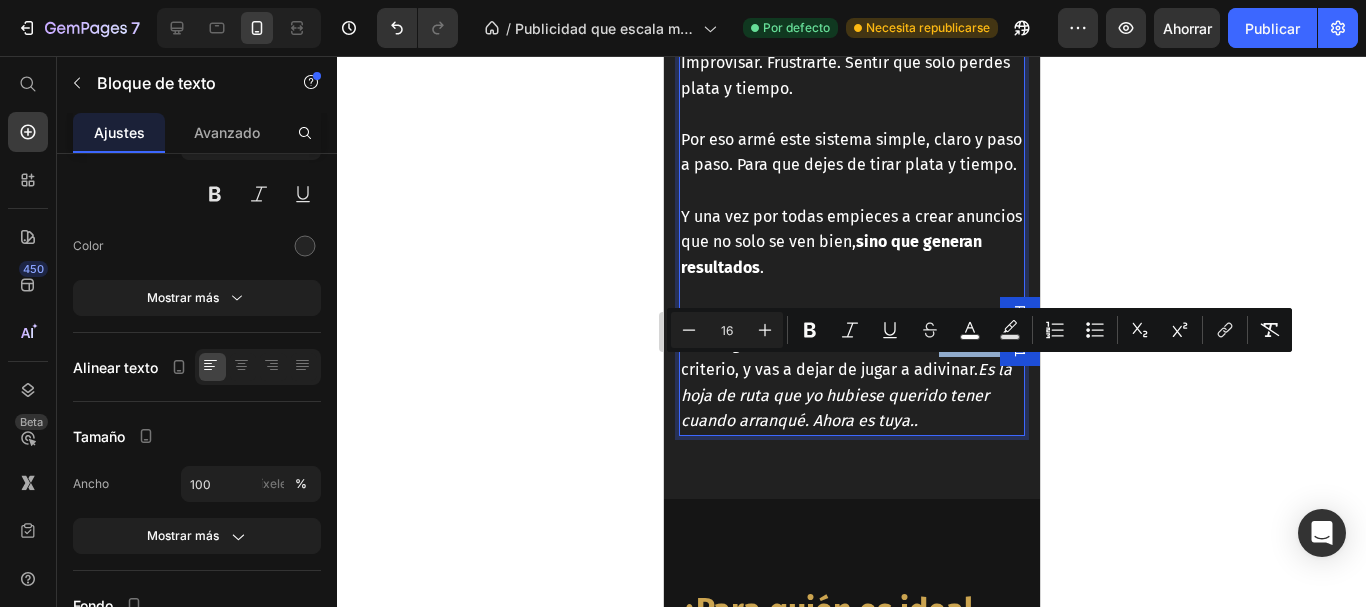 drag, startPoint x: 936, startPoint y: 369, endPoint x: 695, endPoint y: 399, distance: 242.86005 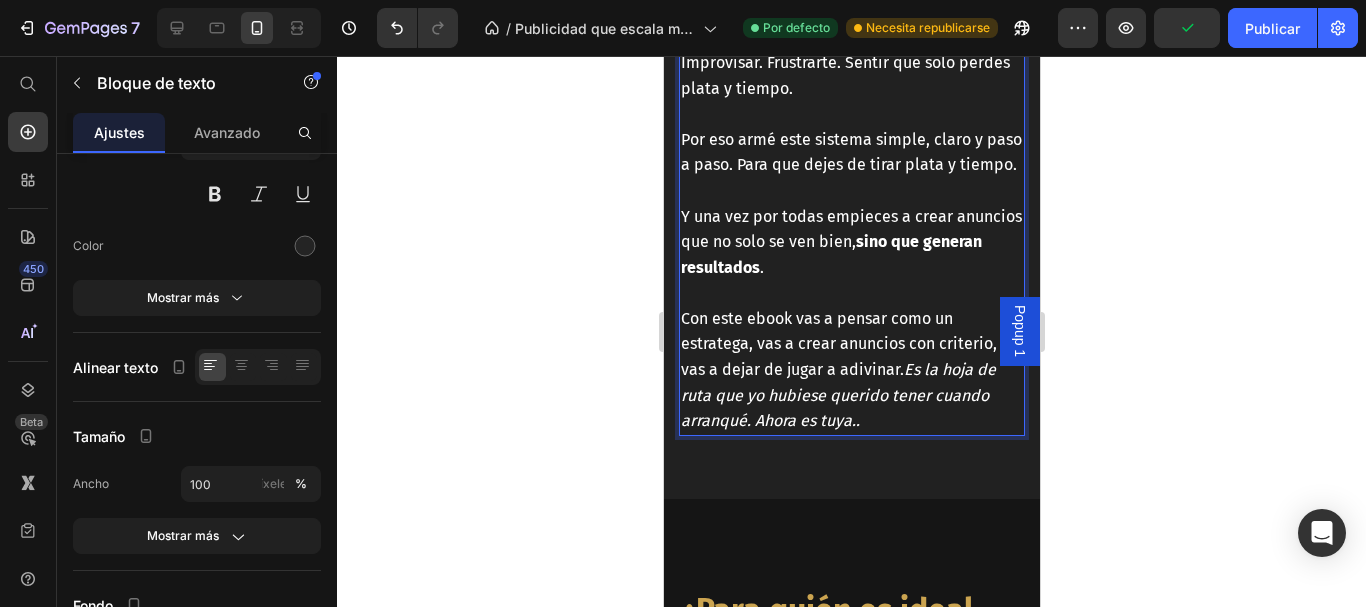 click 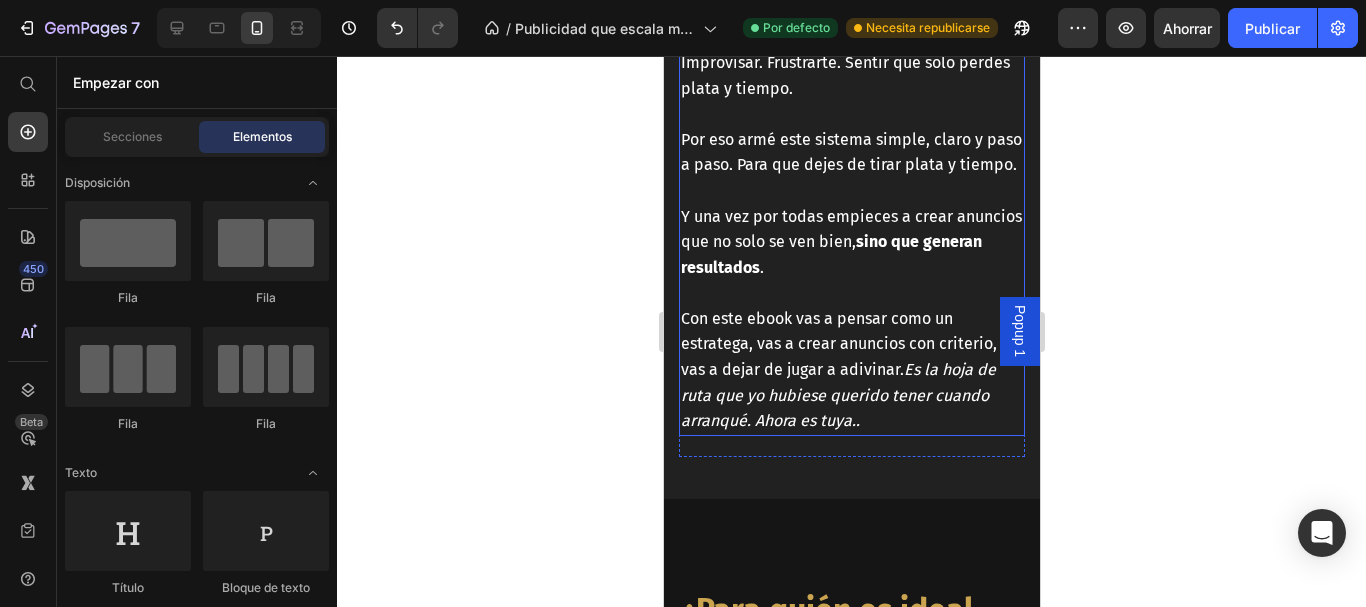 click on "Con este ebook vas a pensar como un estratega, vas a crear anuncios con criterio, y vas a dejar de jugar a adivinar. Es la hoja de ruta que yo hubiese querido tener cuando arranqué. Ahora es tuya.." at bounding box center (851, 370) 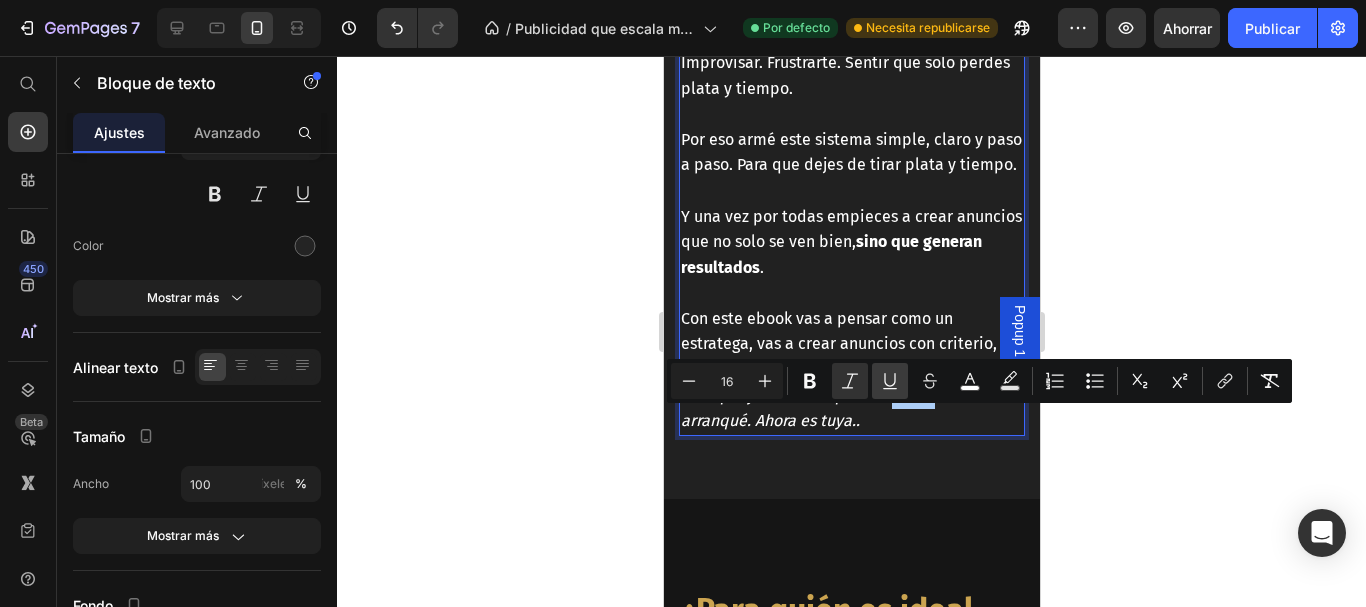 click on "Underline" at bounding box center [890, 381] 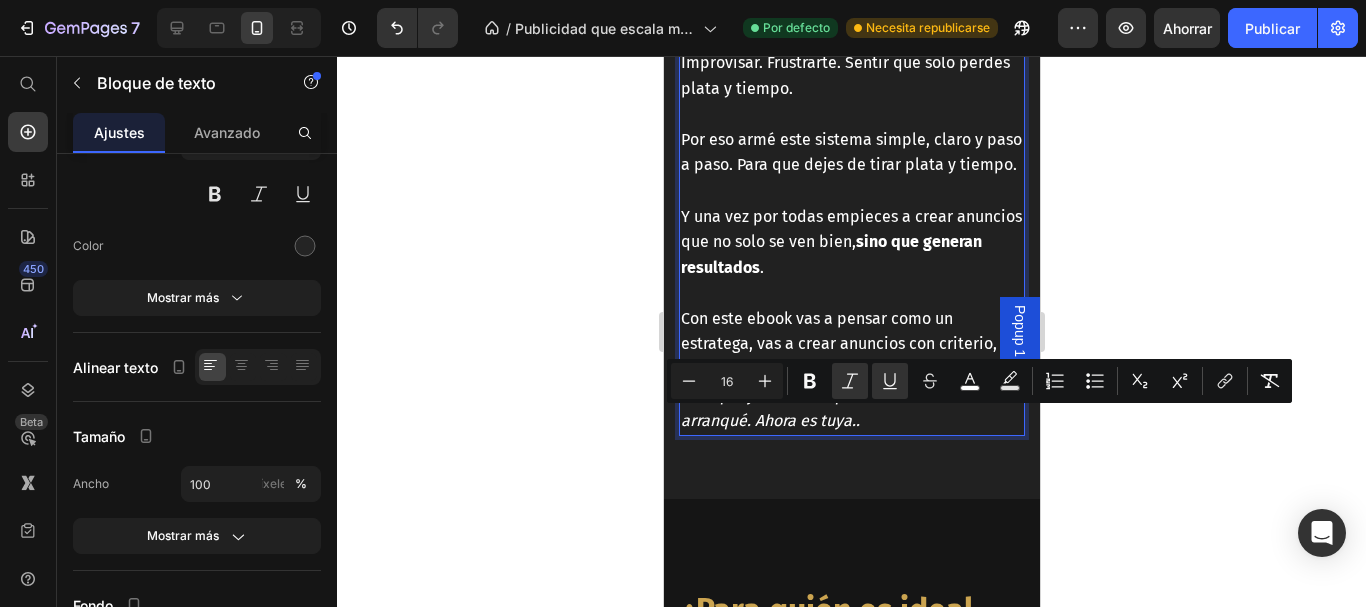 click on "Con este ebook vas a pensar como un estratega, vas a crear anuncios con criterio, y vas a dejar de jugar a adivinar.   Es la hoja de ruta que yo hubiese querido  tener  cuando arranqué. Ahora es tuya.." at bounding box center [851, 370] 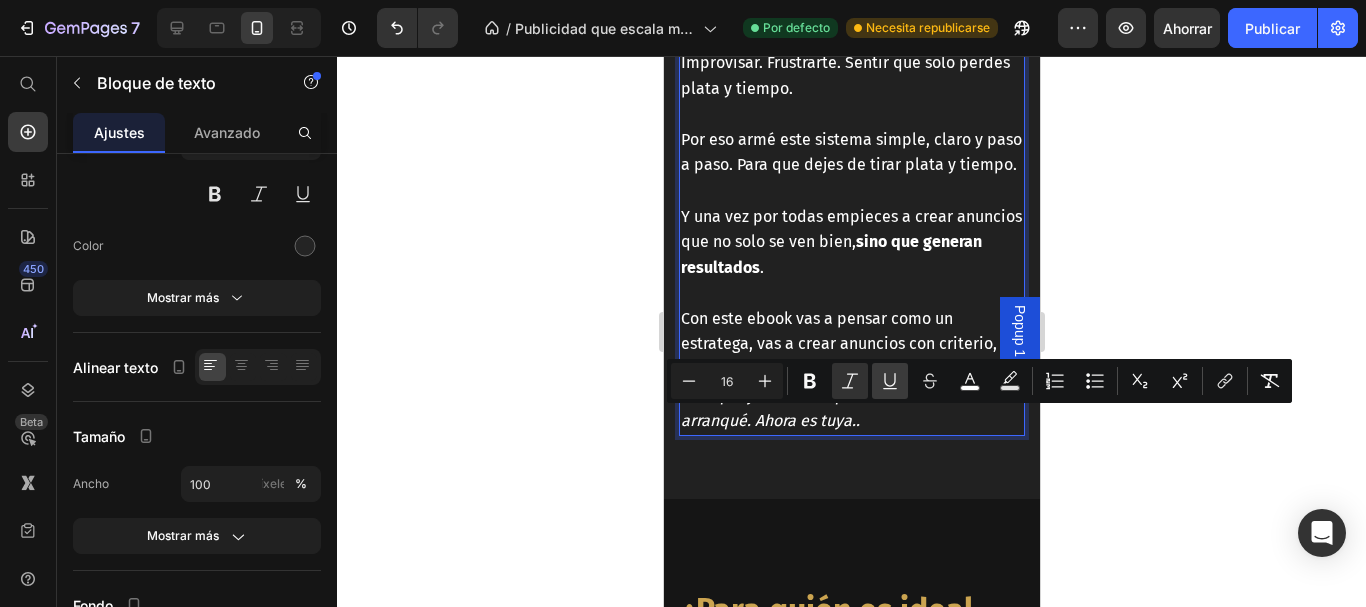 click on "Underline" at bounding box center (890, 381) 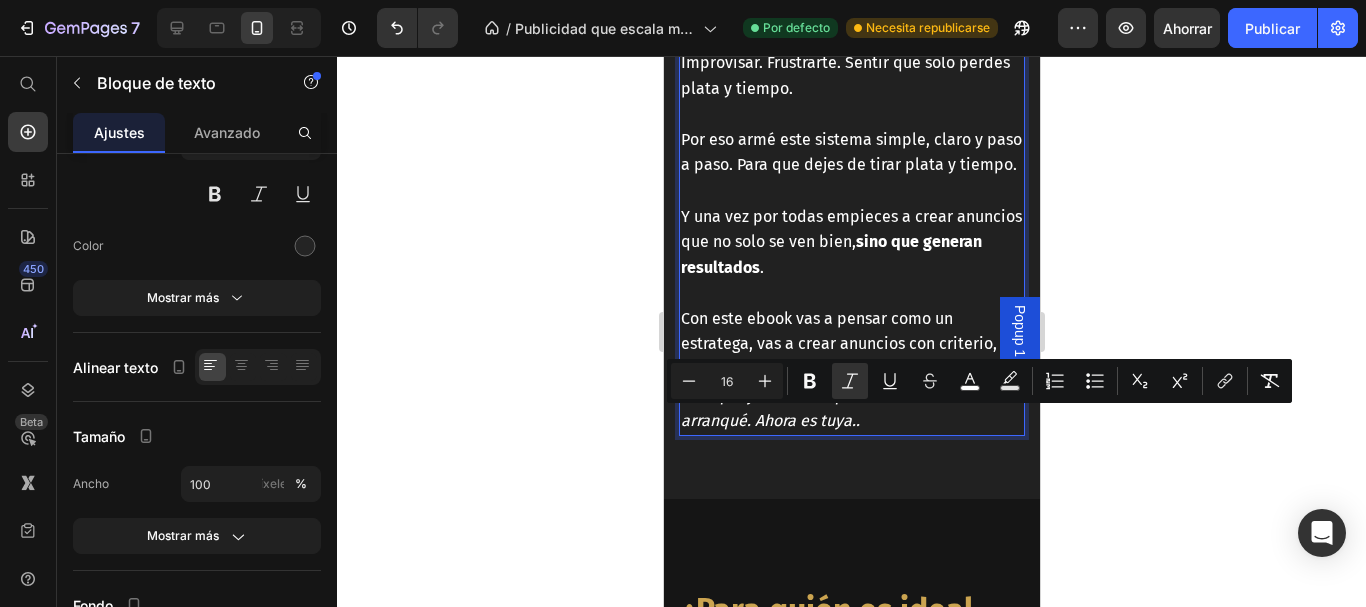 click at bounding box center [851, 293] 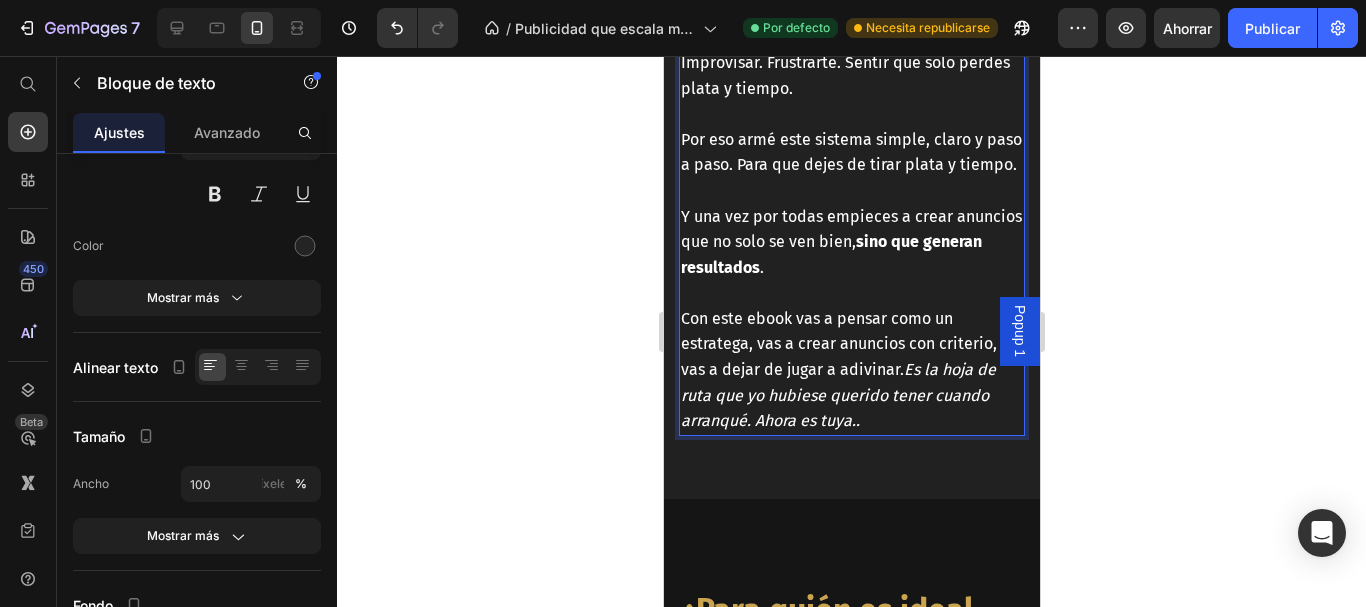 drag, startPoint x: 679, startPoint y: 341, endPoint x: 906, endPoint y: 405, distance: 235.84953 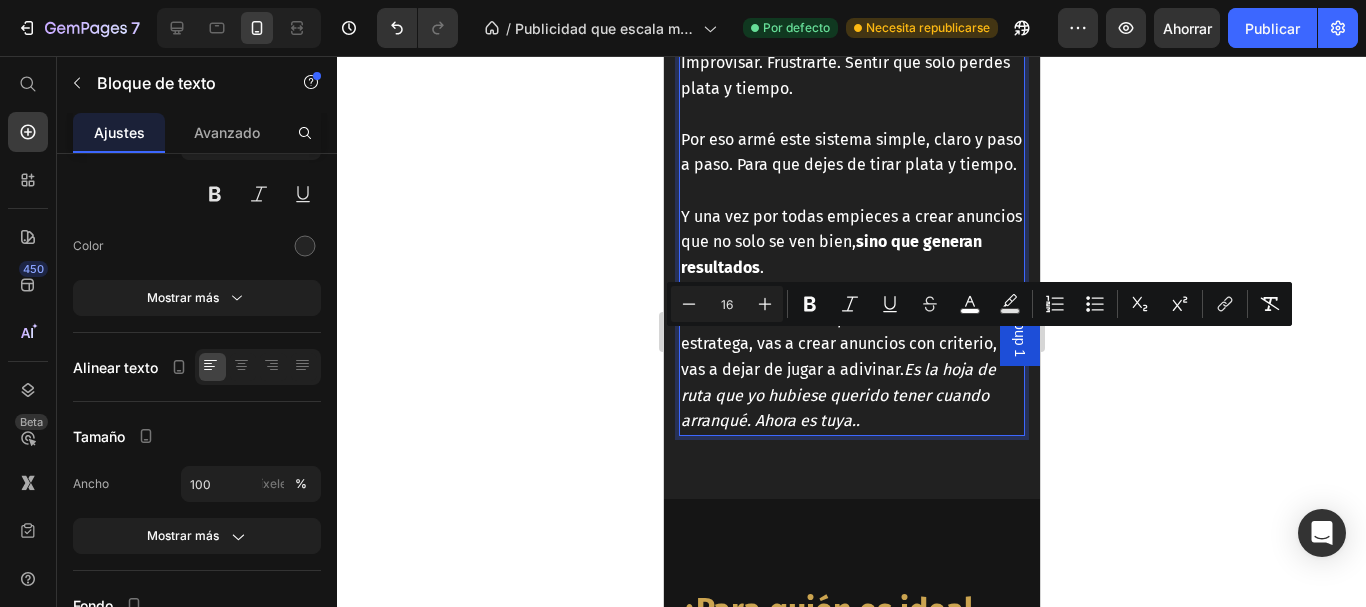 copy on "Con este ebook vas a pensar como un estratega, vas a crear anuncios con criterio, y vas a dejar de jugar a adivinar." 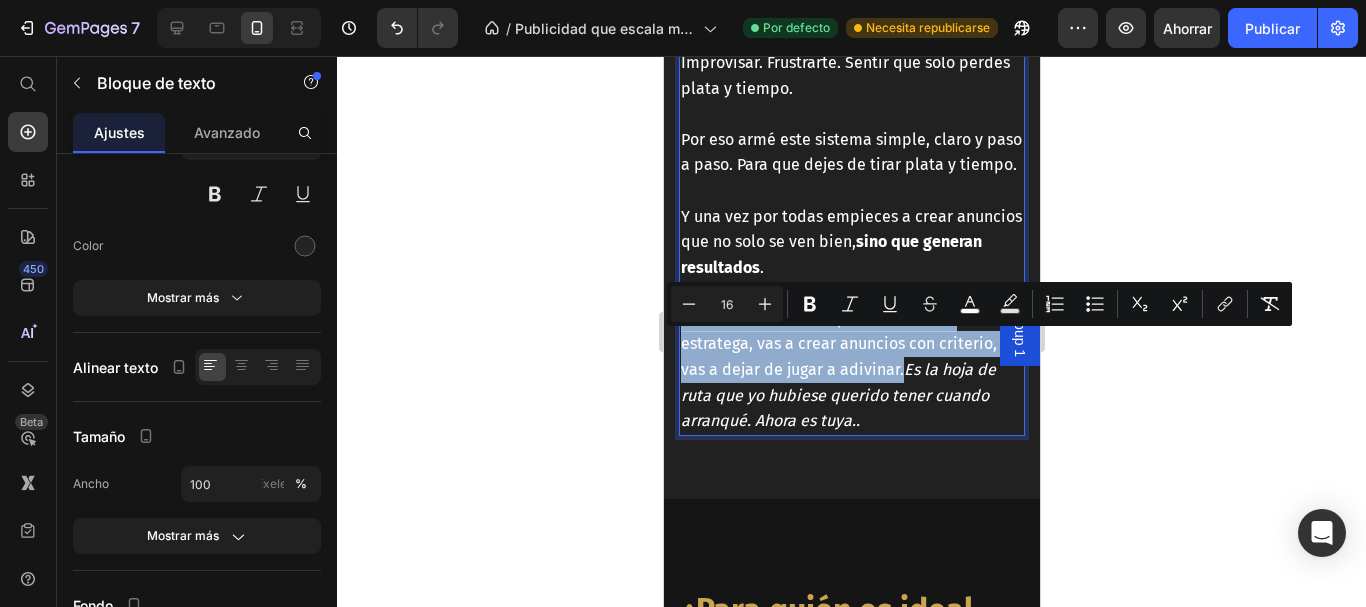 drag, startPoint x: 901, startPoint y: 396, endPoint x: 682, endPoint y: 347, distance: 224.4148 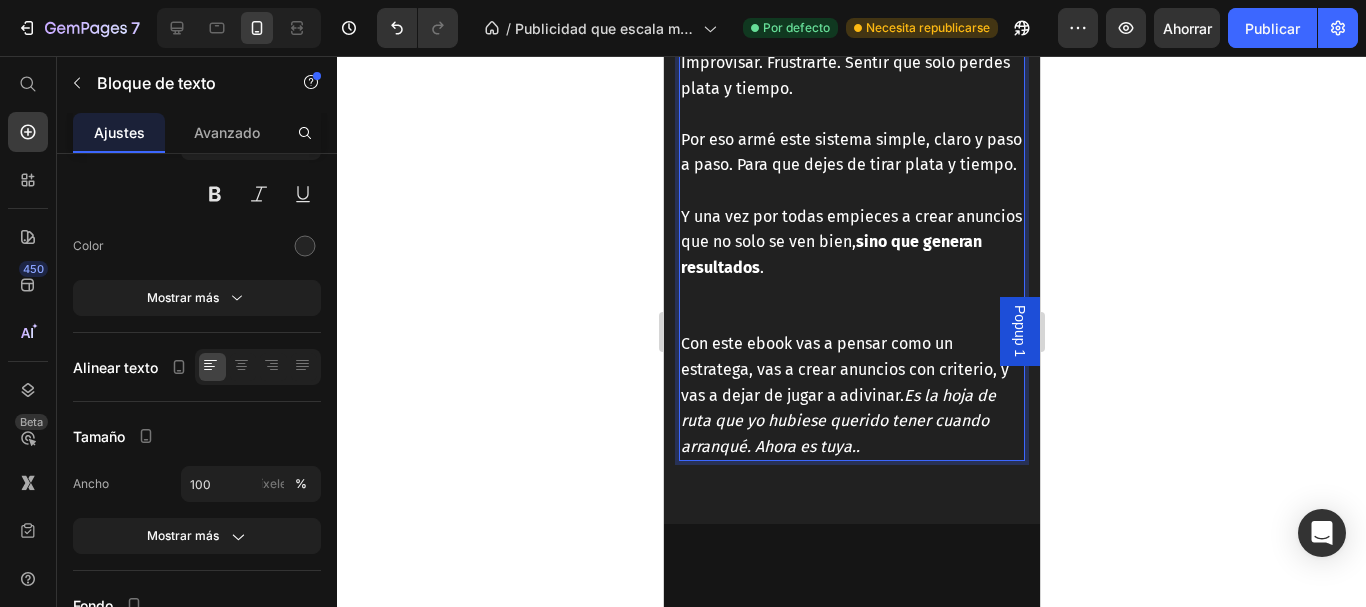 click at bounding box center (851, 319) 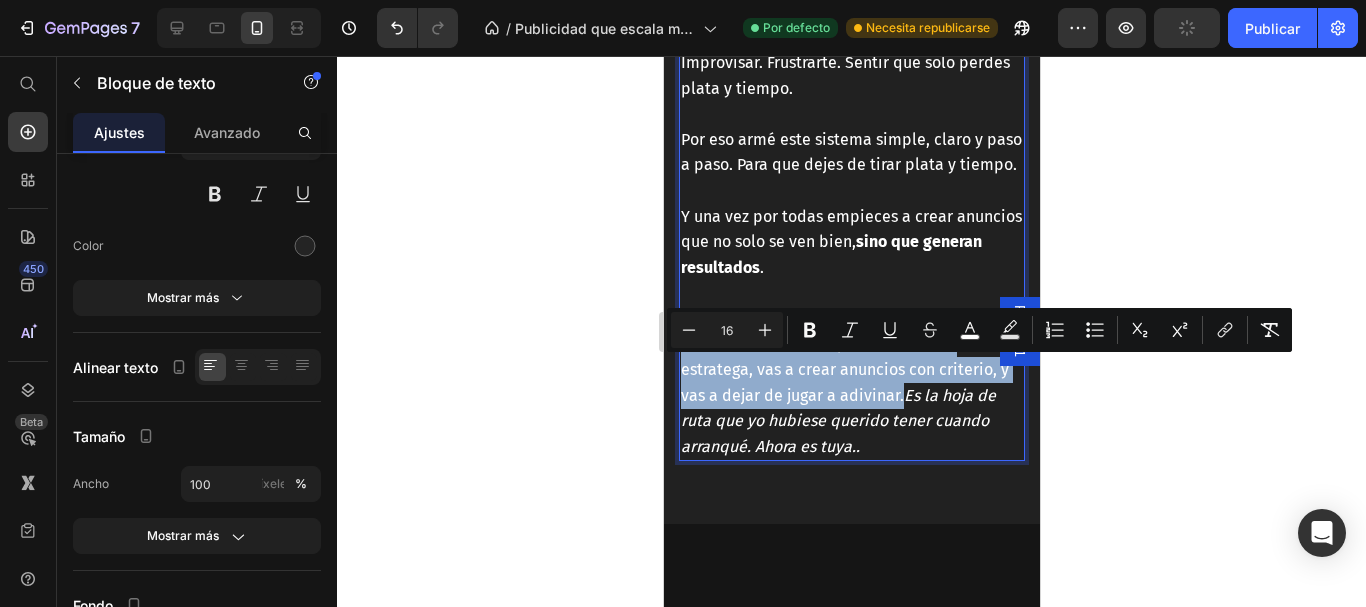 drag, startPoint x: 683, startPoint y: 366, endPoint x: 901, endPoint y: 423, distance: 225.32864 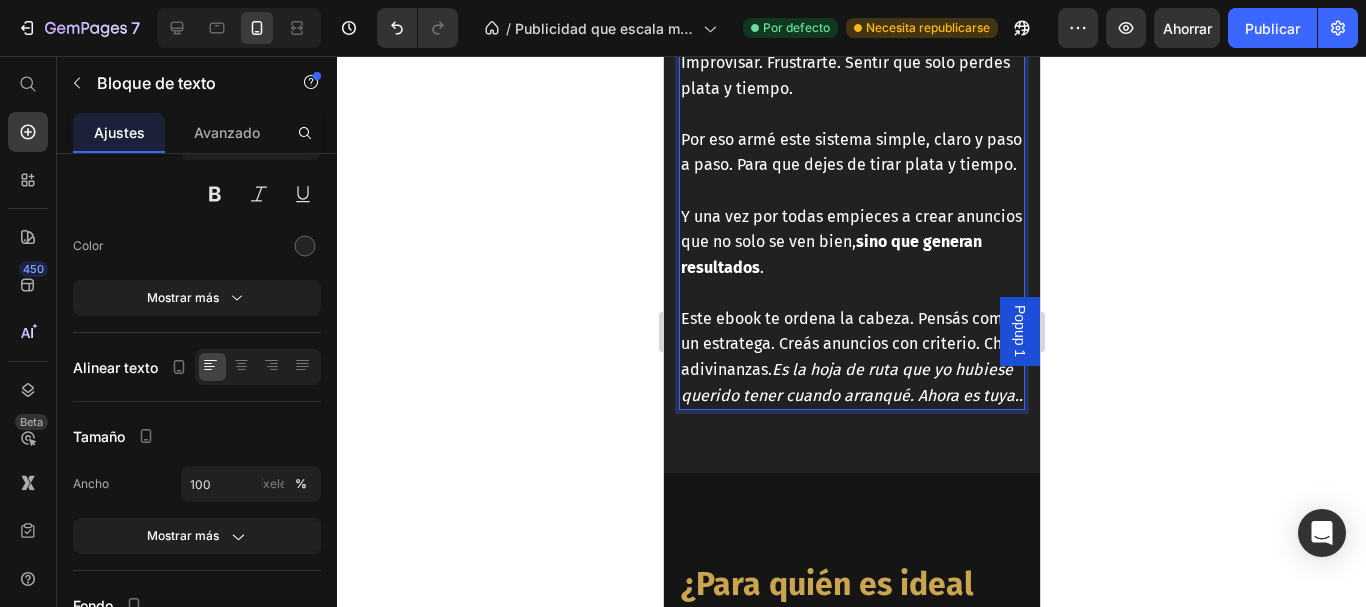 click on "Este ebook te ordena la cabeza. Pensás como un estratega. Creás anuncios con criterio. Chau adivinanzas. Es la hoja de ruta que yo hubiese querido tener cuando arranqué. Ahora es tuya.." at bounding box center [851, 357] 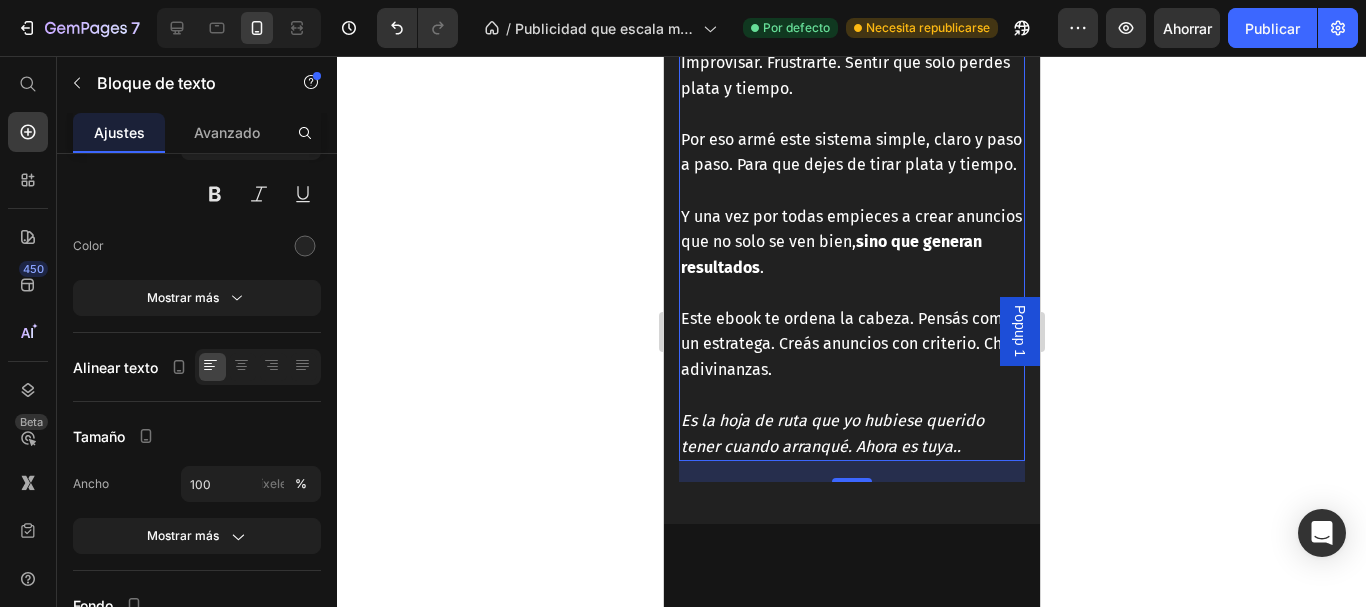 click 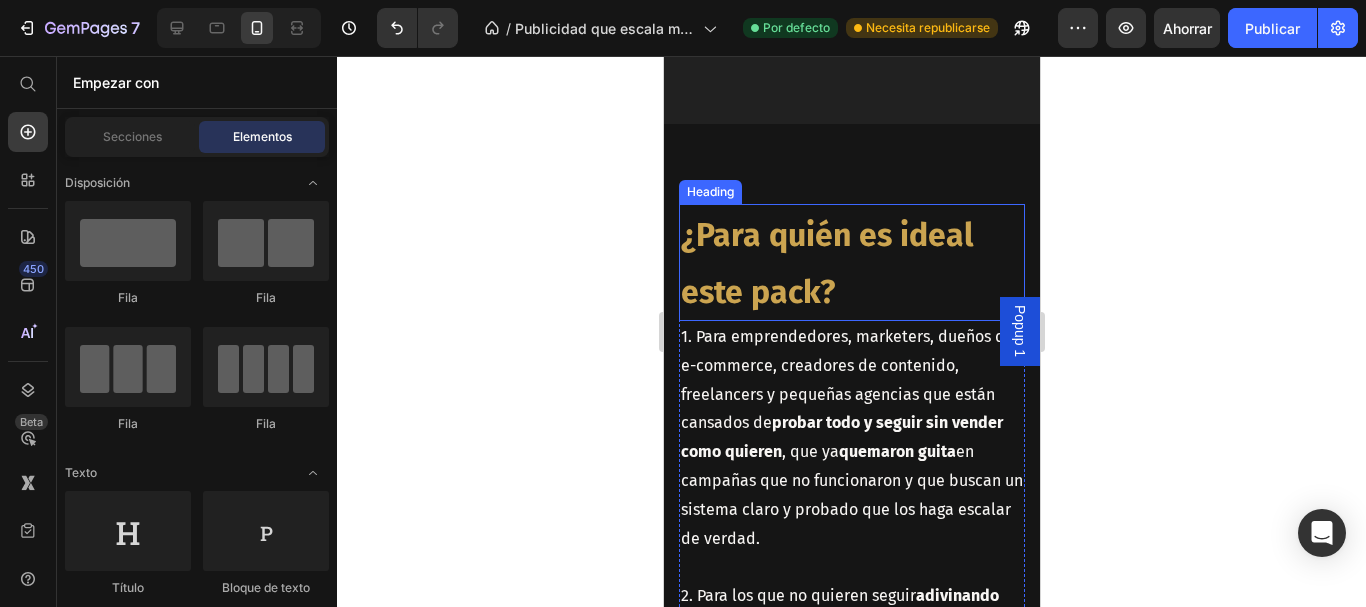 scroll, scrollTop: 10014, scrollLeft: 0, axis: vertical 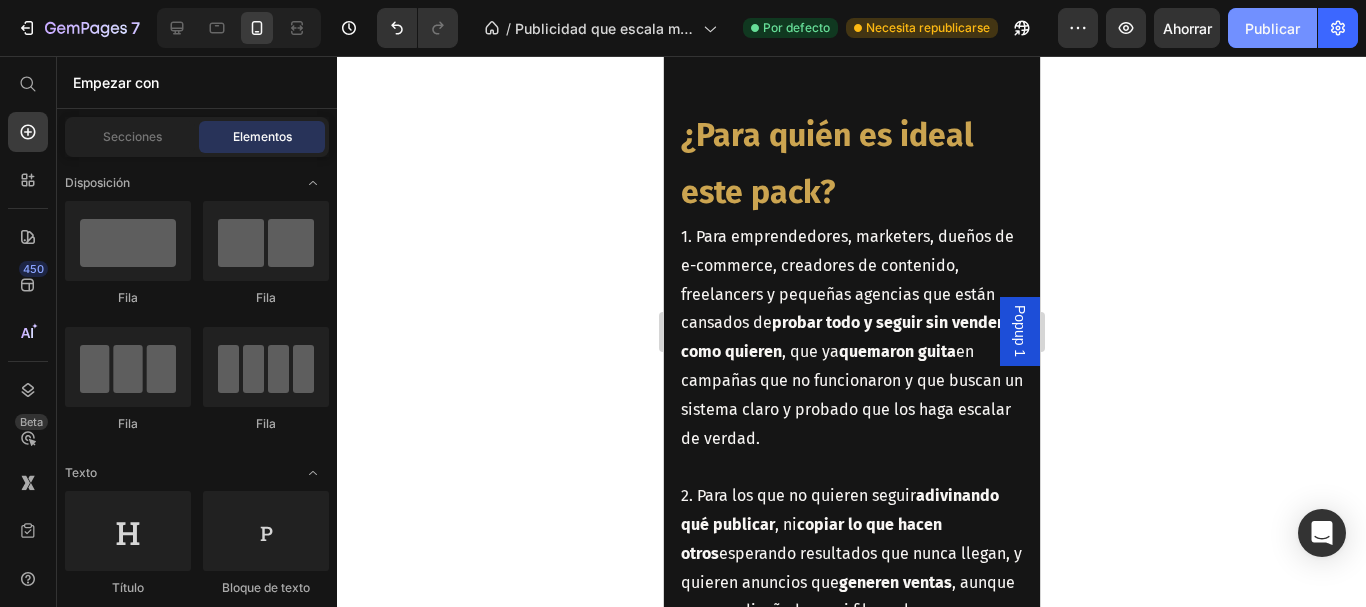 click on "Publicar" at bounding box center (1272, 28) 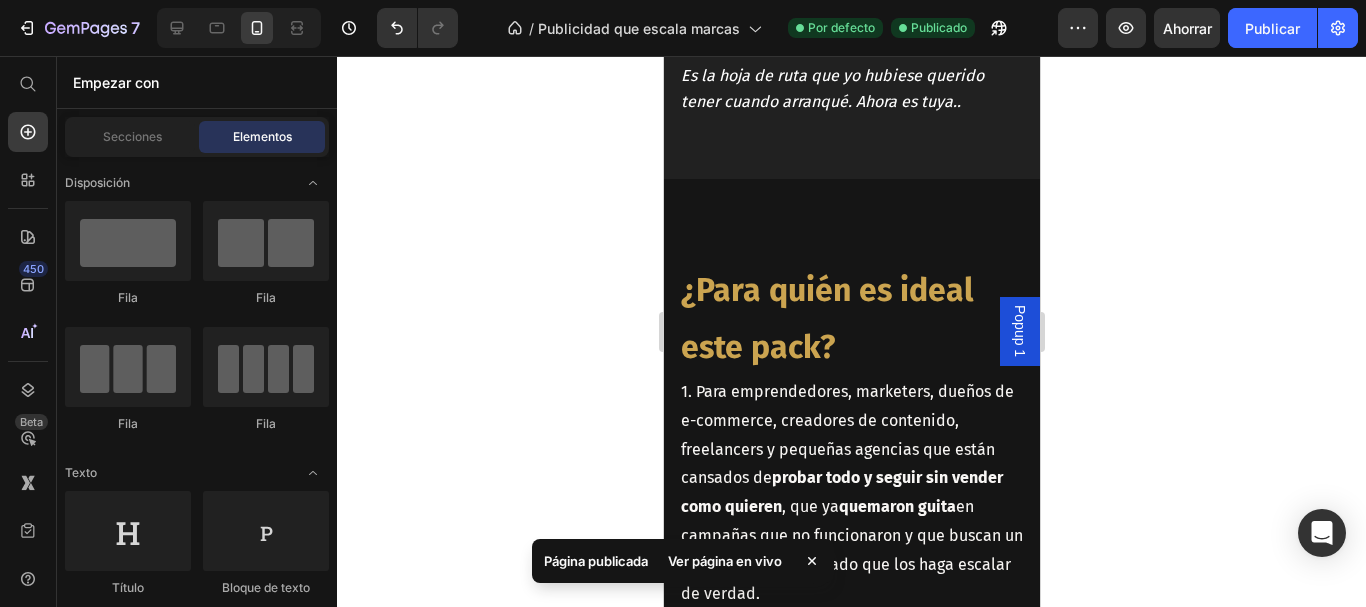 scroll, scrollTop: 9911, scrollLeft: 0, axis: vertical 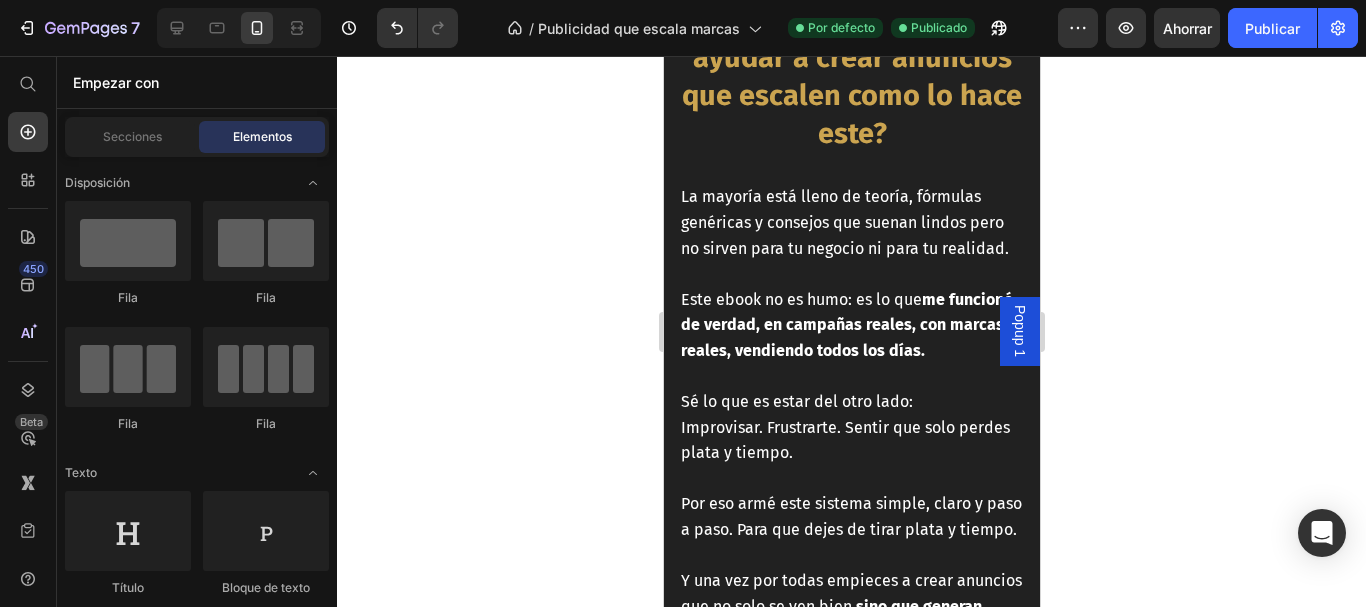 click 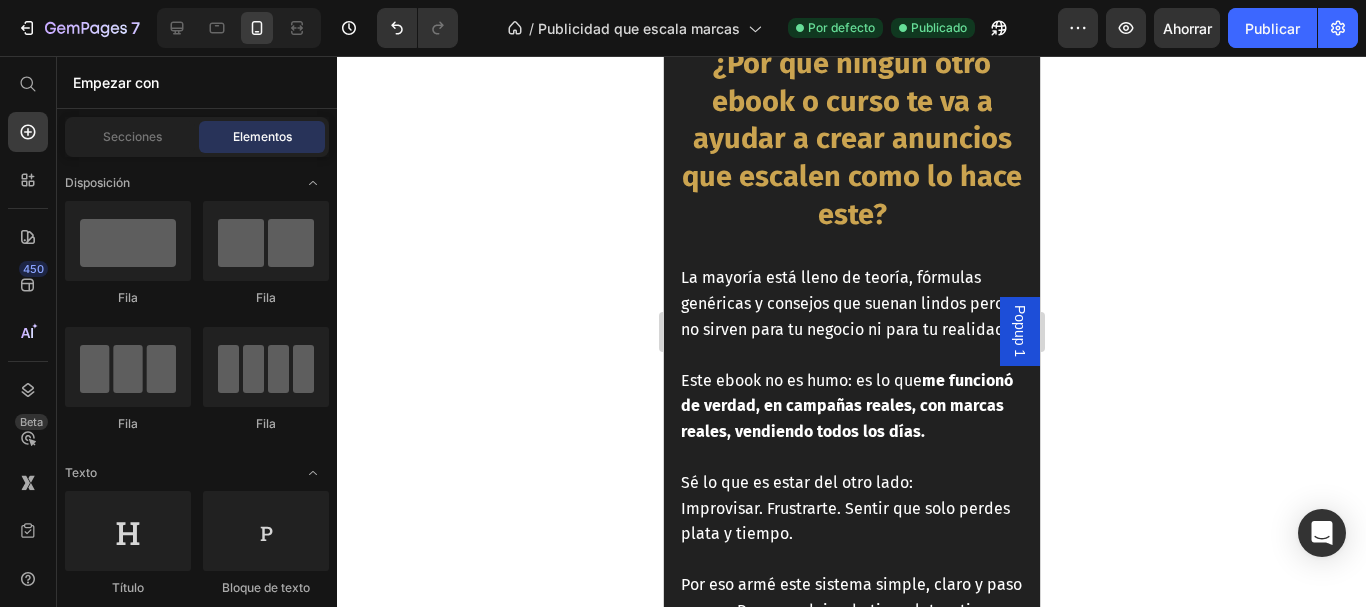 scroll, scrollTop: 8979, scrollLeft: 0, axis: vertical 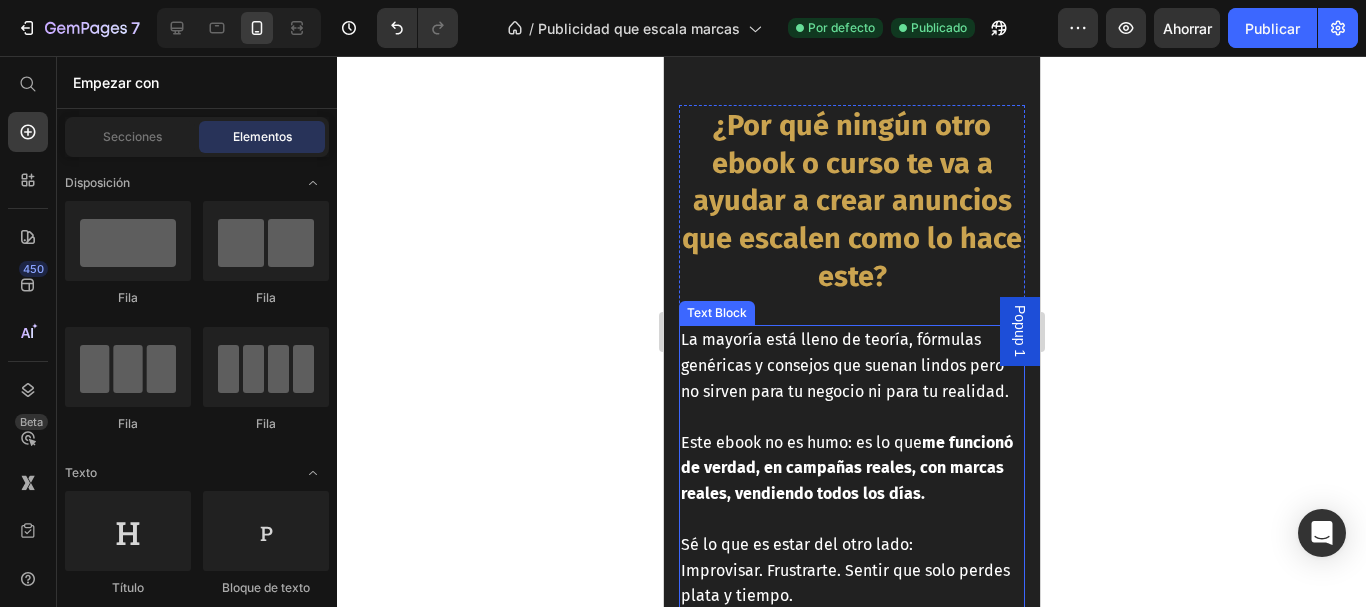 click on "La mayoría está lleno de teoría, fórmulas genéricas y consejos que suenan lindos pero no sirven para tu negocio ni para tu realidad." at bounding box center [844, 365] 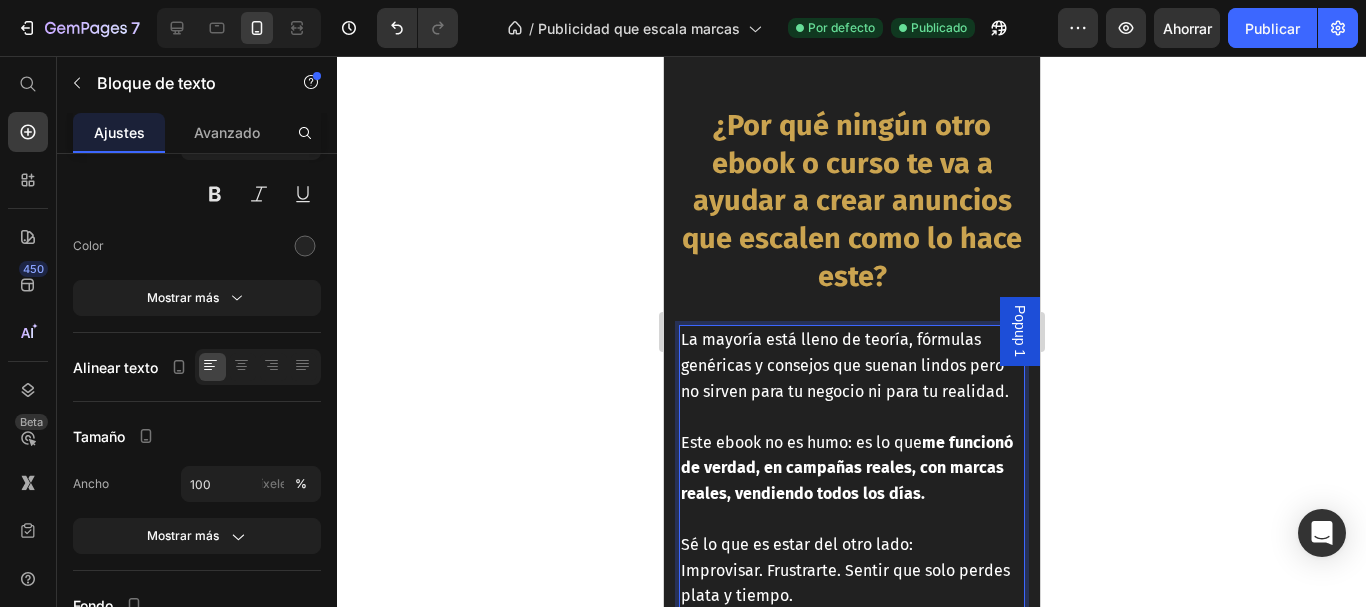 click on "La mayoría está lleno de teoría, fórmulas genéricas y consejos que suenan lindos pero no sirven para tu negocio ni para tu realidad." at bounding box center (844, 365) 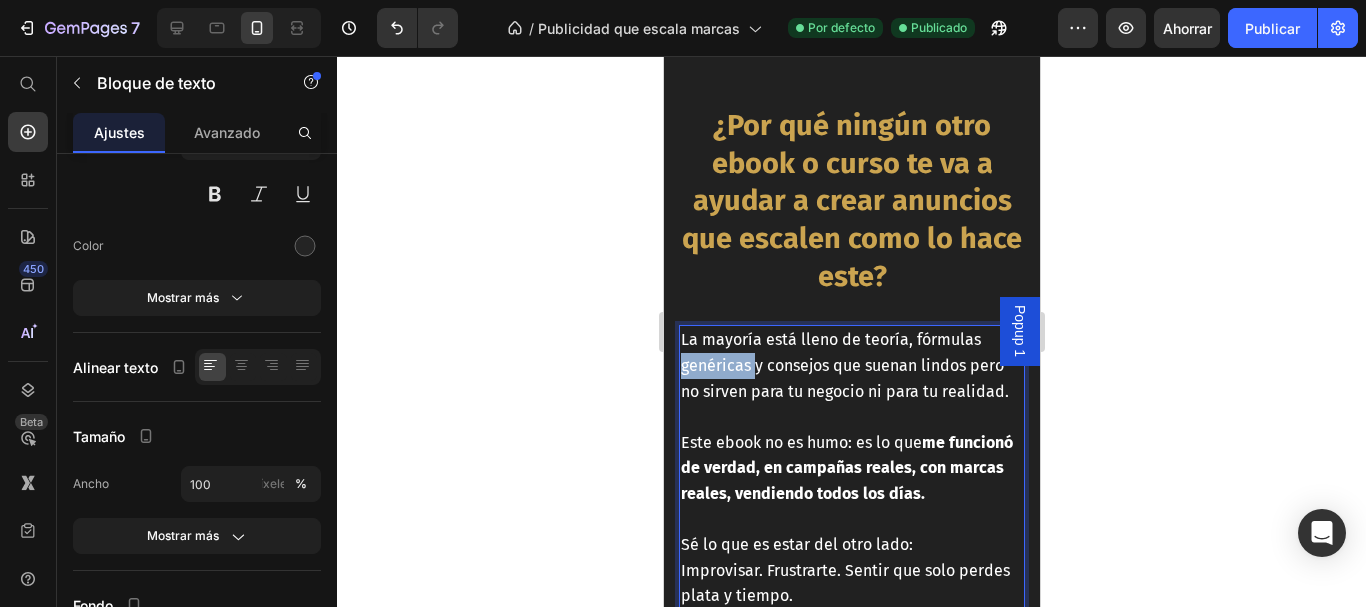 click on "La mayoría está lleno de teoría, fórmulas genéricas y consejos que suenan lindos pero no sirven para tu negocio ni para tu realidad." at bounding box center [844, 365] 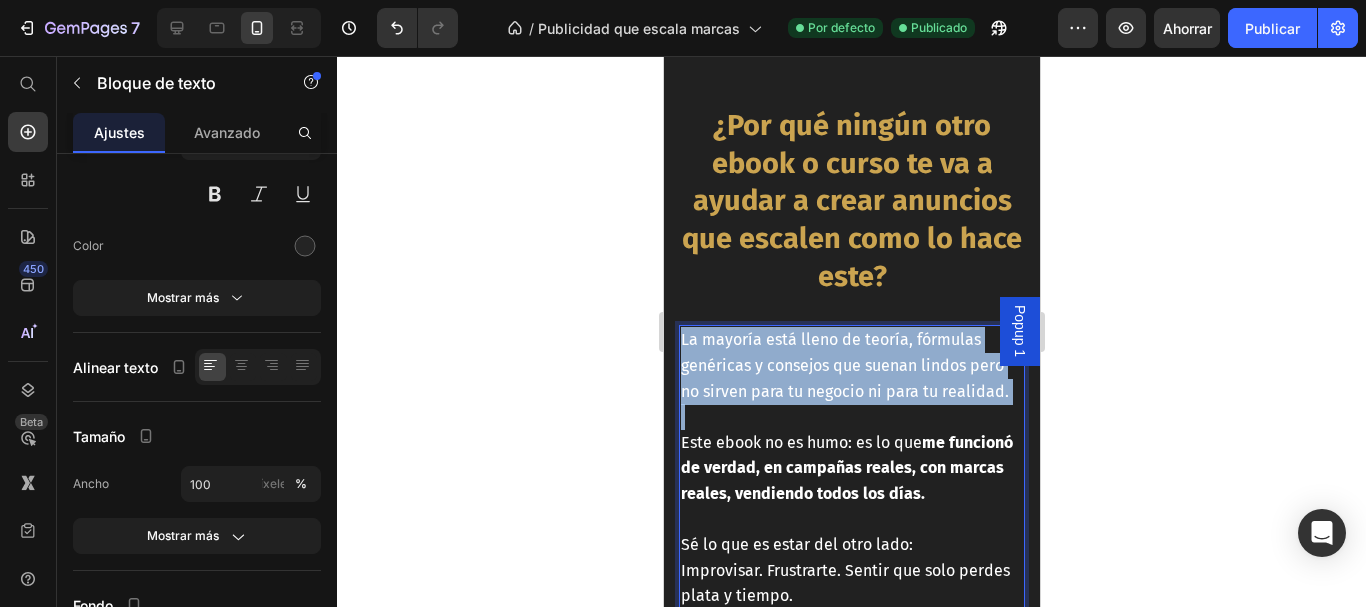 click on "La mayoría está lleno de teoría, fórmulas genéricas y consejos que suenan lindos pero no sirven para tu negocio ni para tu realidad." at bounding box center (844, 365) 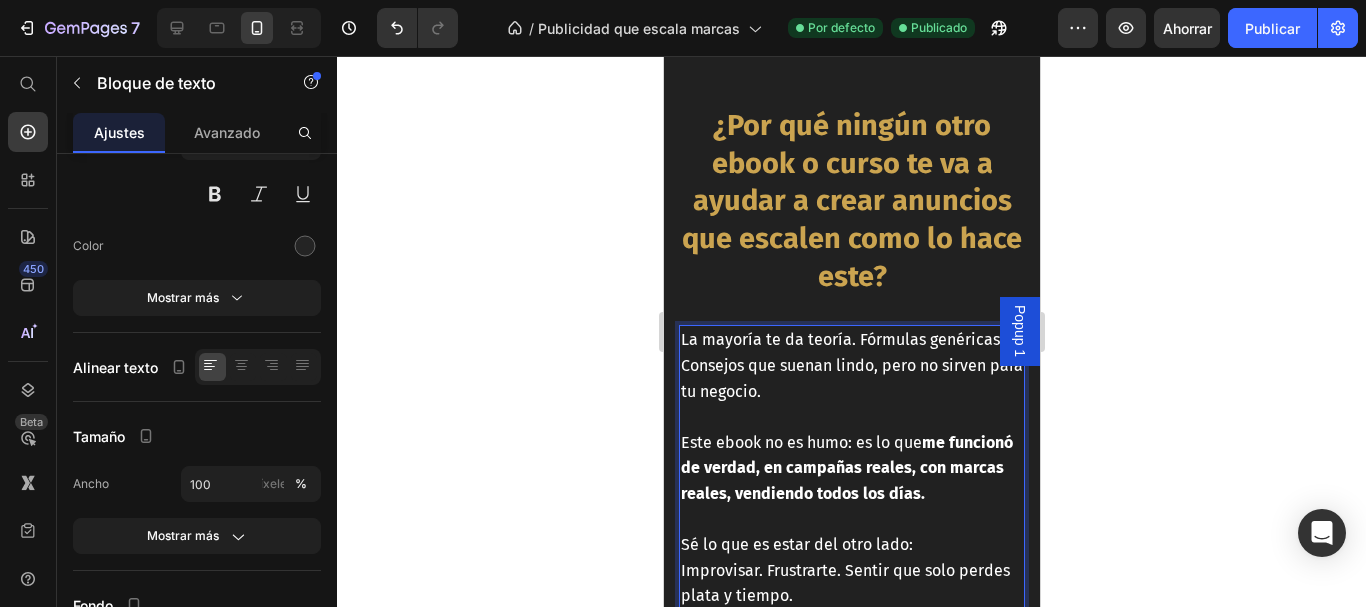 click 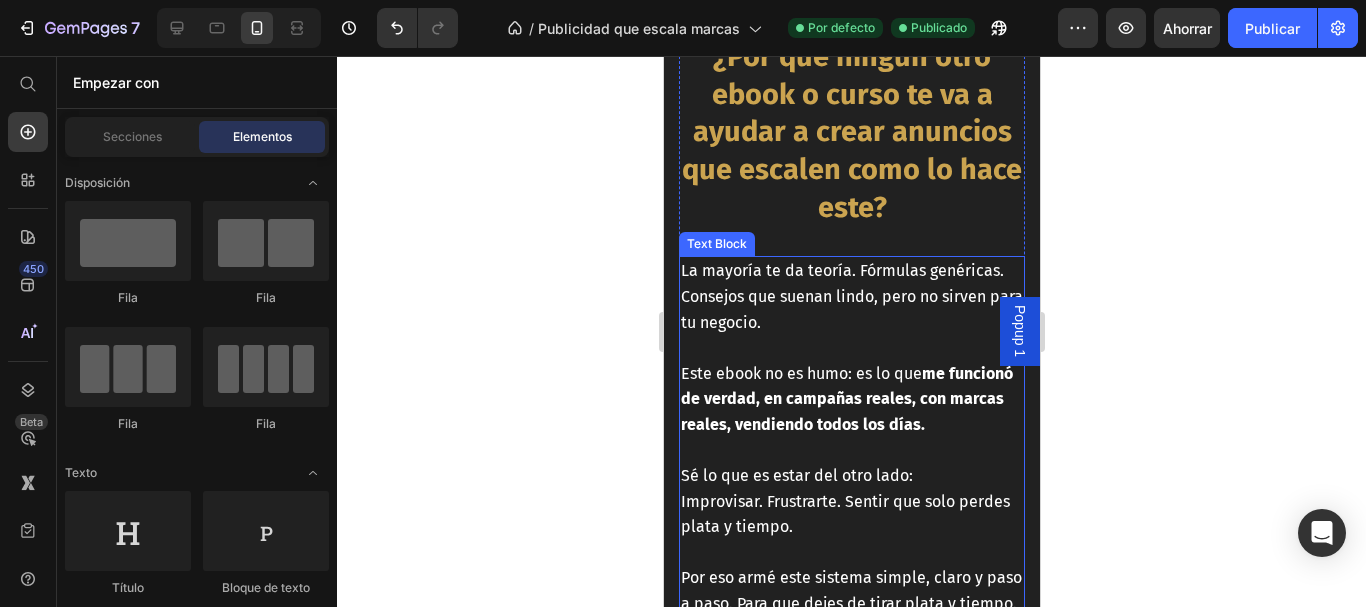scroll, scrollTop: 9068, scrollLeft: 0, axis: vertical 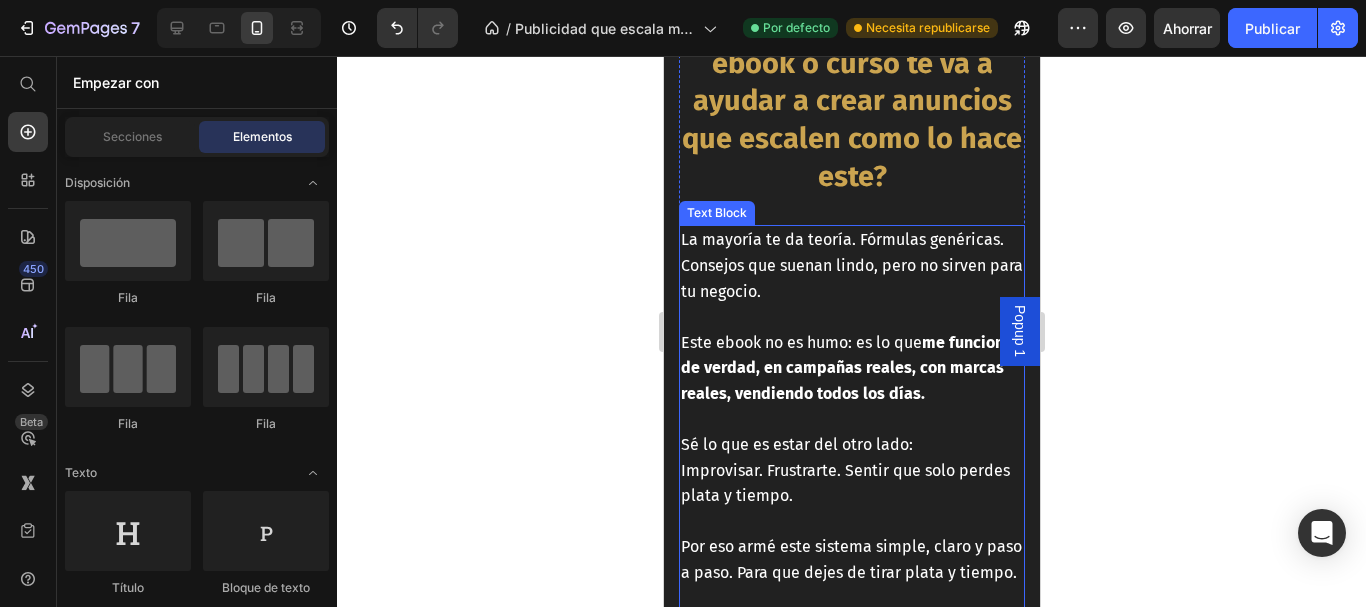 click on "me funcionó de verdad, en campañas reales, con marcas reales, vendiendo todos los días." at bounding box center [846, 368] 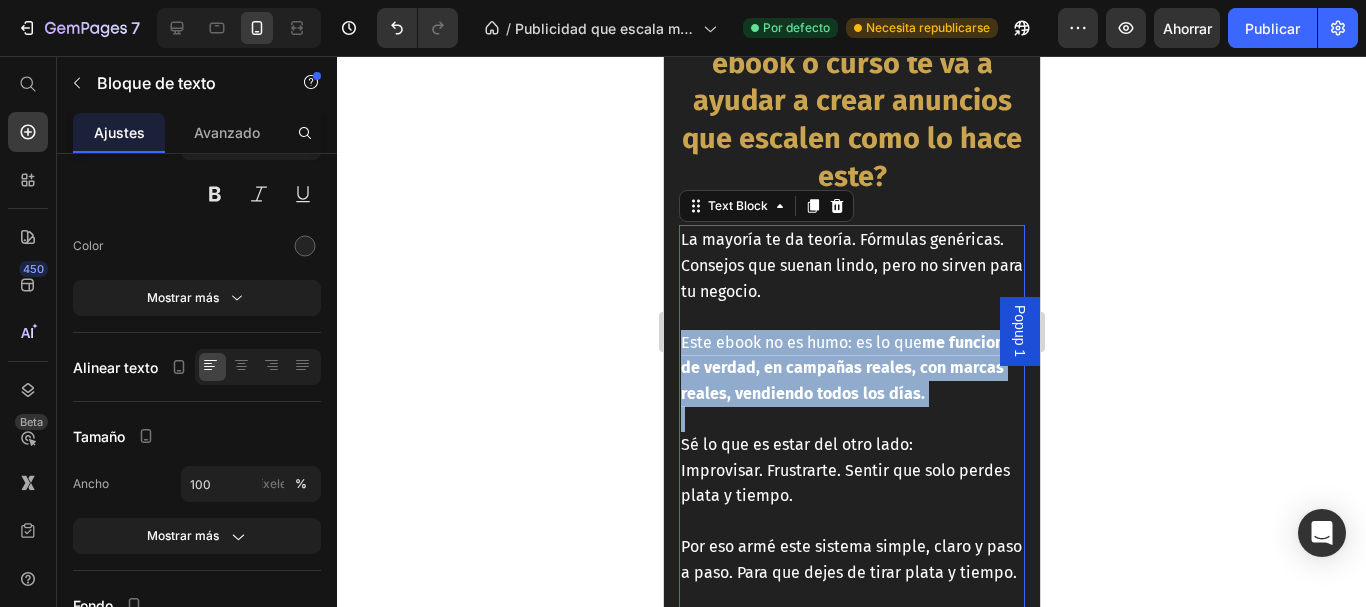 click on "me funcionó de verdad, en campañas reales, con marcas reales, vendiendo todos los días." at bounding box center (846, 368) 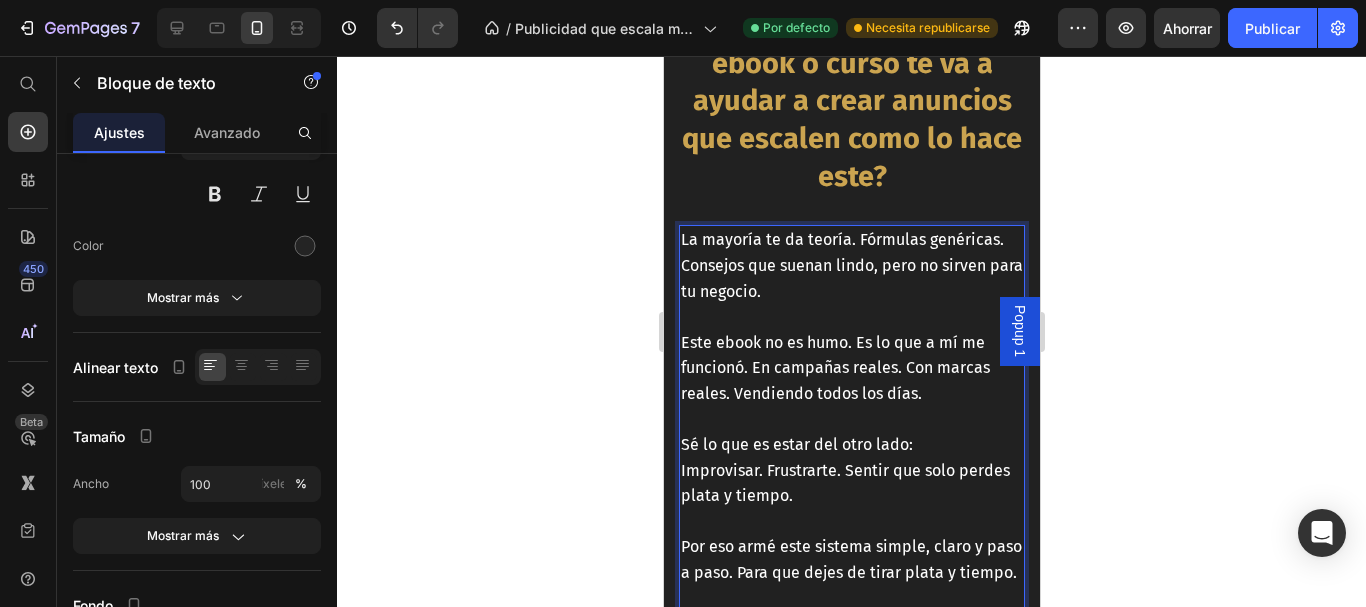 click on "Este ebook no es humo. Es lo que a mí me funcionó. En campañas reales. Con marcas reales. Vendiendo todos los días." at bounding box center [834, 368] 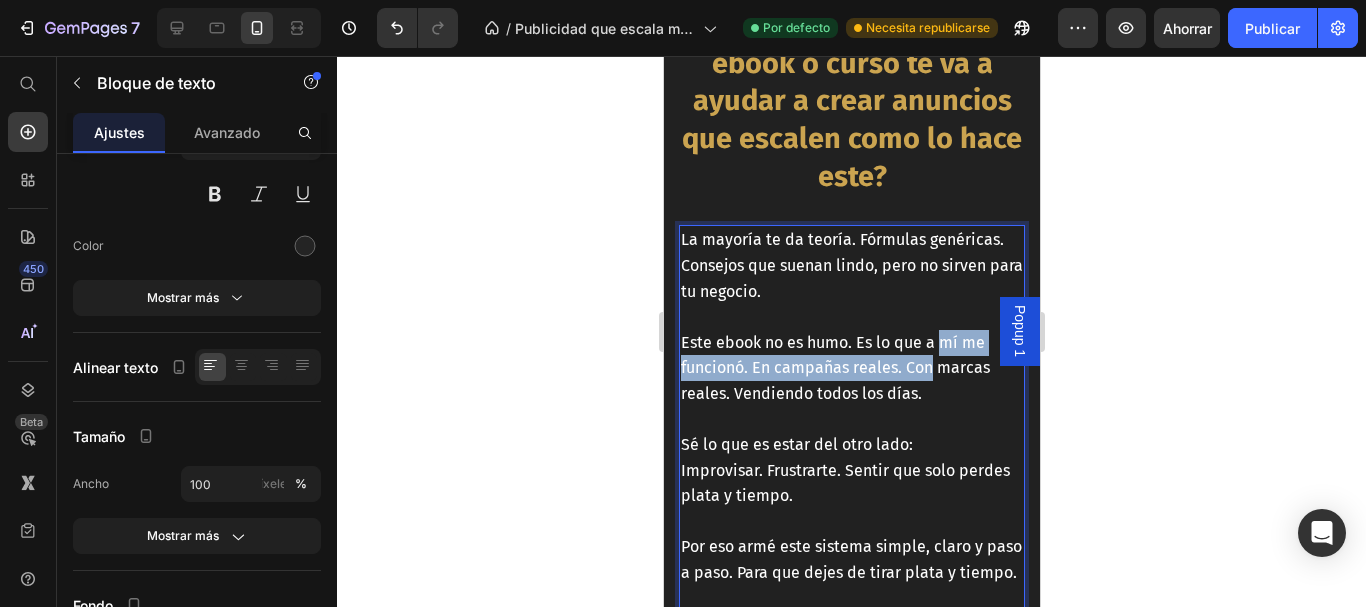 drag, startPoint x: 939, startPoint y: 380, endPoint x: 952, endPoint y: 390, distance: 16.40122 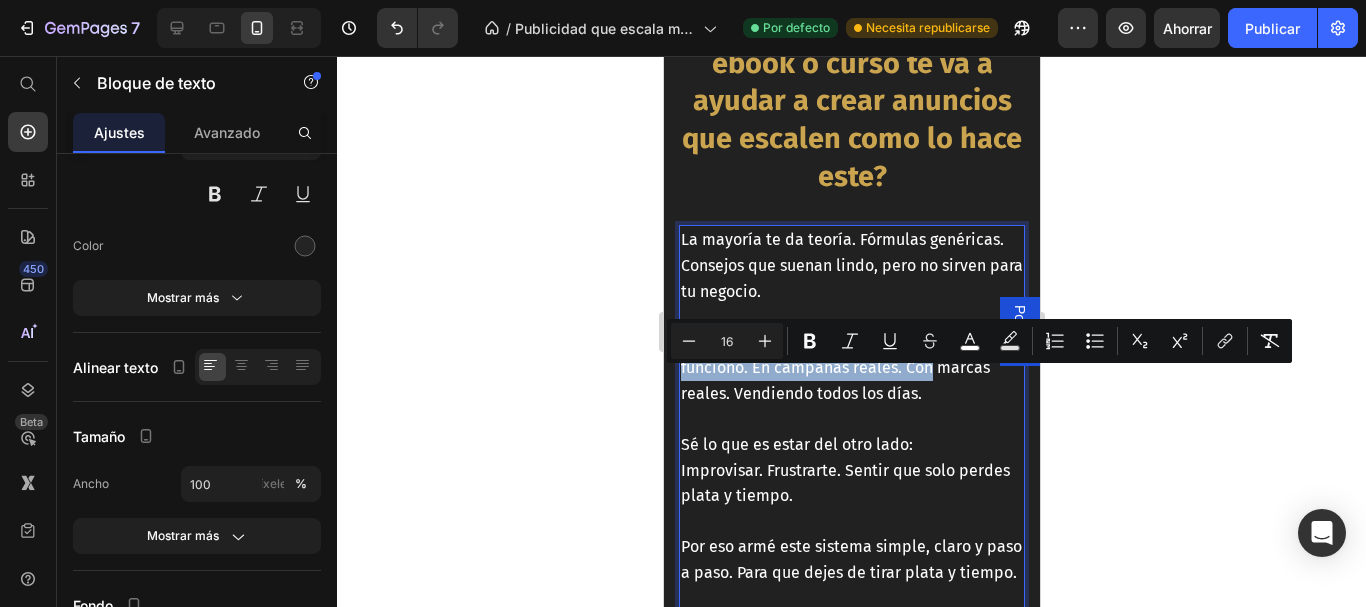 click on "Este ebook no es humo. Es lo que a mí me funcionó. En campañas reales. Con marcas reales. Vendiendo todos los días." at bounding box center [834, 368] 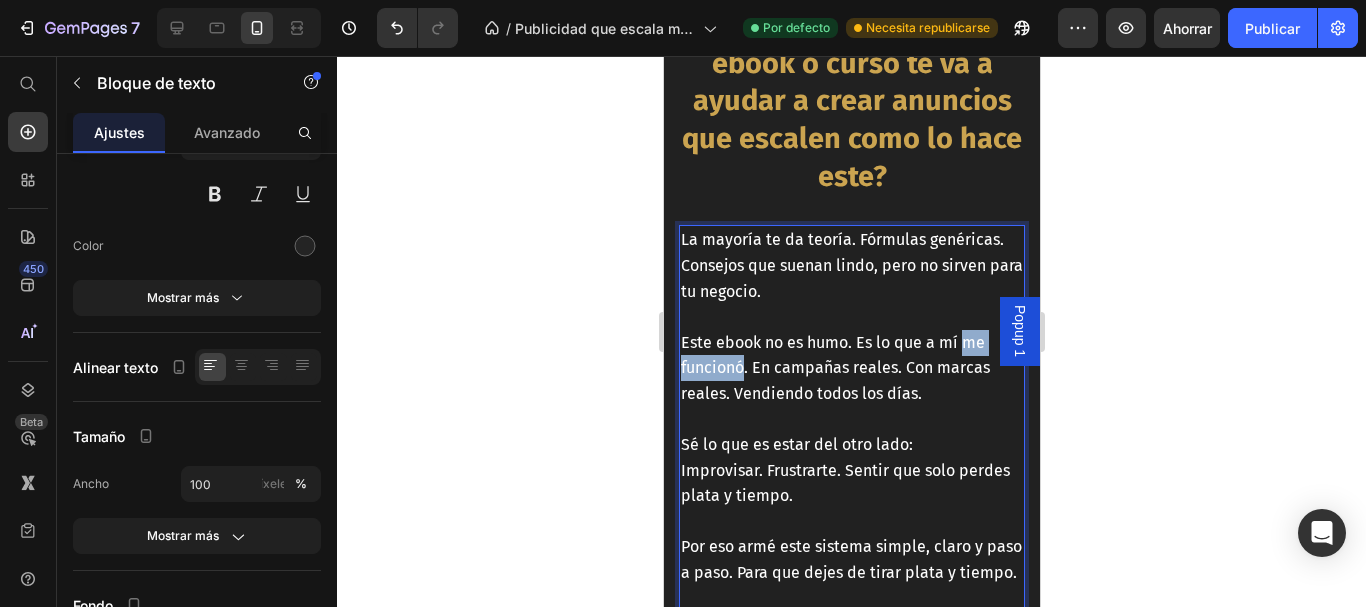 drag, startPoint x: 963, startPoint y: 383, endPoint x: 741, endPoint y: 404, distance: 222.99103 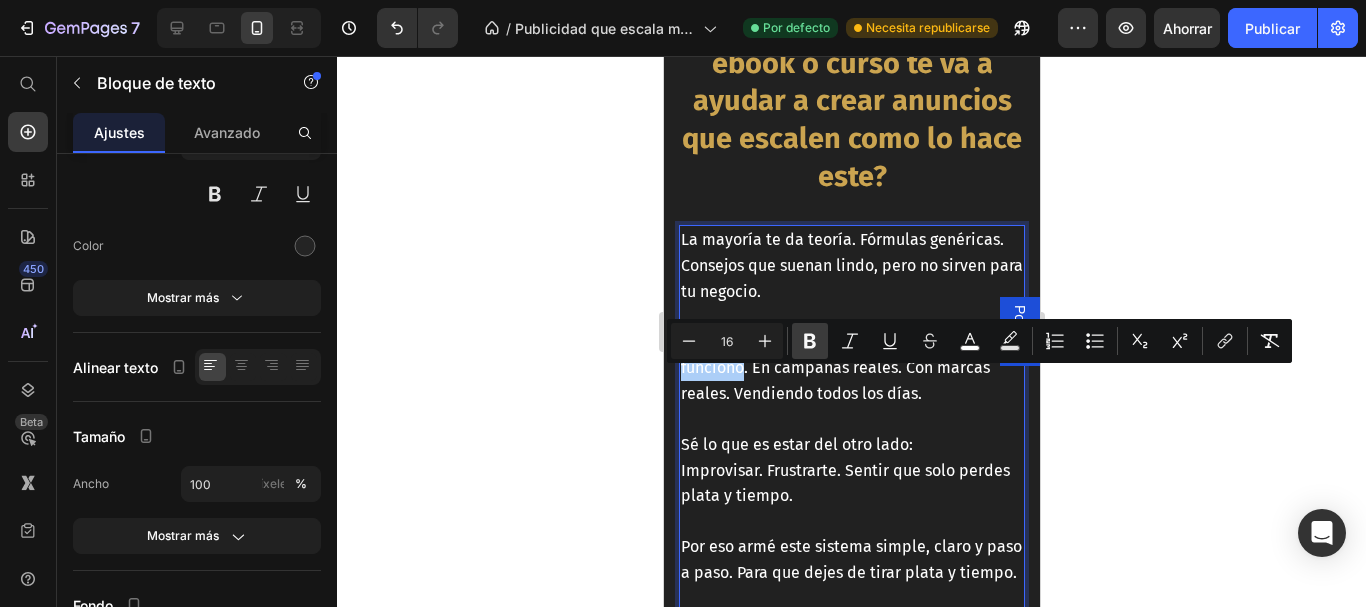 click 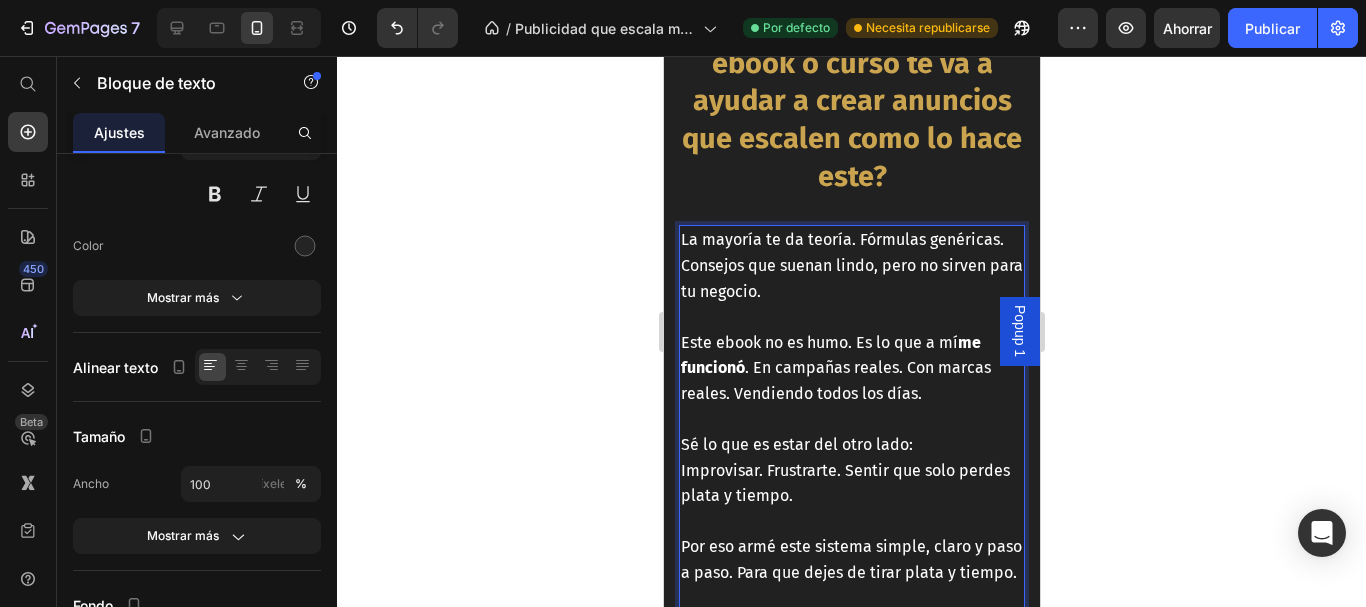 click on "Este ebook no es humo. Es lo que a mí me funcionó . En campañas reales. Con marcas reales. Vendiendo todos los días." at bounding box center [851, 368] 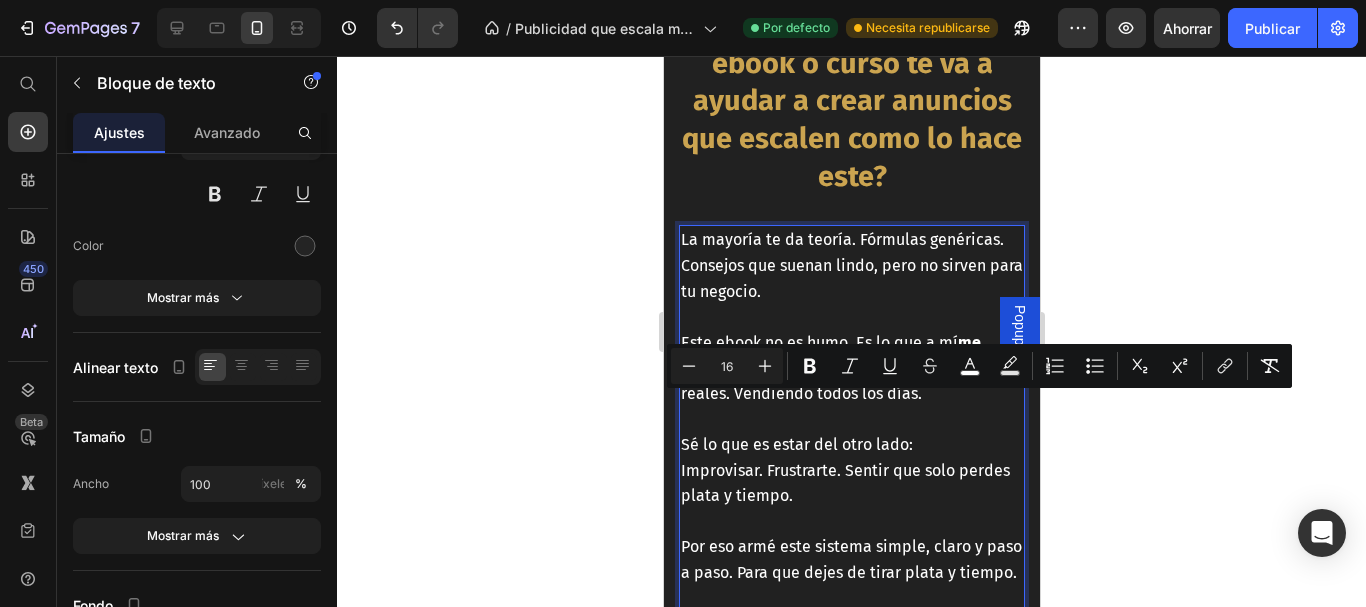 drag, startPoint x: 754, startPoint y: 404, endPoint x: 894, endPoint y: 404, distance: 140 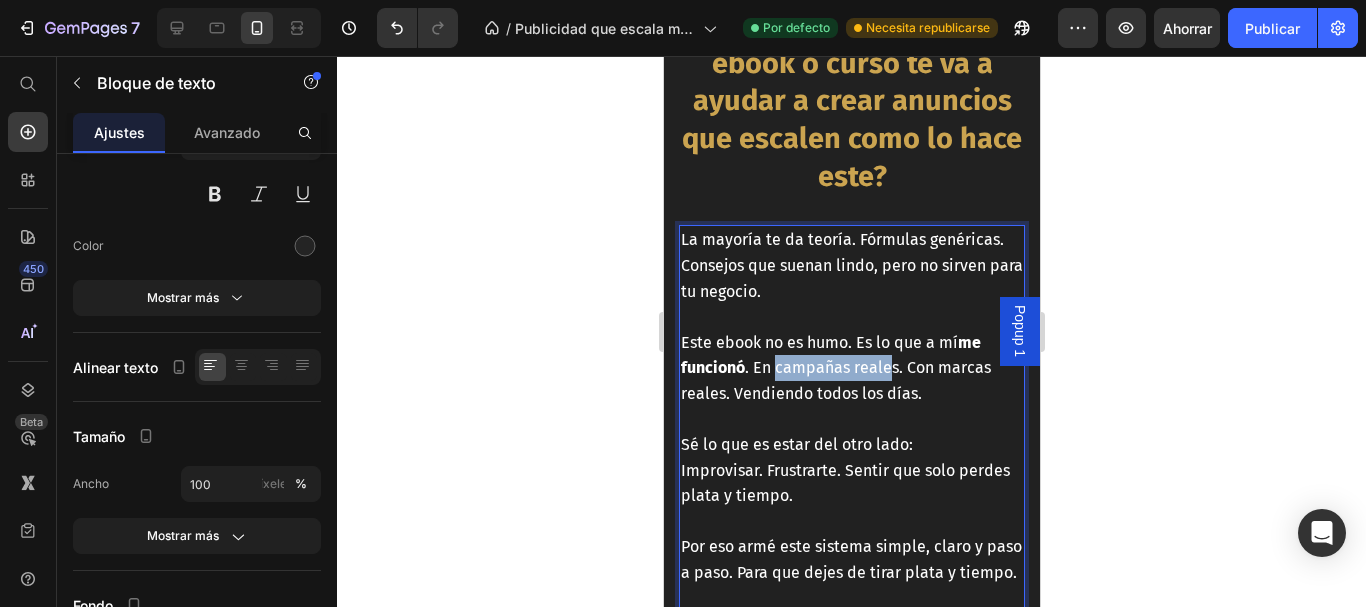 drag, startPoint x: 777, startPoint y: 407, endPoint x: 890, endPoint y: 407, distance: 113 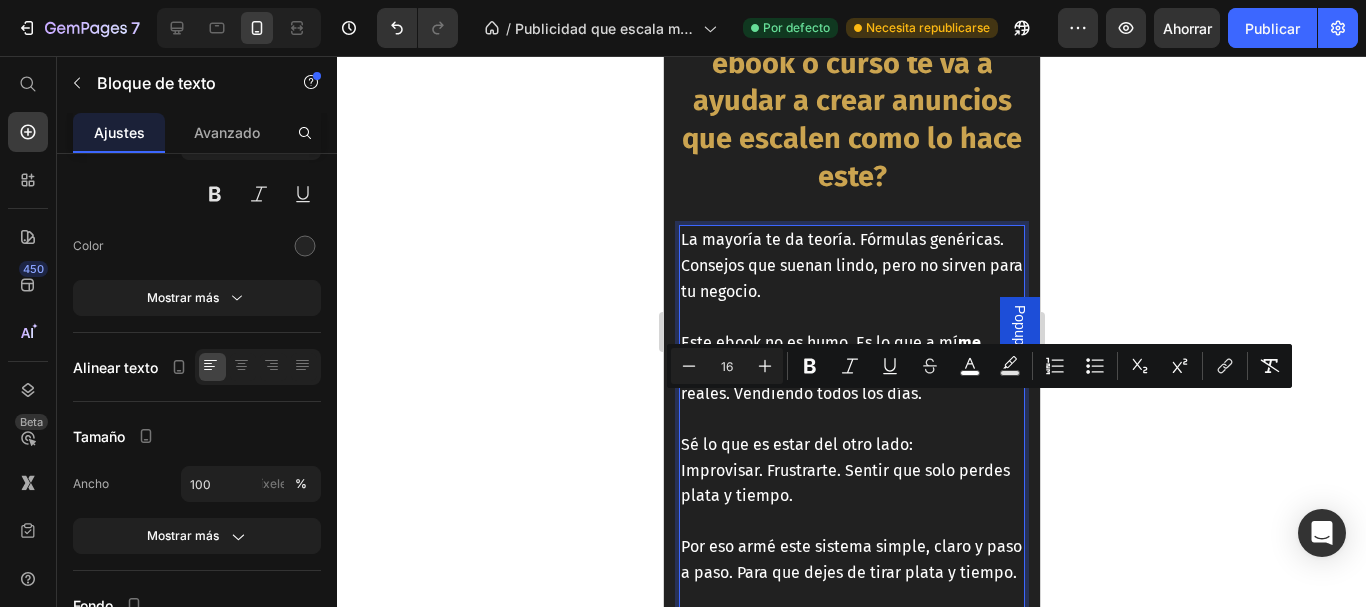 click on "Este ebook no es humo. Es lo que a mí me funcionó . En campañas reales. Con marcas reales. Vendiendo todos los días." at bounding box center (835, 368) 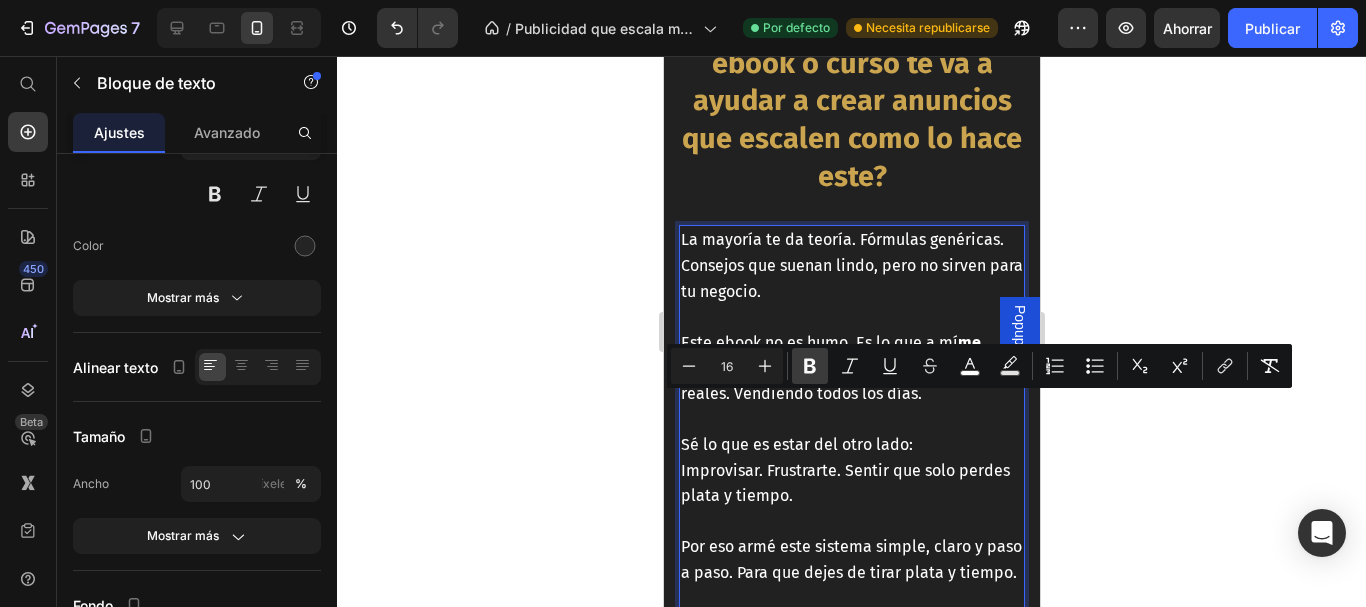 click 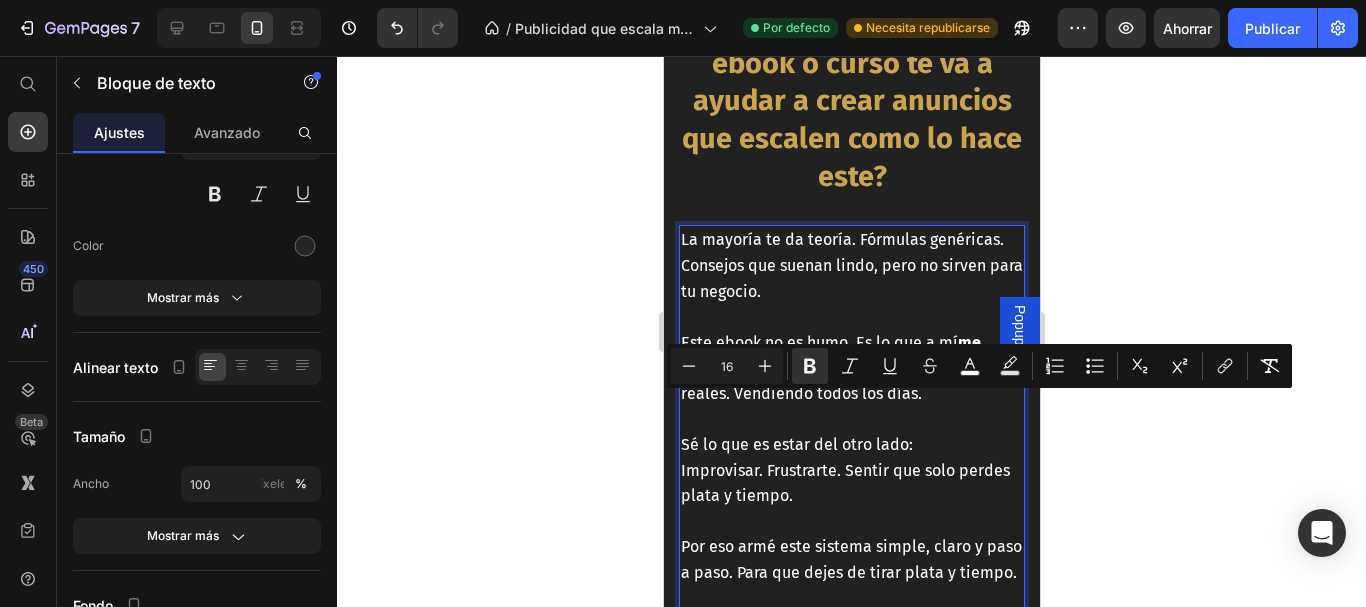 click on "Este ebook no es humo. Es lo que a mí  me funcionó . En  campañas reales . Con marcas reales. Vendiendo todos los días." at bounding box center (834, 368) 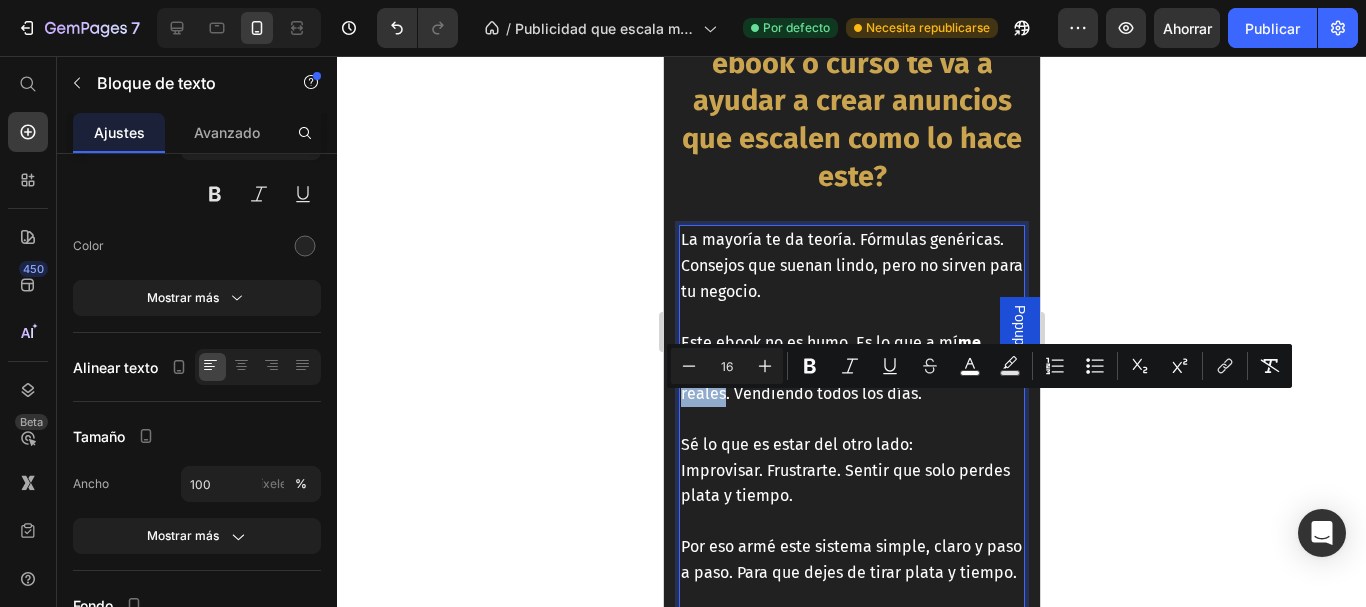 drag, startPoint x: 939, startPoint y: 406, endPoint x: 722, endPoint y: 432, distance: 218.55205 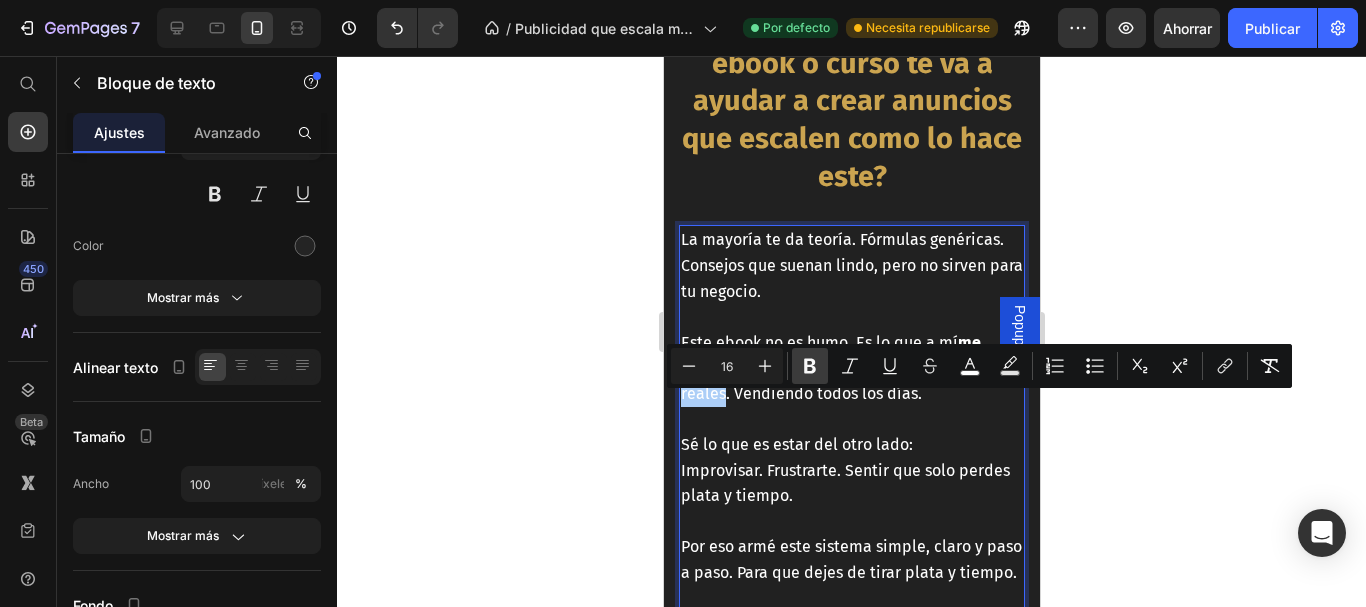 click 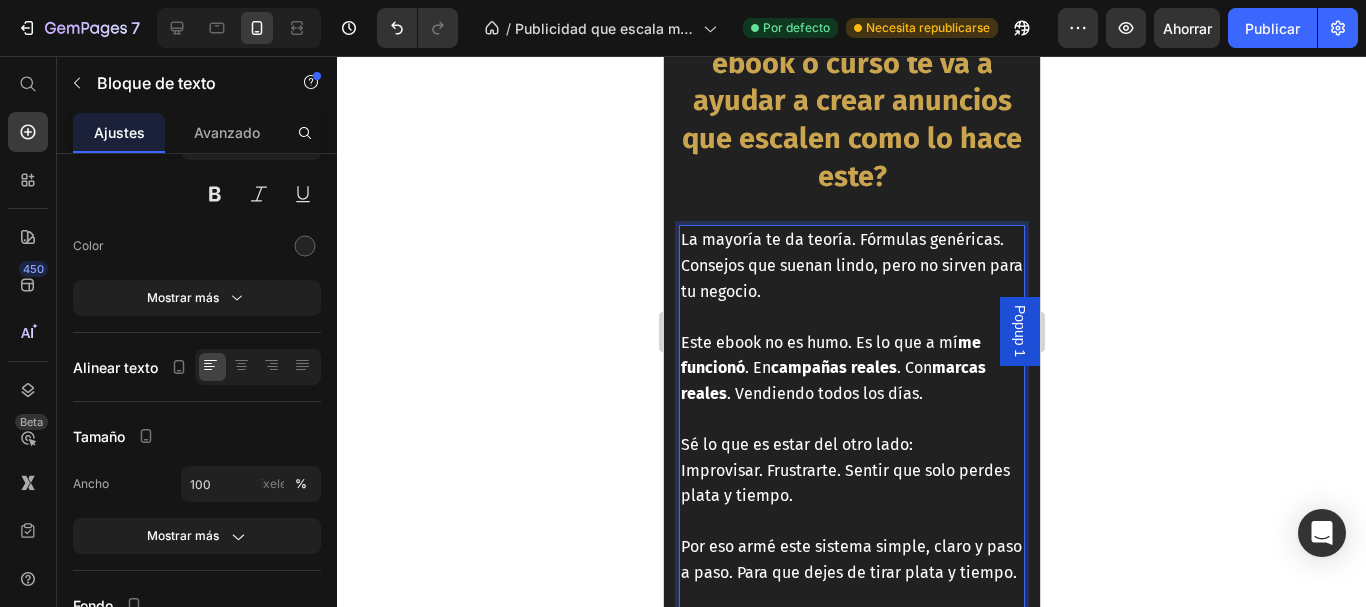 click on "Este ebook no es humo. Es lo que a mí me funcionó . En campañas reales . Con marcas reales . Vendiendo todos los días." at bounding box center (851, 368) 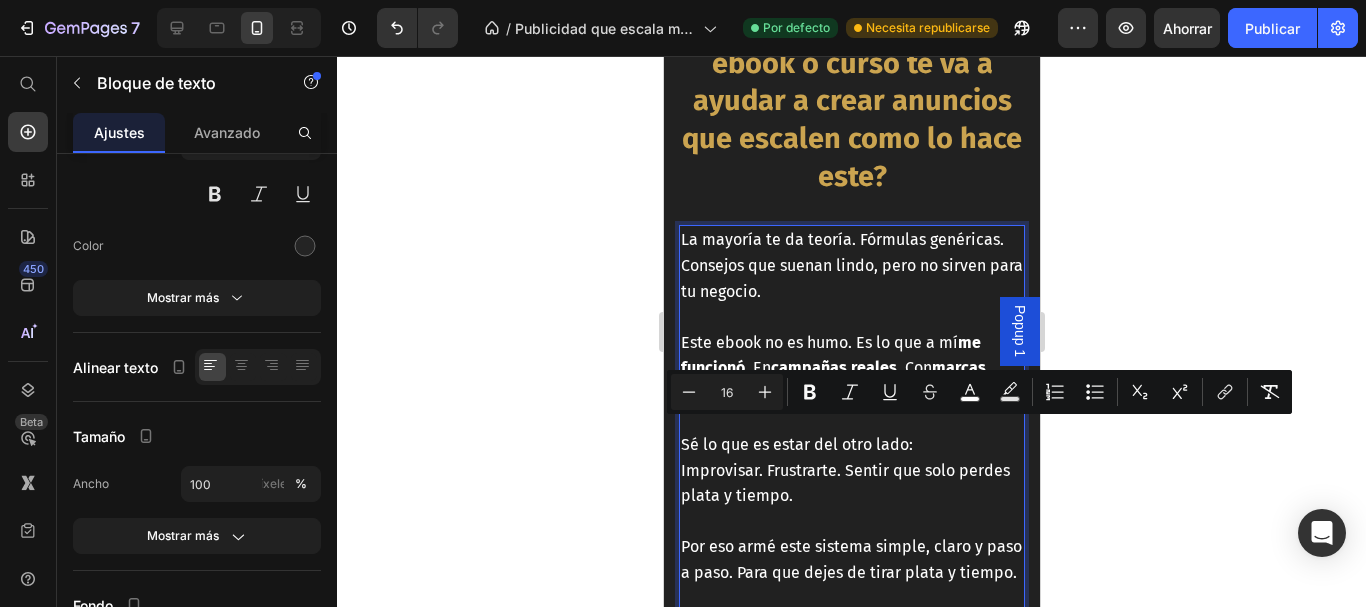drag, startPoint x: 732, startPoint y: 434, endPoint x: 919, endPoint y: 441, distance: 187.13097 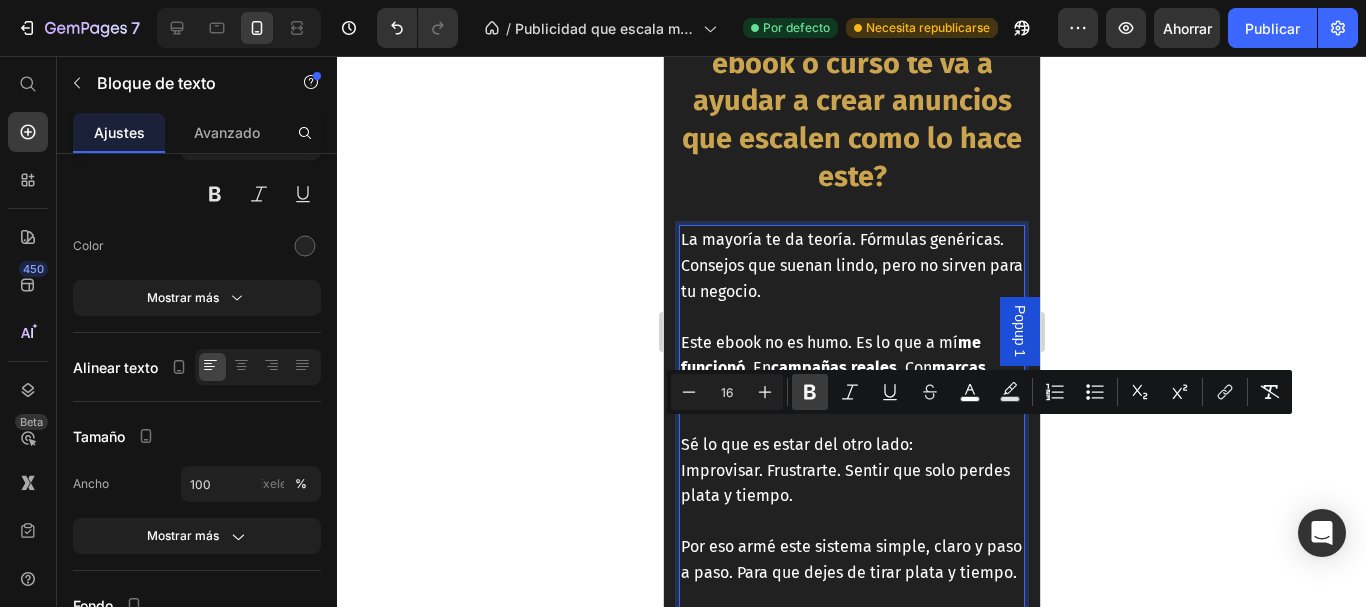 click 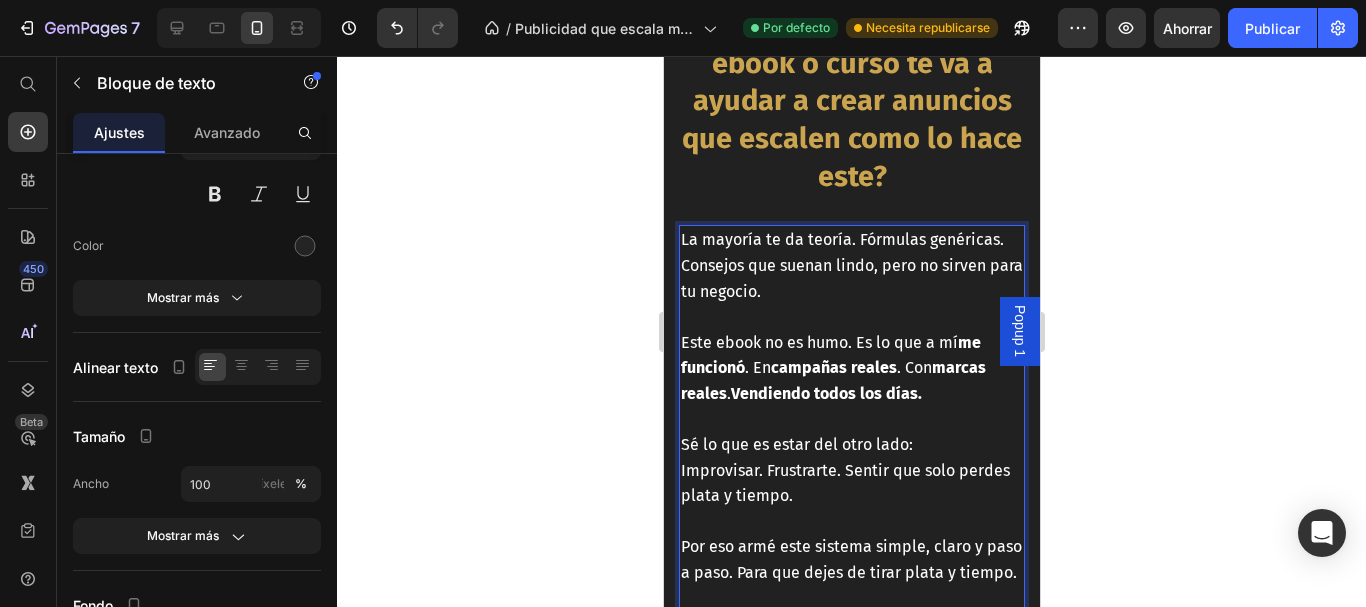 drag, startPoint x: 829, startPoint y: 325, endPoint x: 1472, endPoint y: 435, distance: 652.3412 